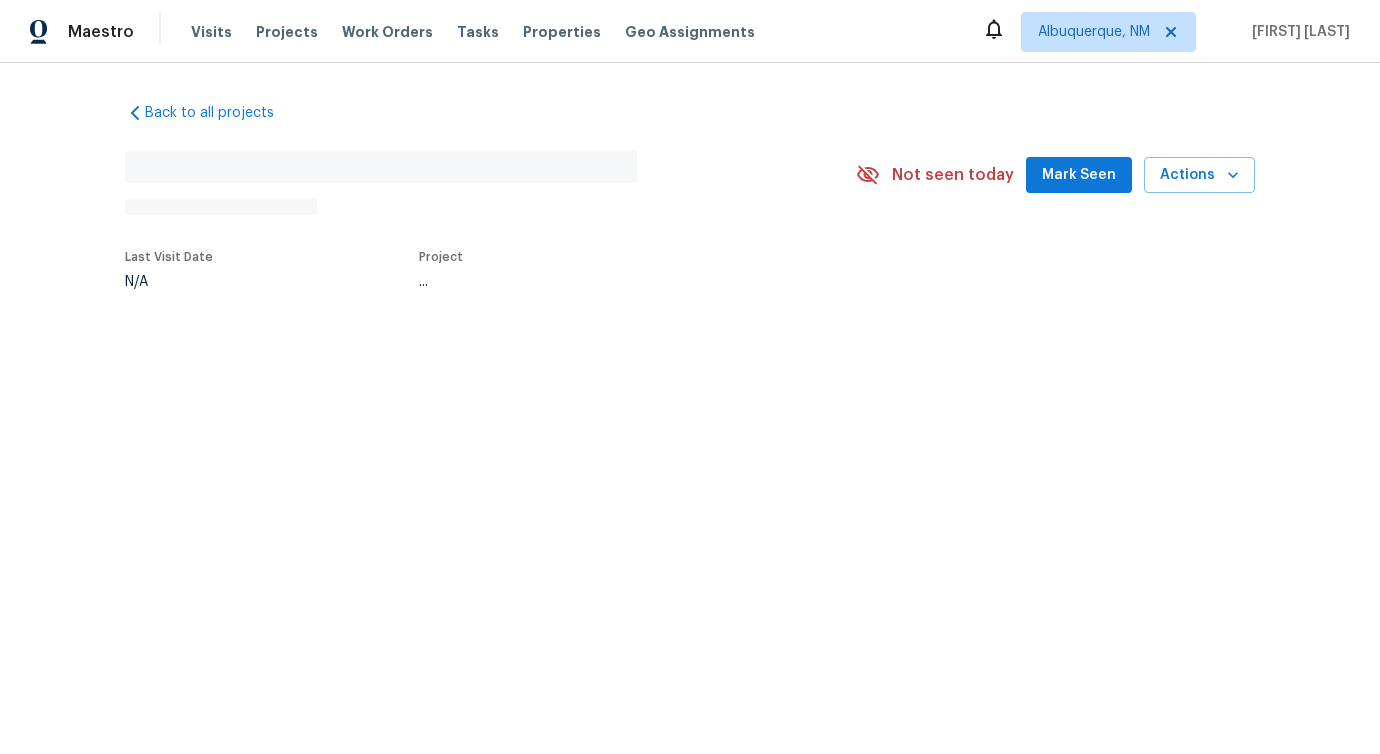 scroll, scrollTop: 0, scrollLeft: 0, axis: both 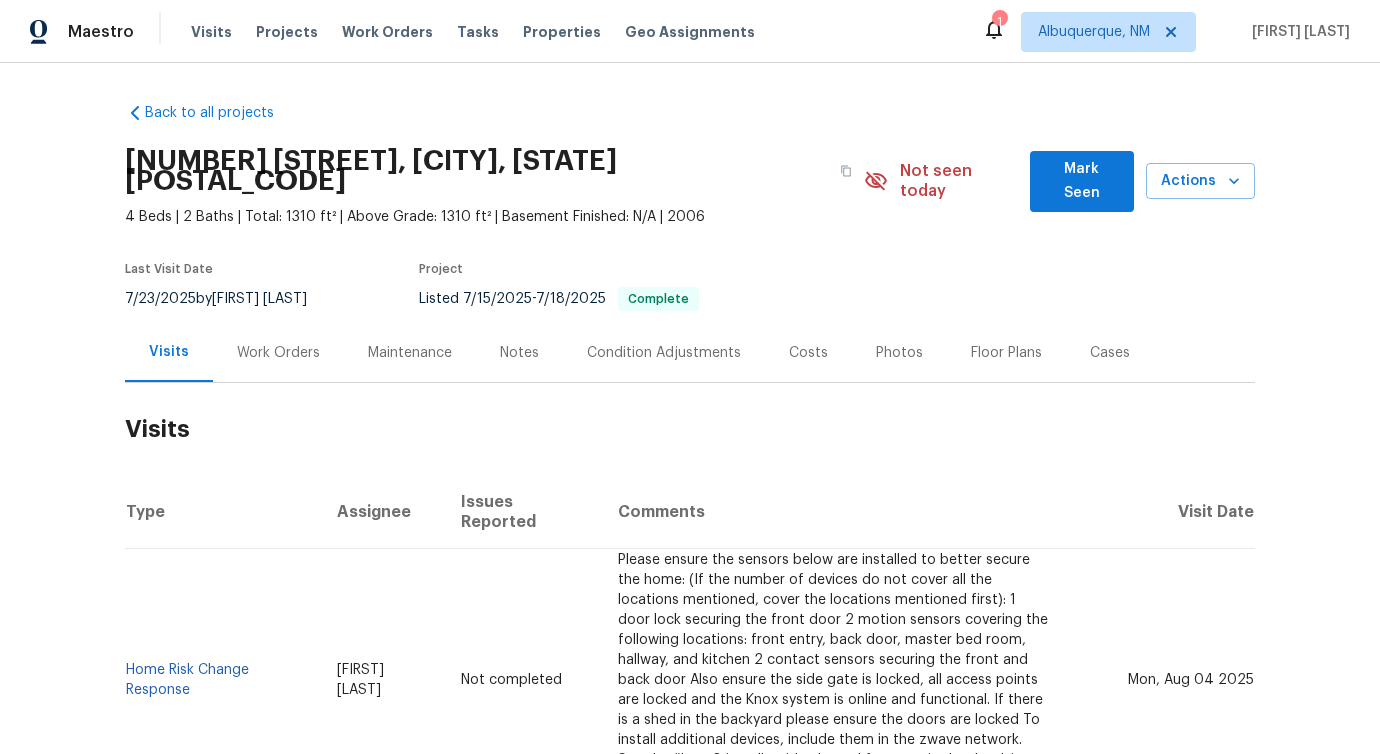 click on "Work Orders" at bounding box center (278, 352) 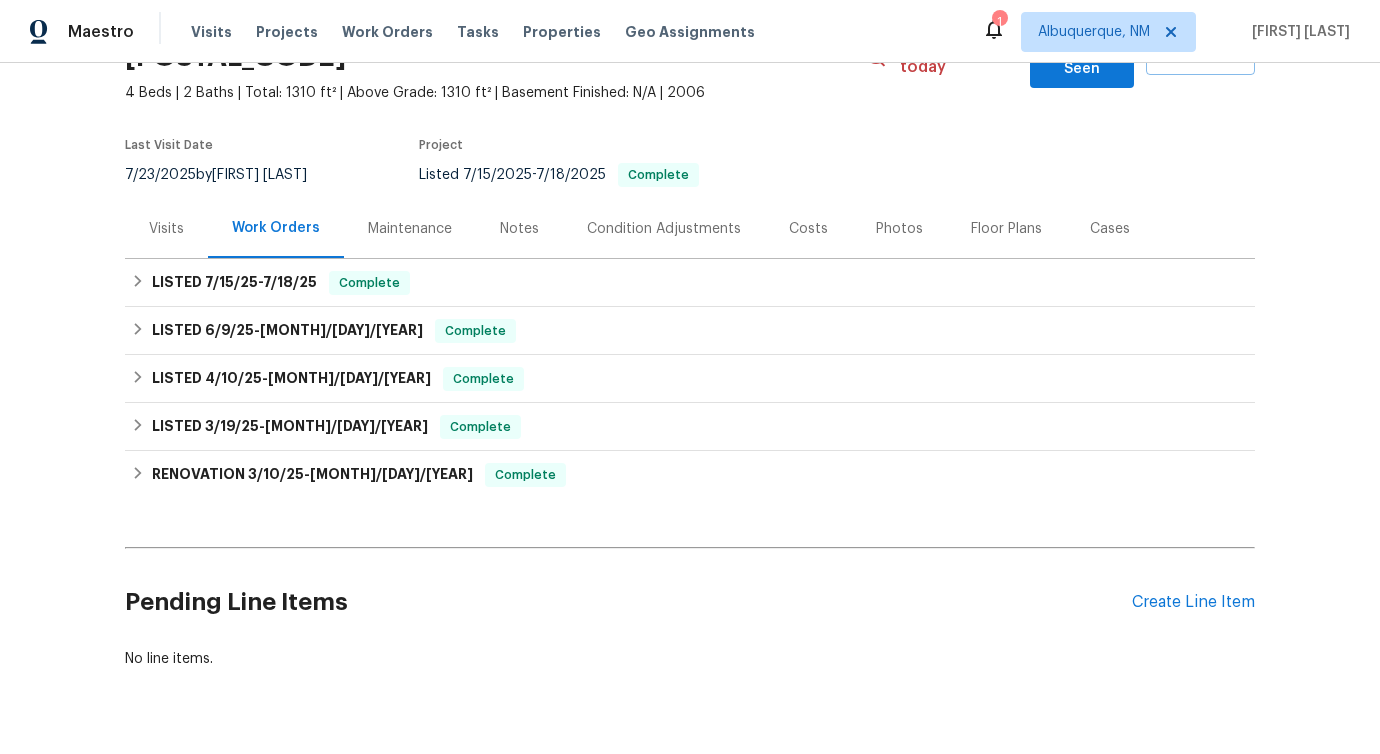 scroll, scrollTop: 170, scrollLeft: 0, axis: vertical 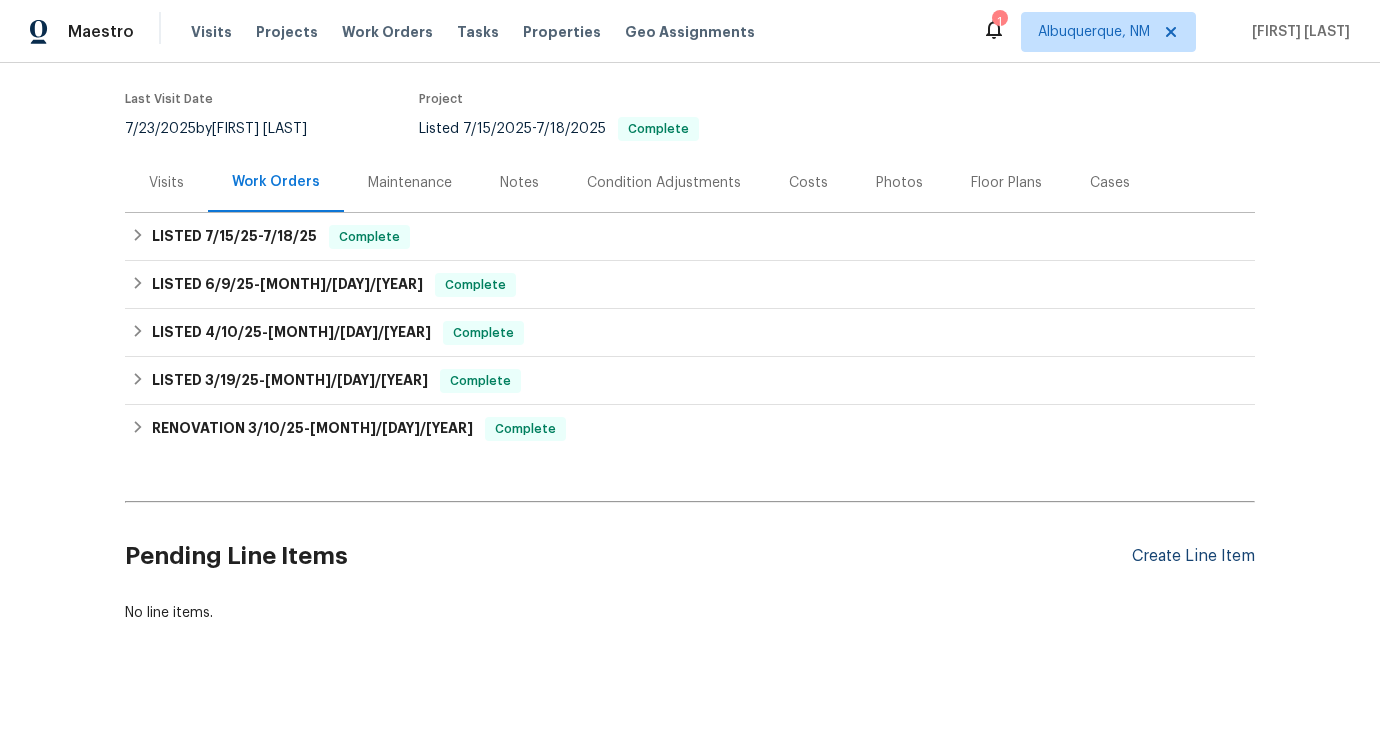 click on "Create Line Item" at bounding box center [1193, 556] 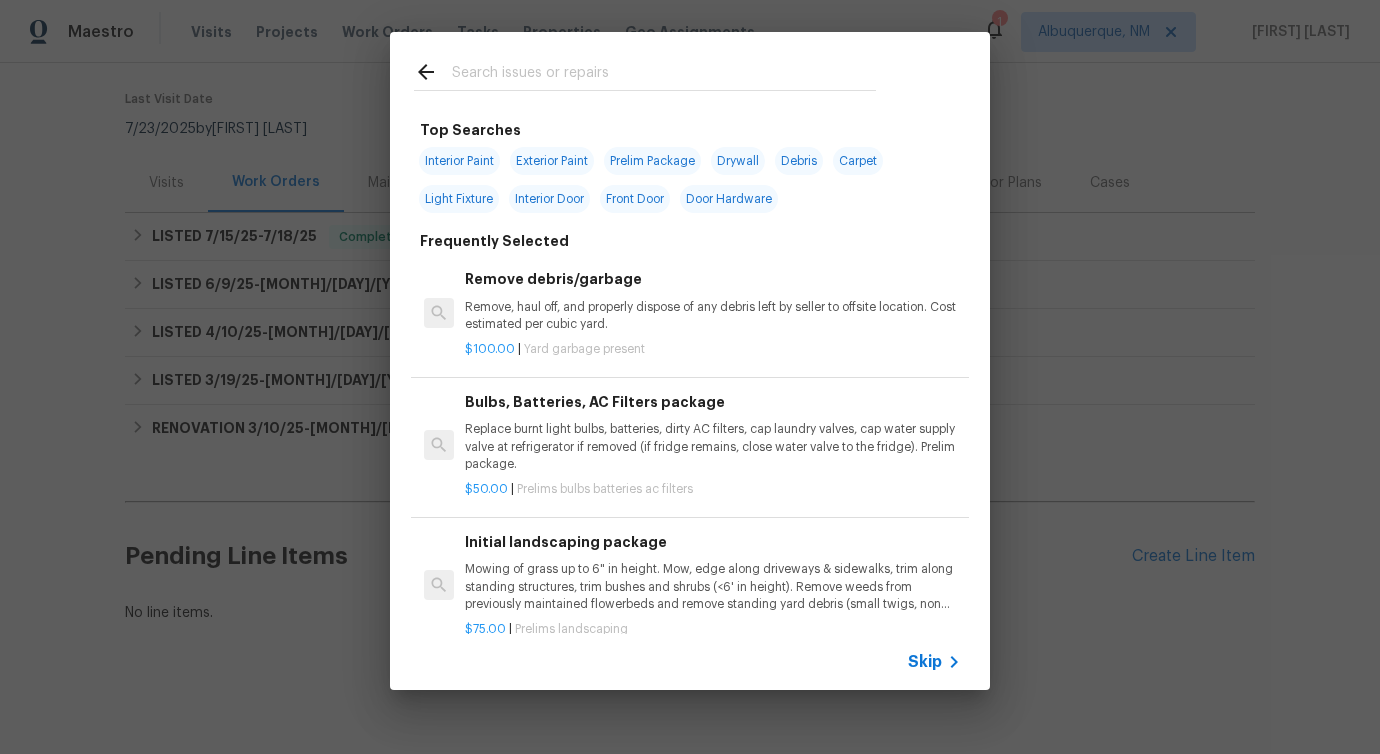 click at bounding box center [664, 75] 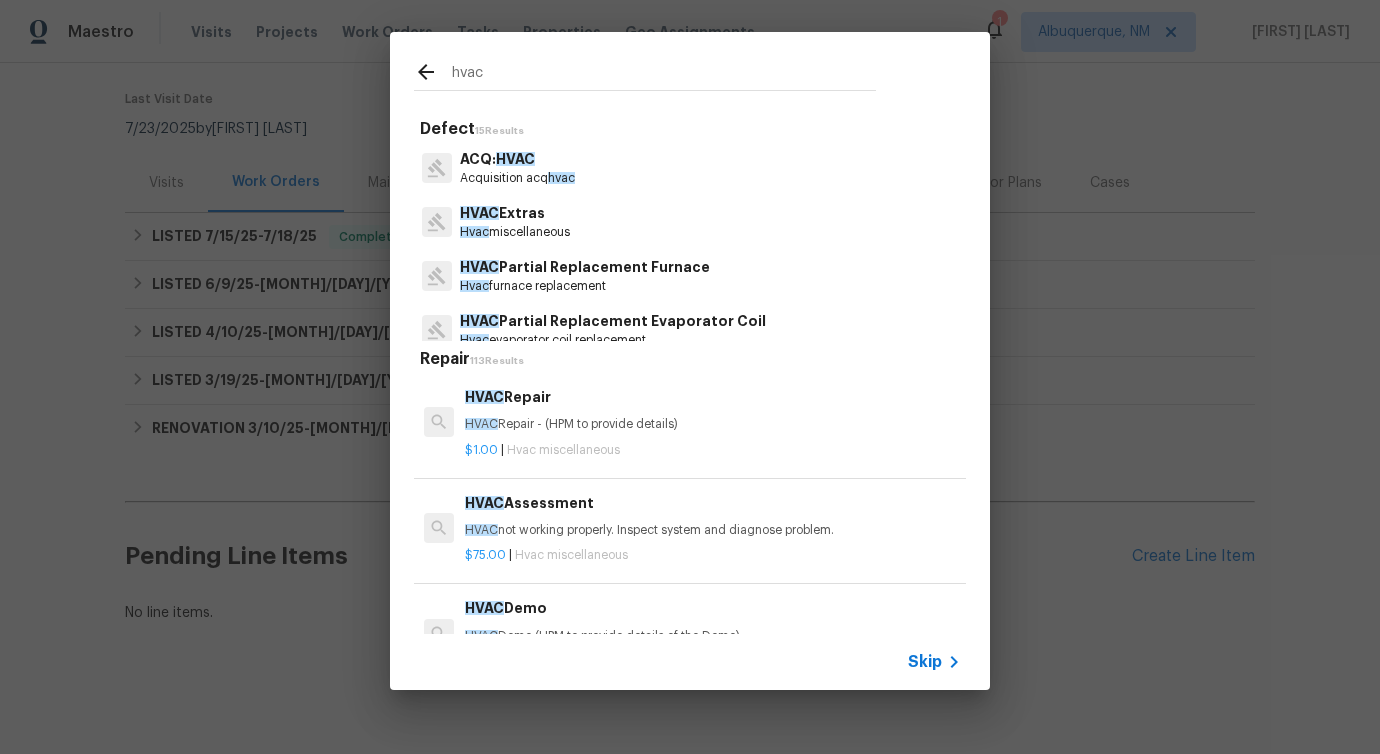 type on "hvac" 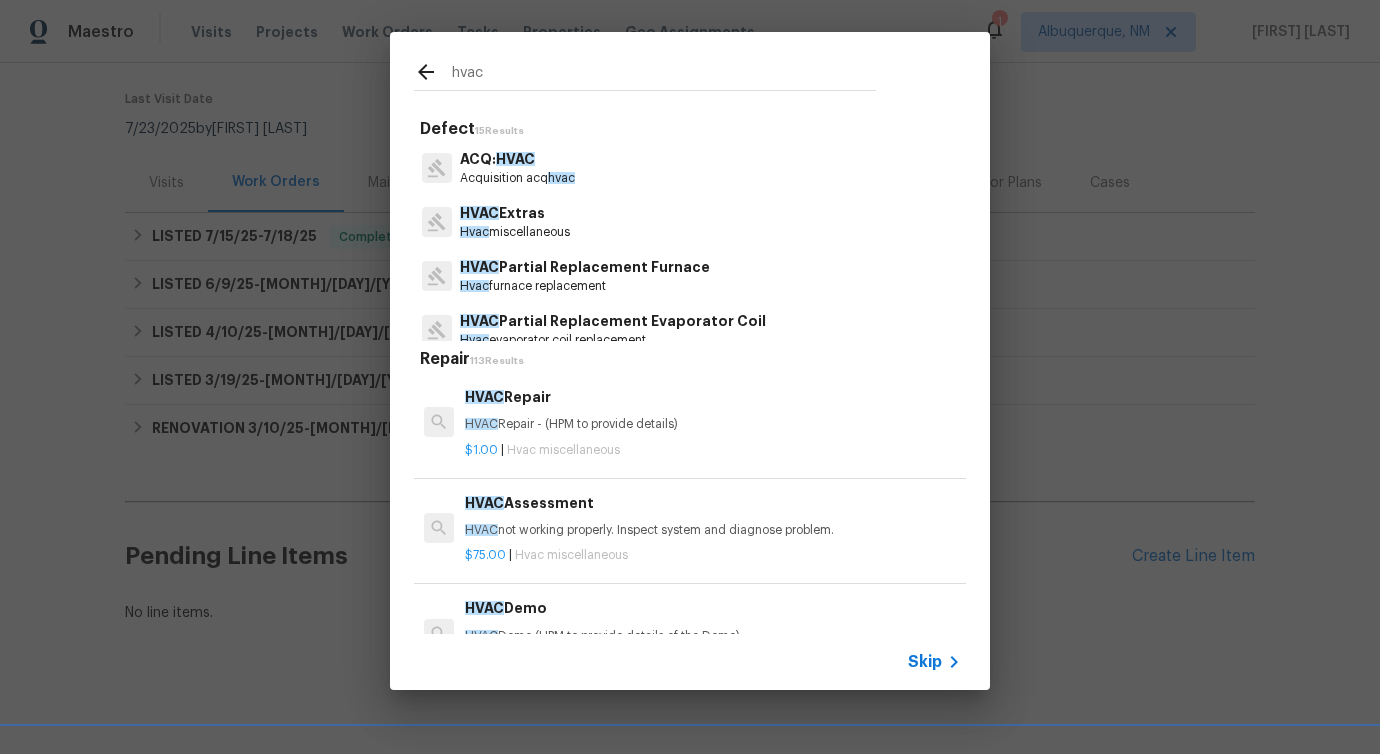 click on "HVAC  Extras" at bounding box center (515, 213) 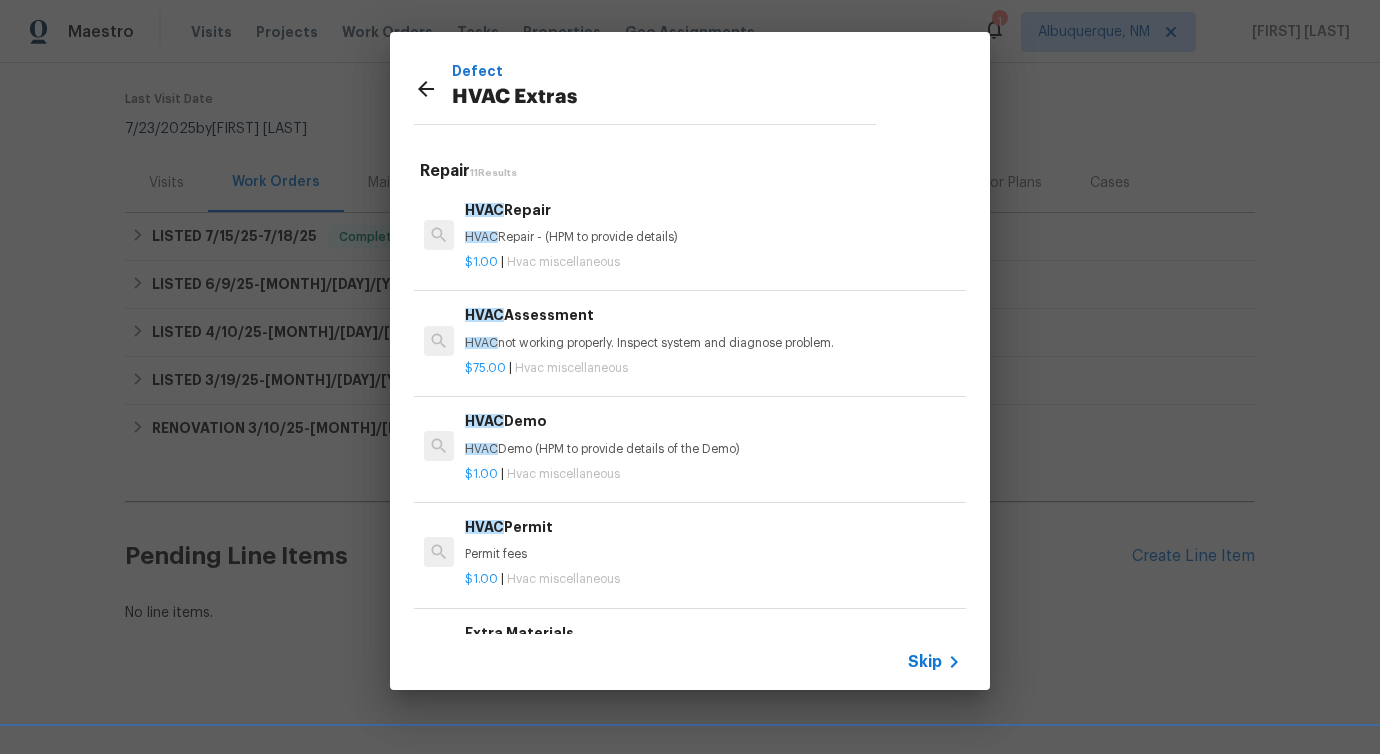 click on "HVAC  Repair - (HPM to provide details)" at bounding box center [713, 237] 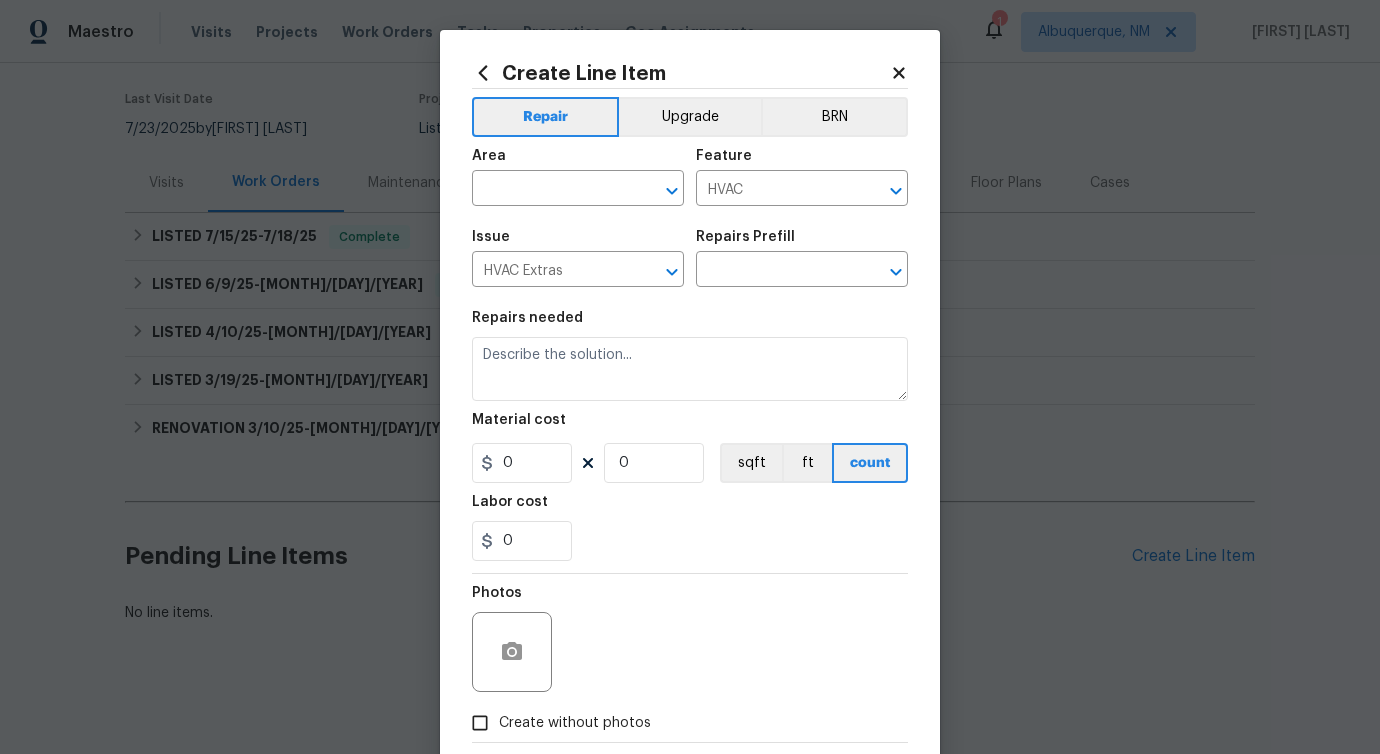 type on "HVAC Repair $1.00" 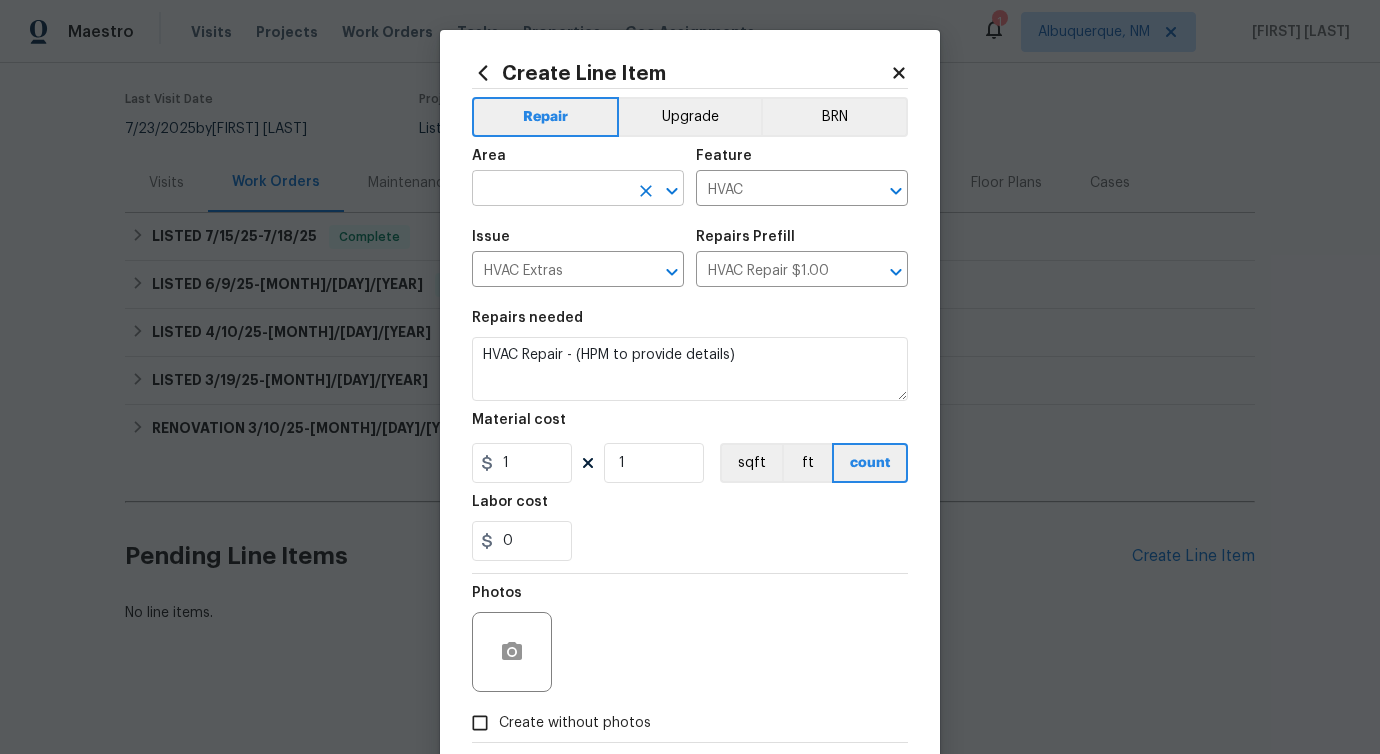 click at bounding box center [550, 190] 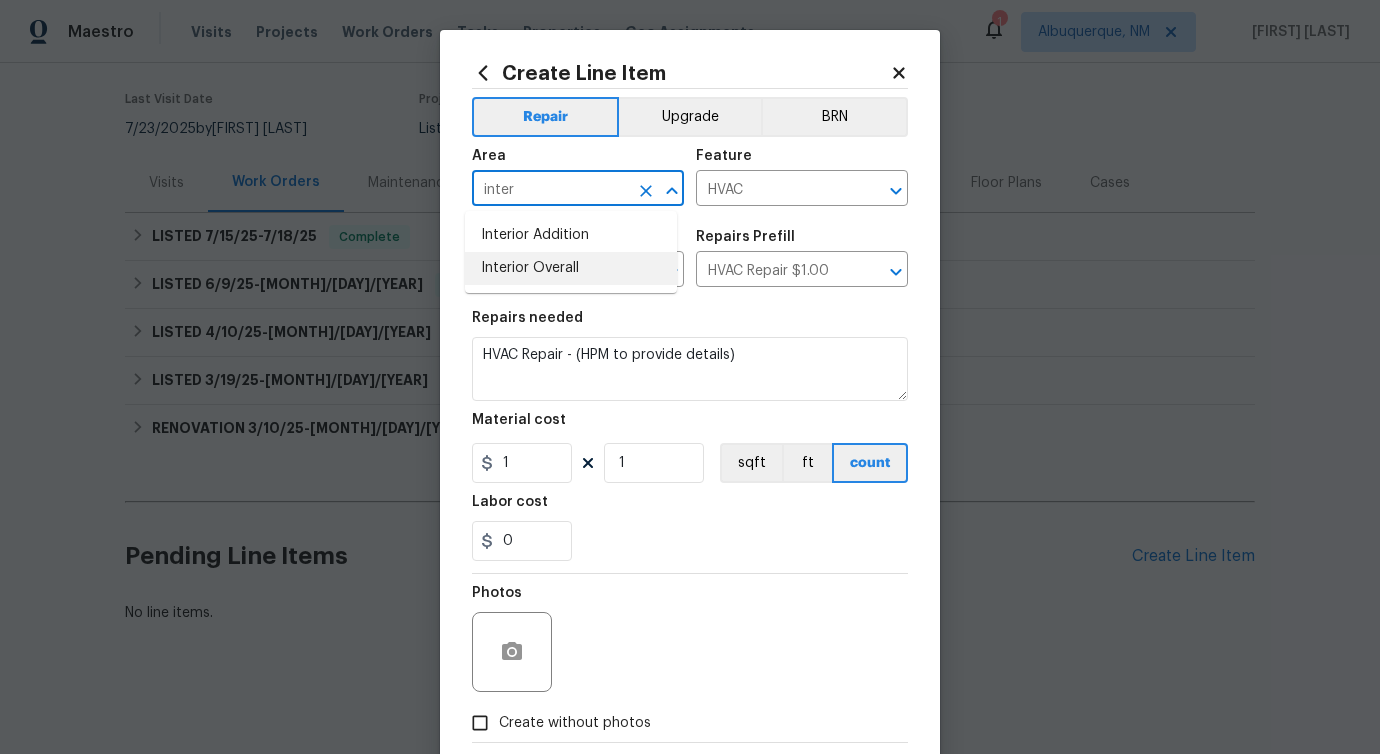 click on "Interior Overall" at bounding box center [571, 268] 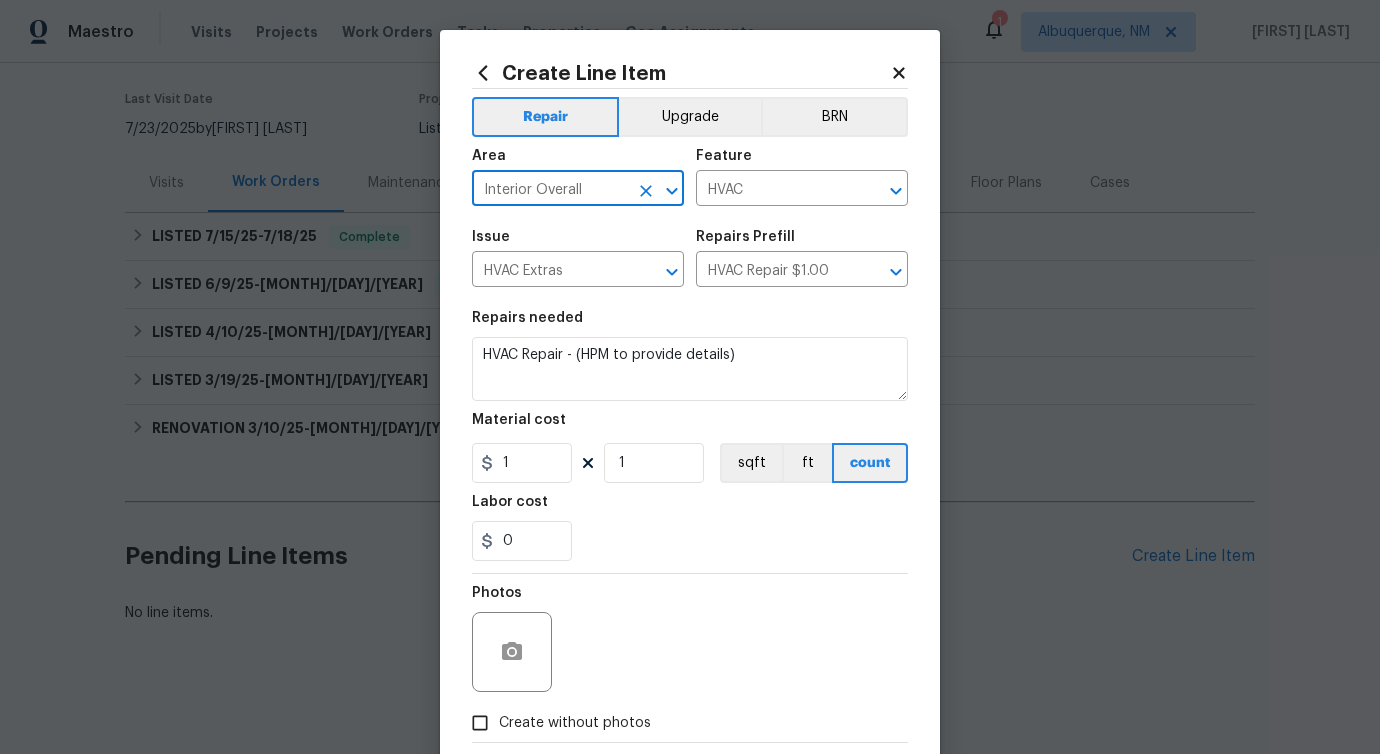 type on "Interior Overall" 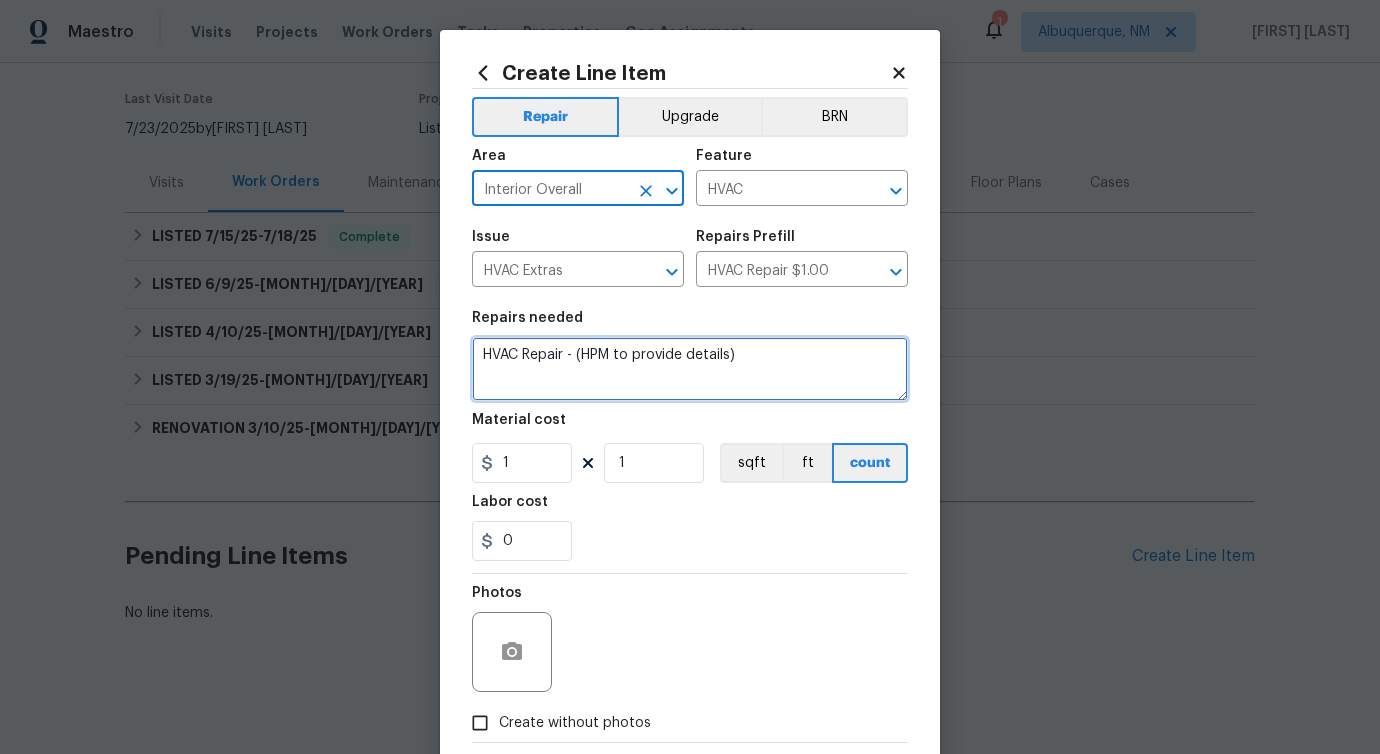 click on "HVAC Repair - (HPM to provide details)" at bounding box center [690, 369] 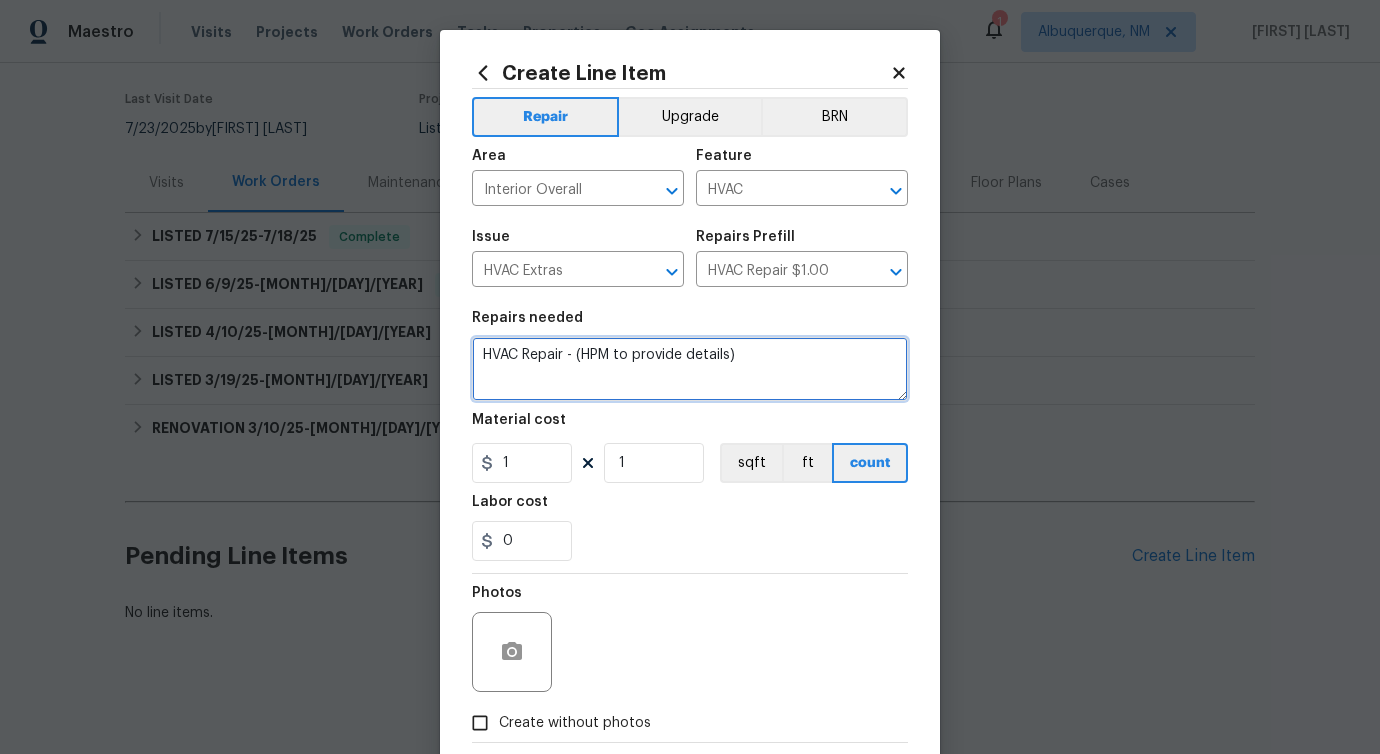 click on "HVAC Repair - (HPM to provide details)" at bounding box center [690, 369] 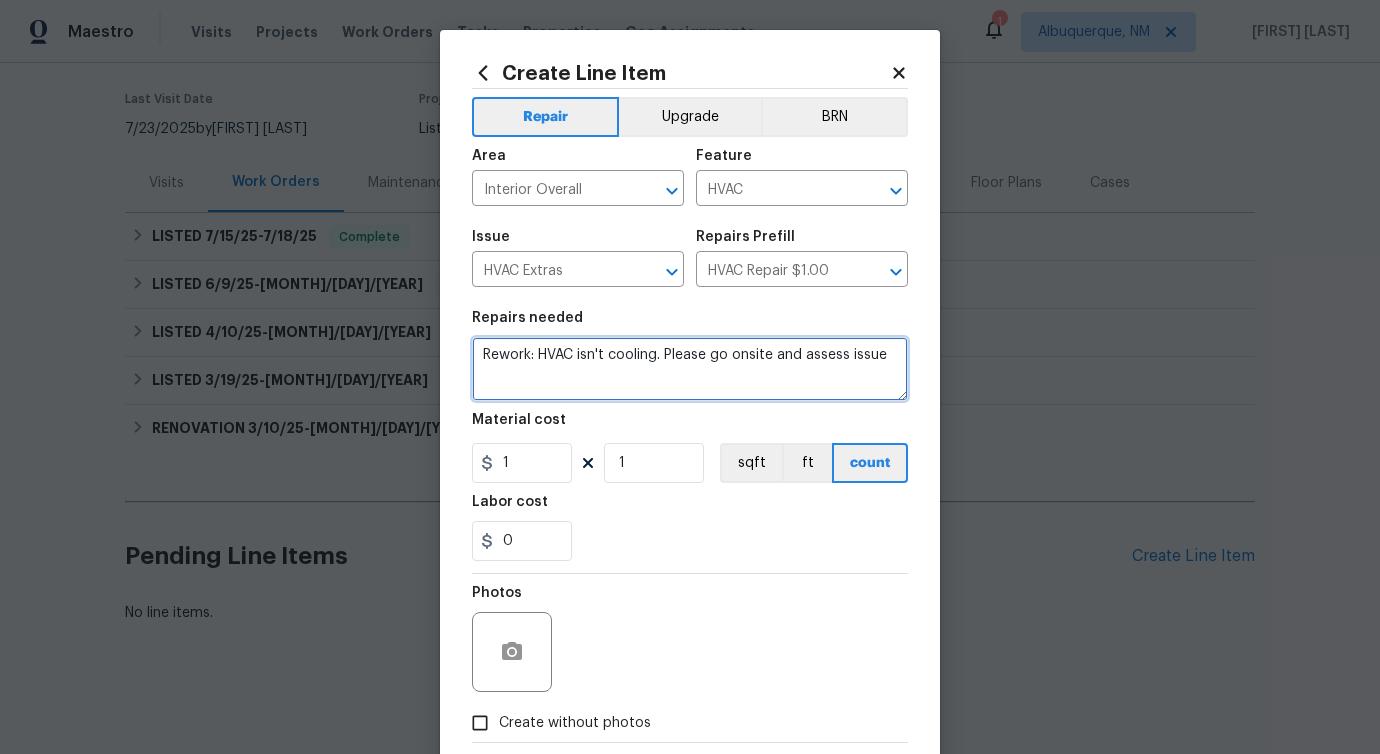 type on "Rework: HVAC isn't cooling. Please go onsite and assess issue" 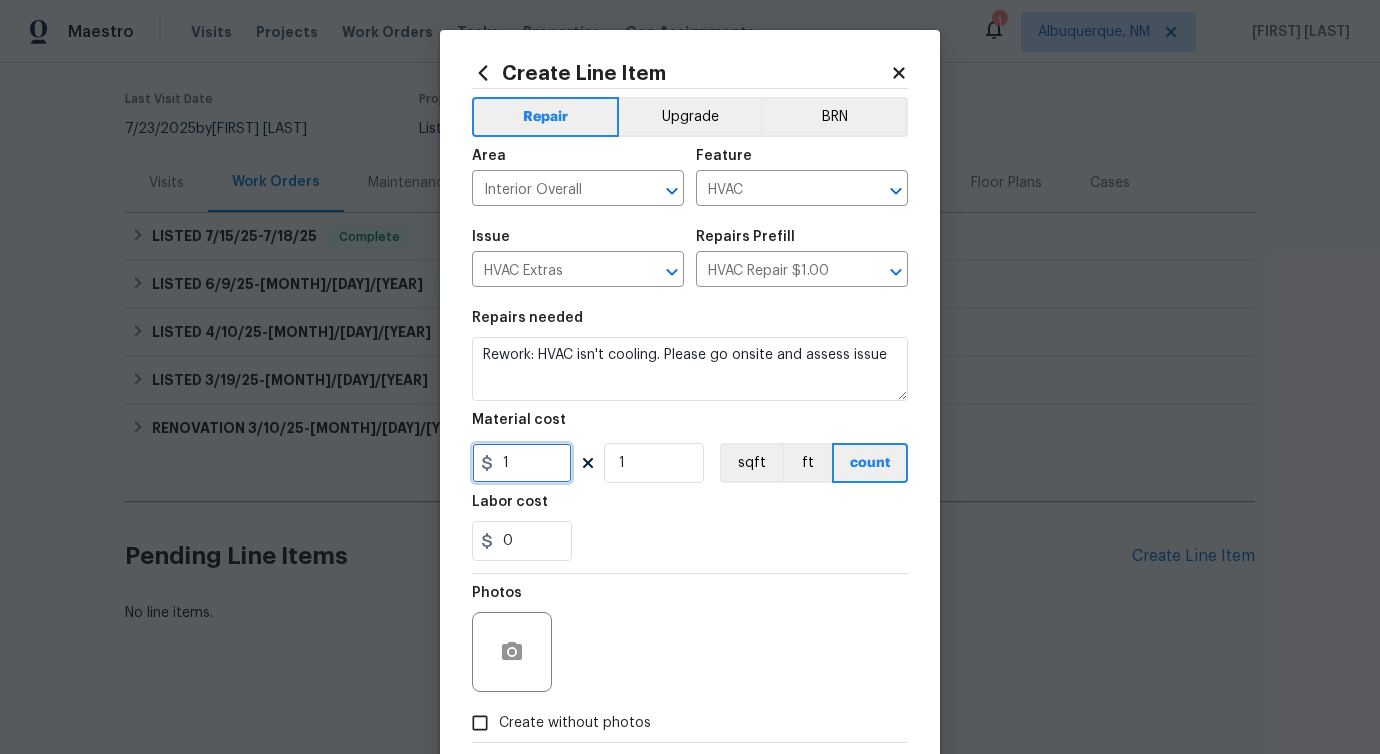click on "1" at bounding box center [522, 463] 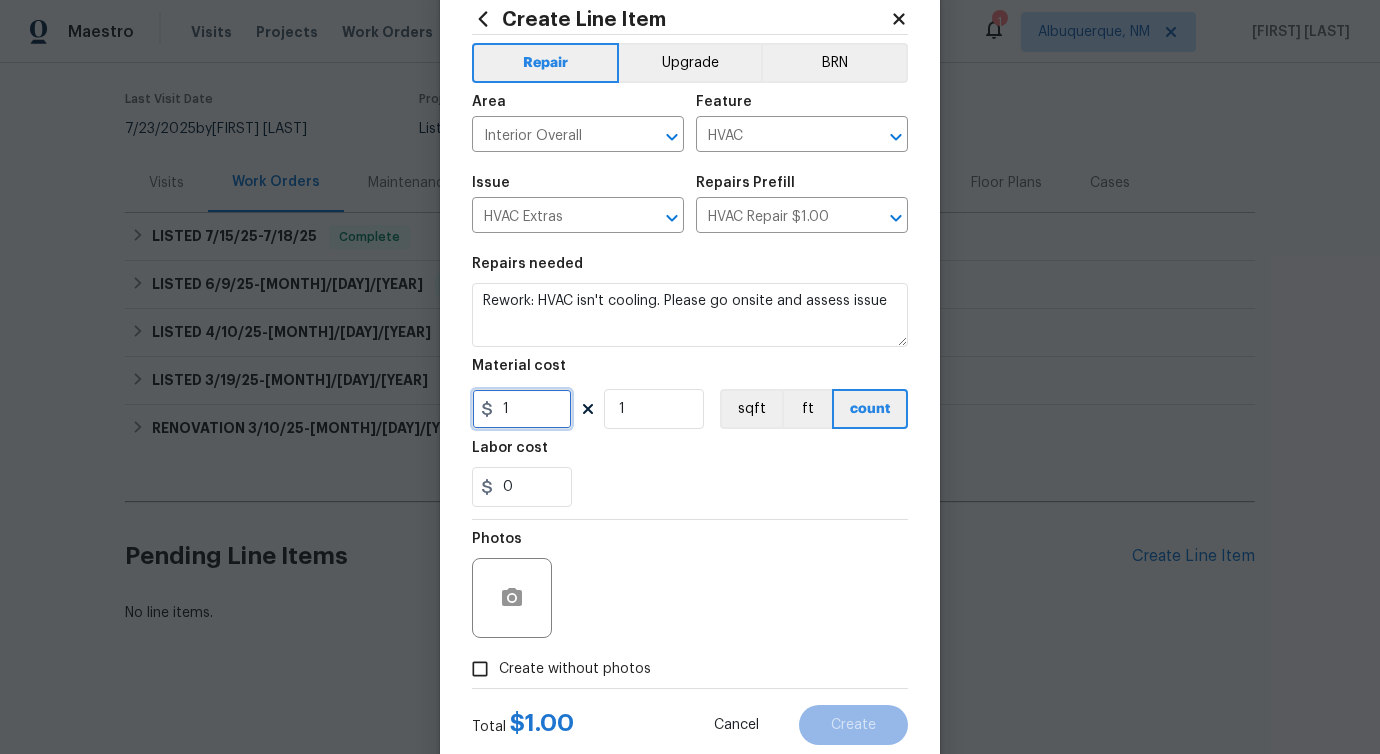 scroll, scrollTop: 108, scrollLeft: 0, axis: vertical 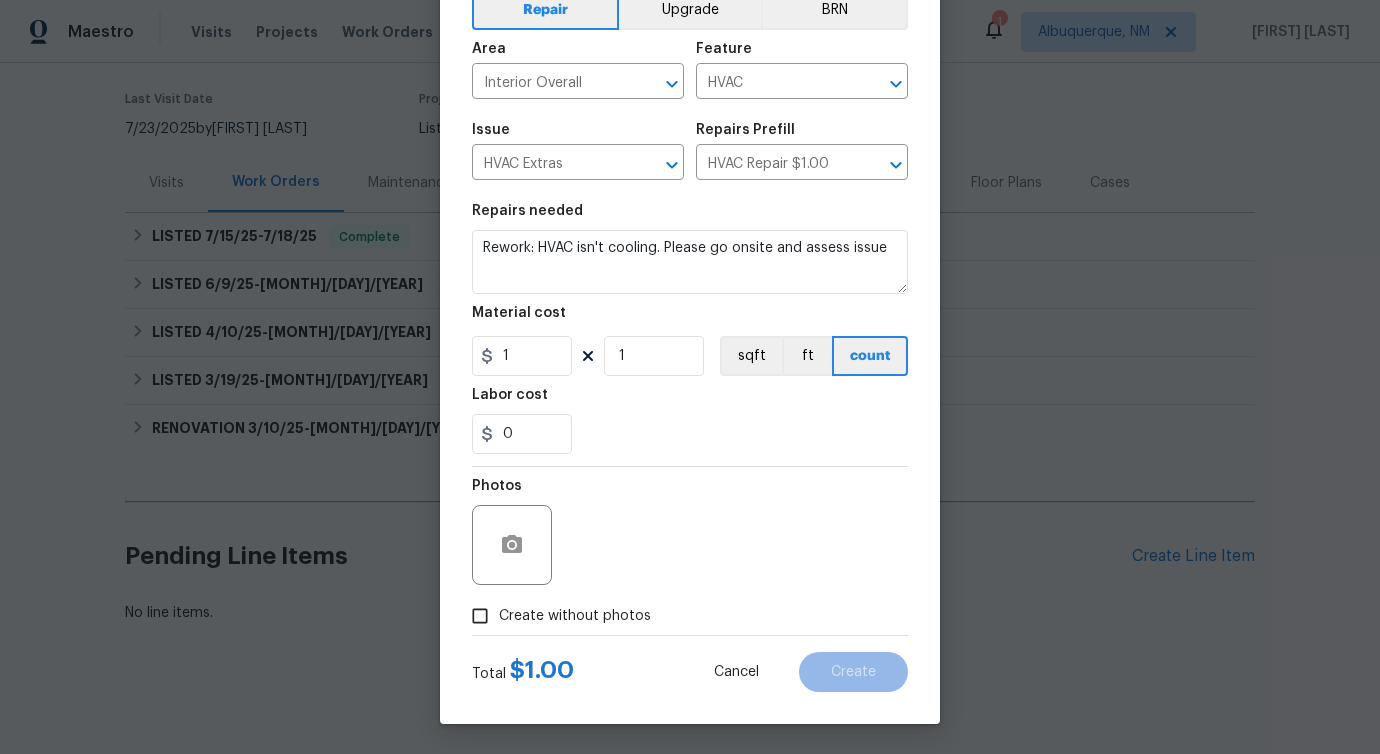 click on "Create without photos" at bounding box center [575, 616] 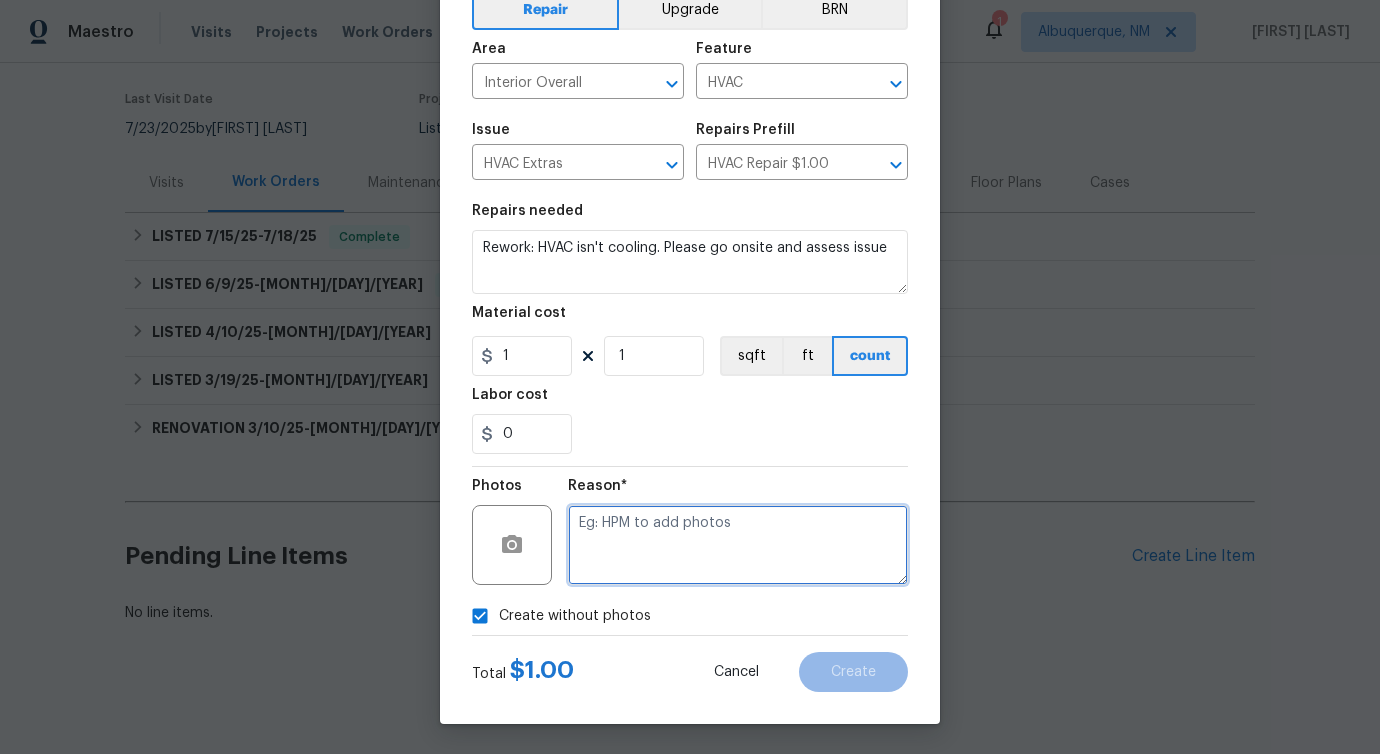 click at bounding box center (738, 545) 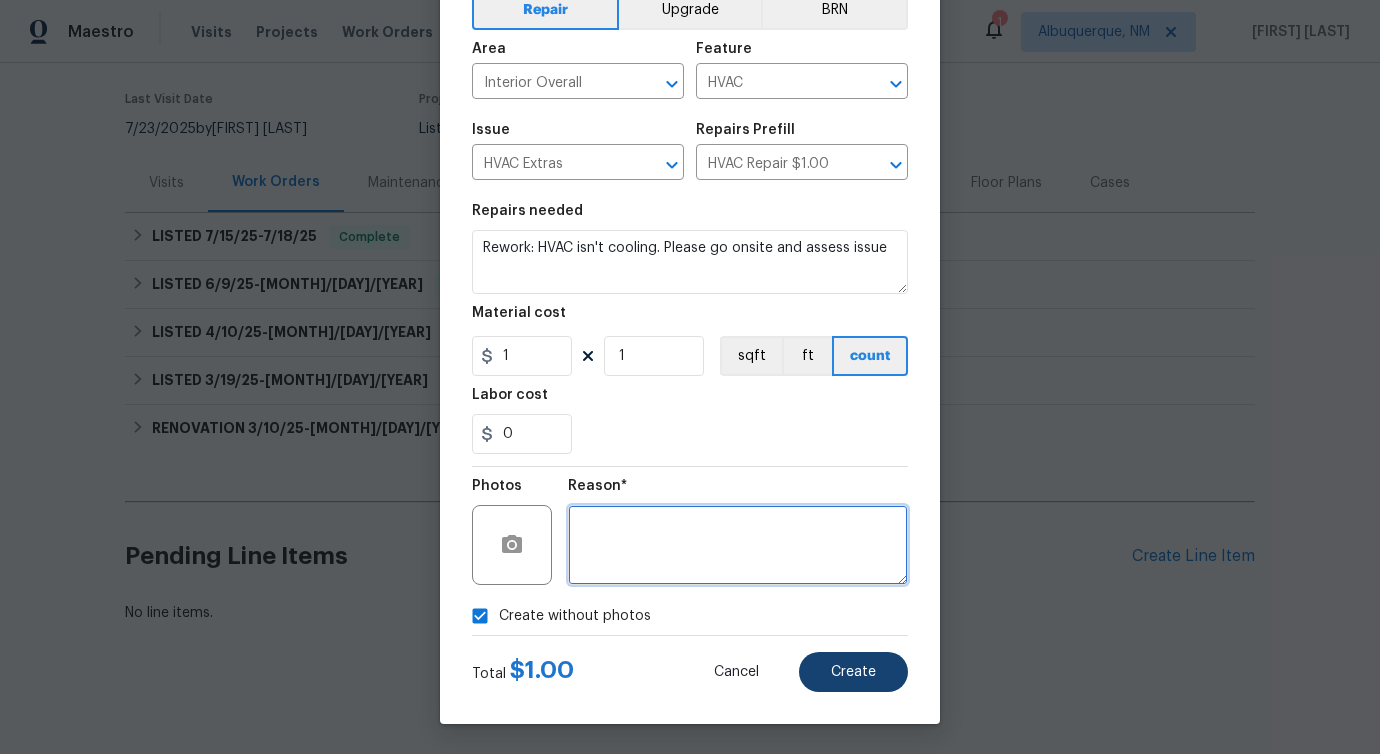 type 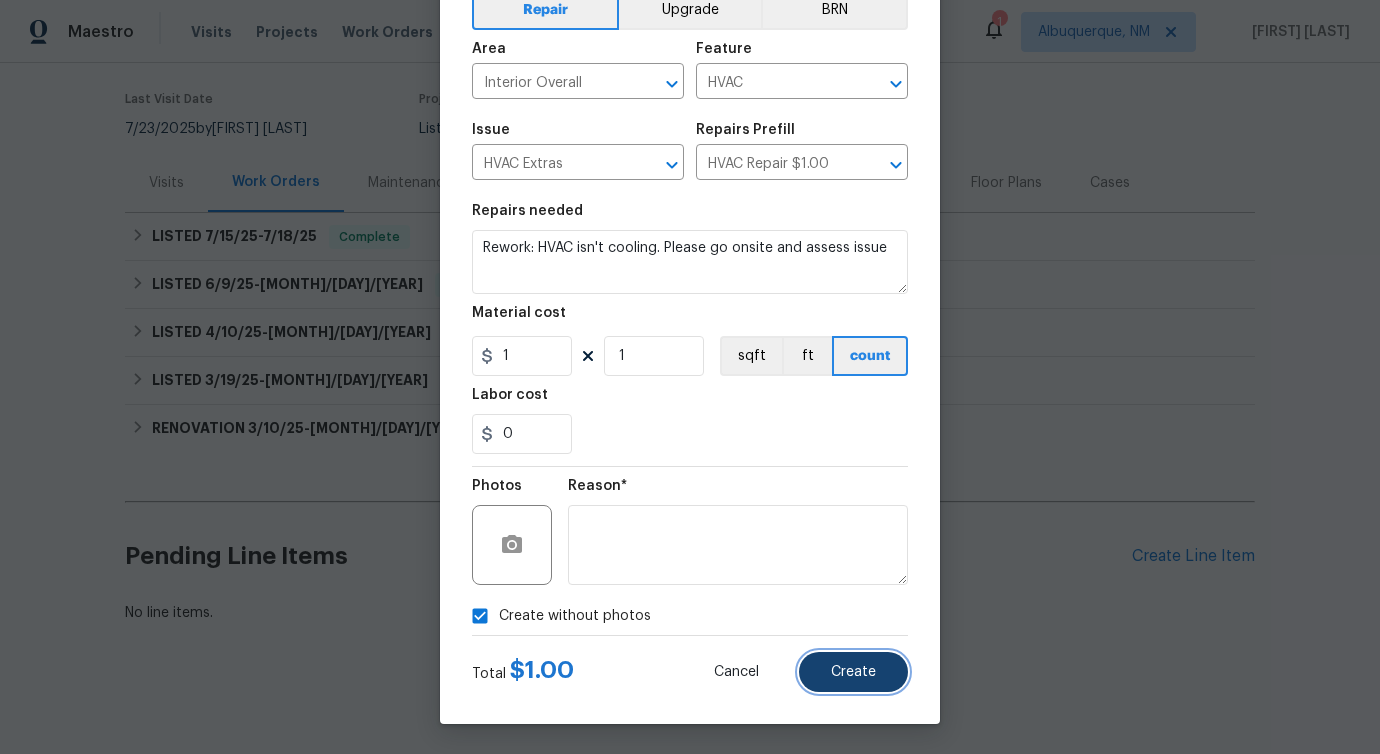 click on "Create" at bounding box center (853, 672) 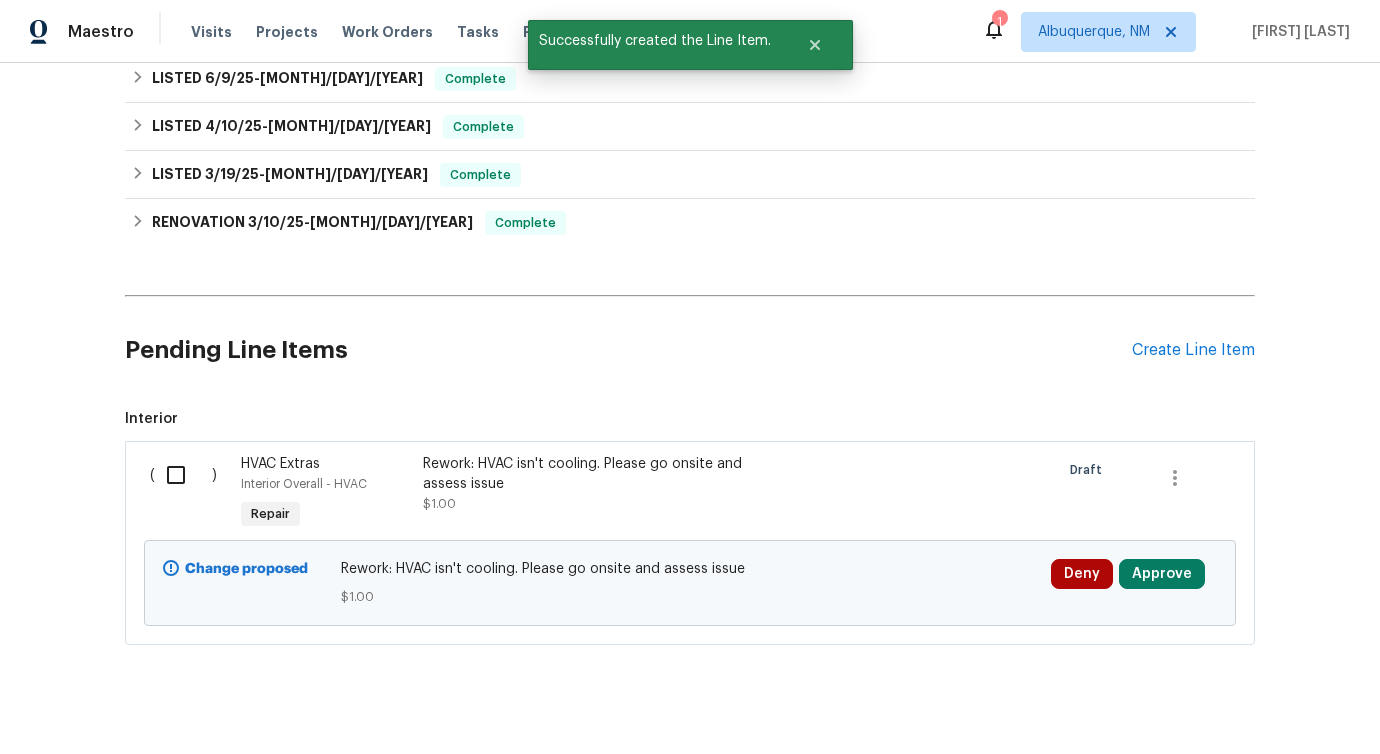 scroll, scrollTop: 398, scrollLeft: 0, axis: vertical 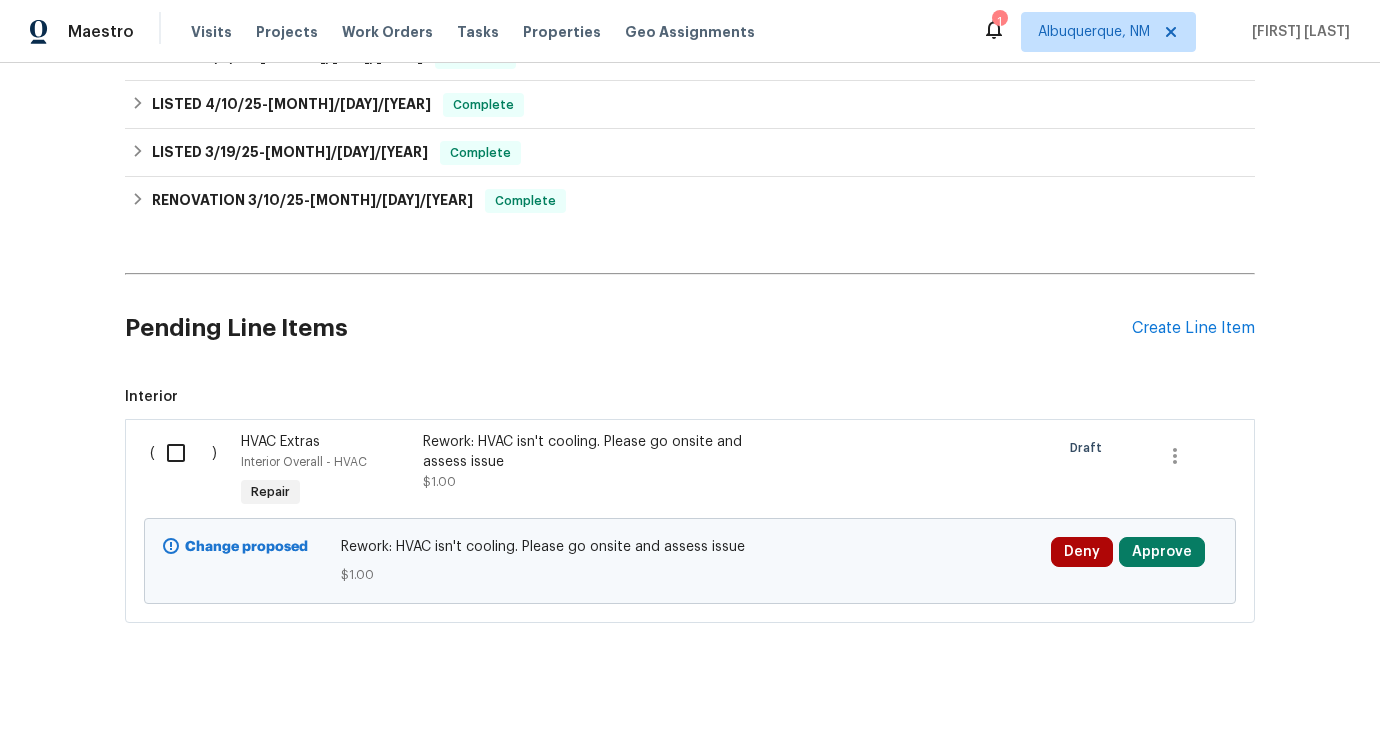 click at bounding box center [183, 453] 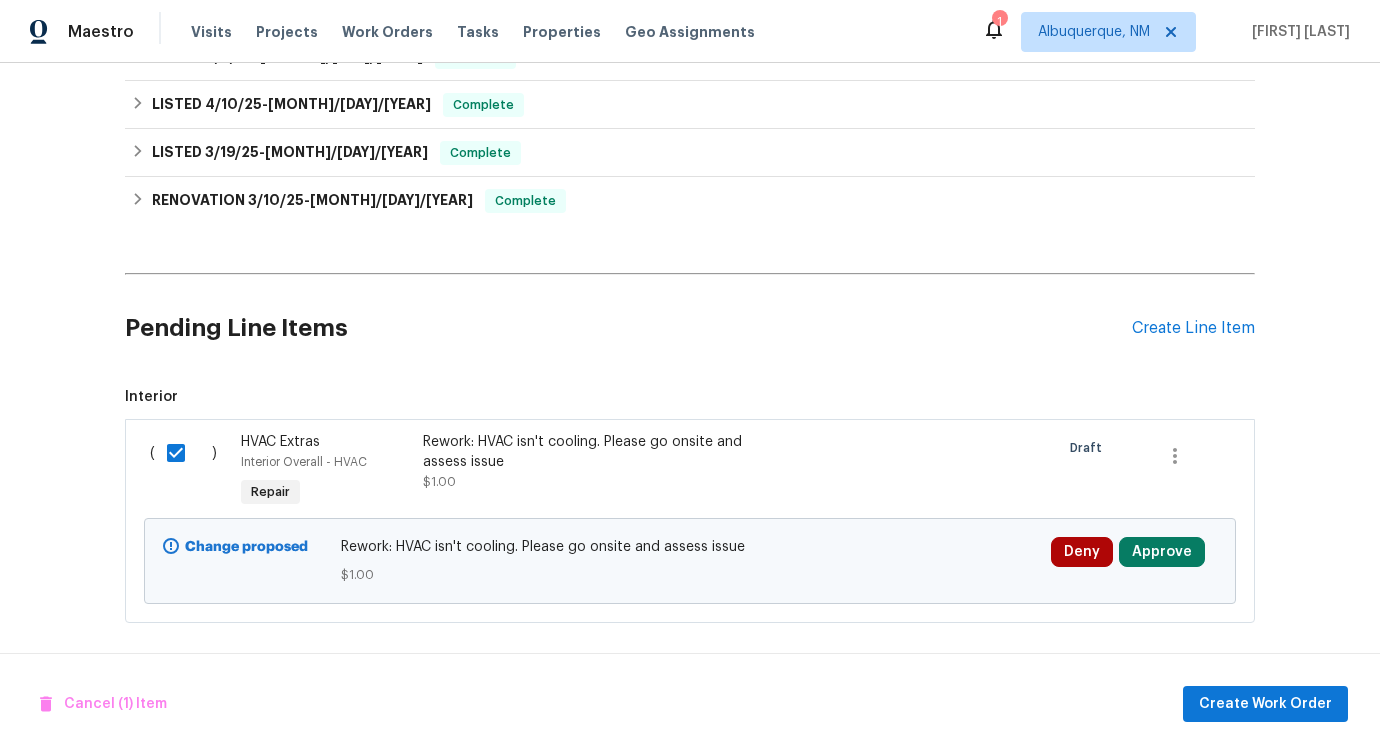click on "Rework: HVAC isn't cooling. Please go onsite and assess issue $1.00" at bounding box center [599, 462] 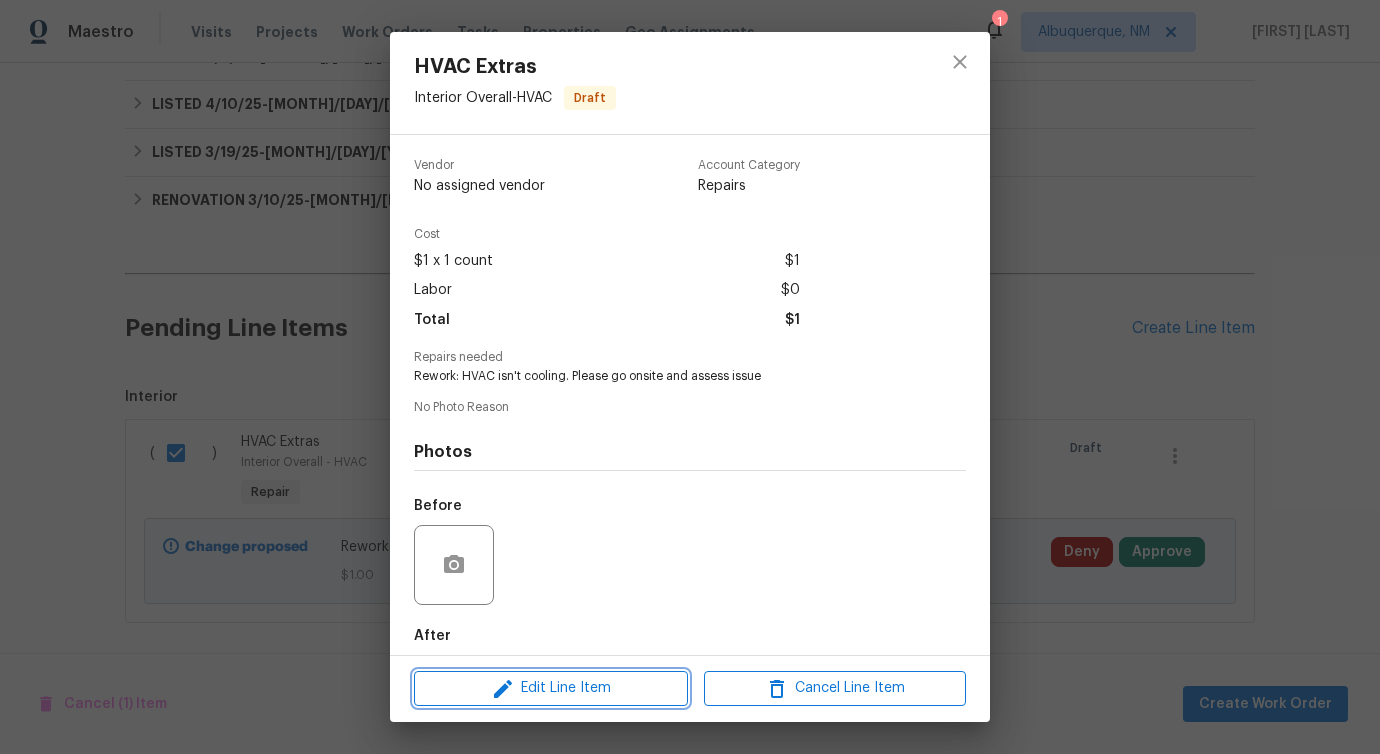 click 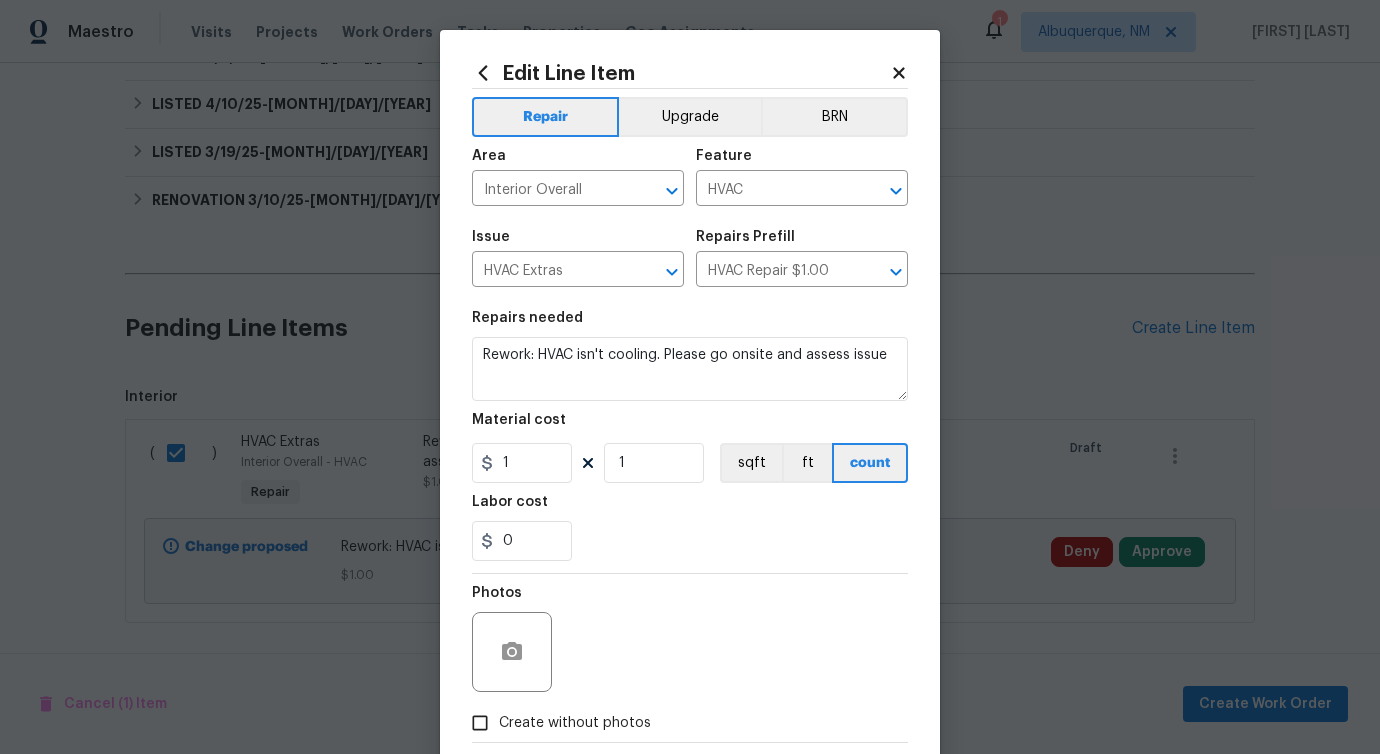 scroll, scrollTop: 108, scrollLeft: 0, axis: vertical 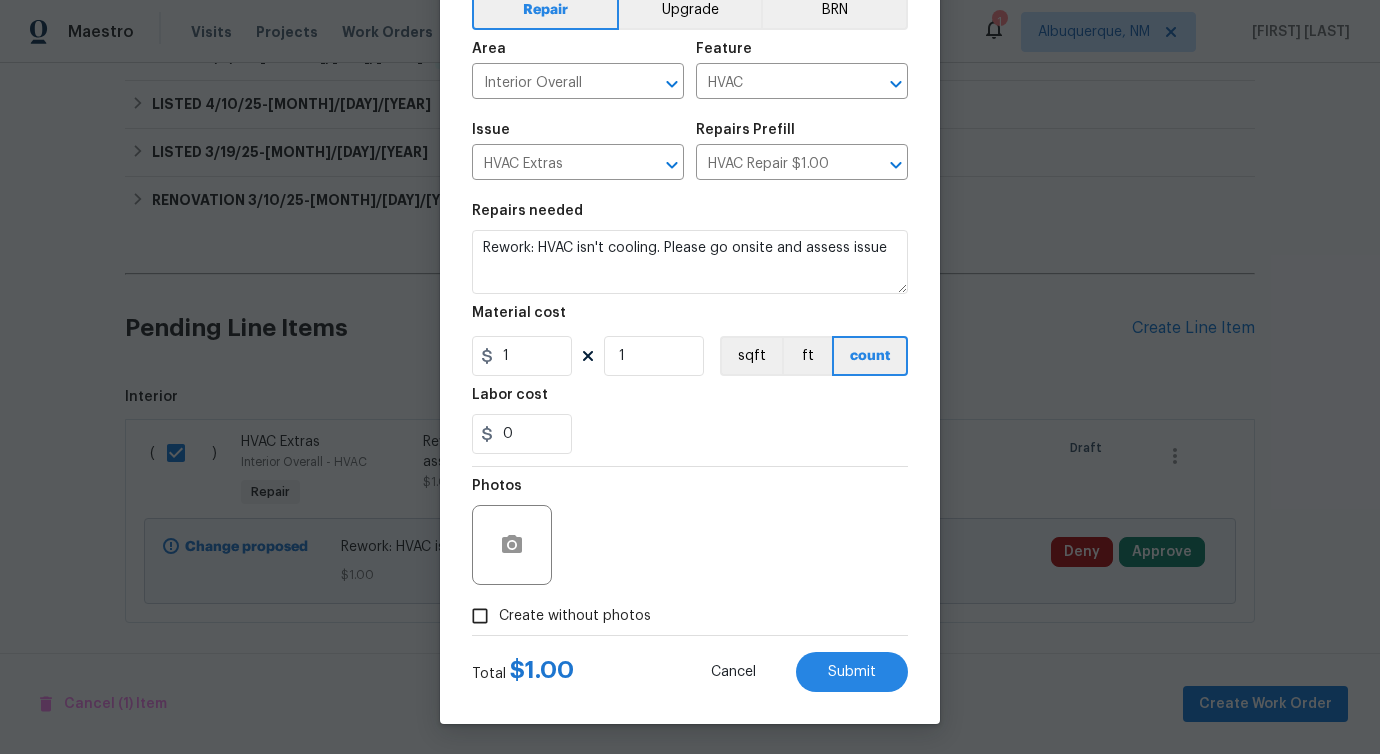 click on "Photos" at bounding box center (690, 532) 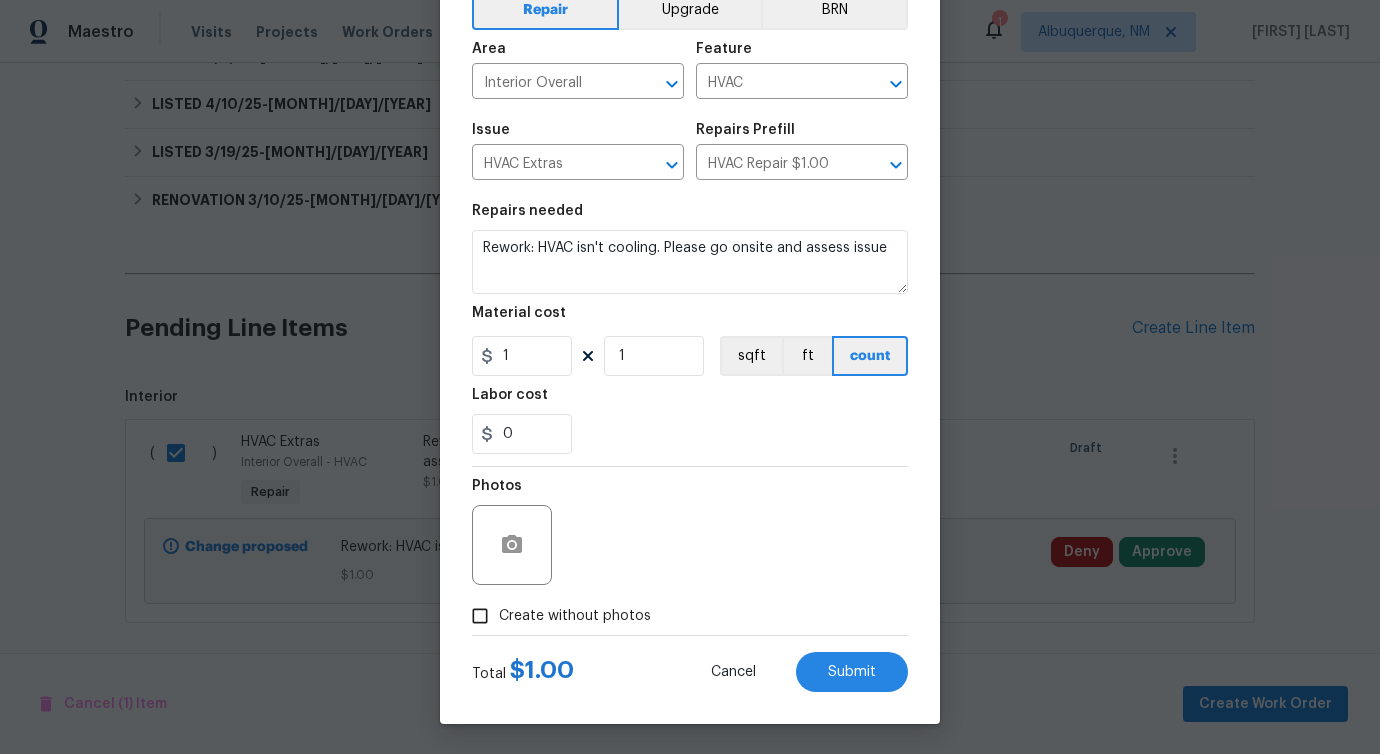 click on "Create without photos" at bounding box center (480, 616) 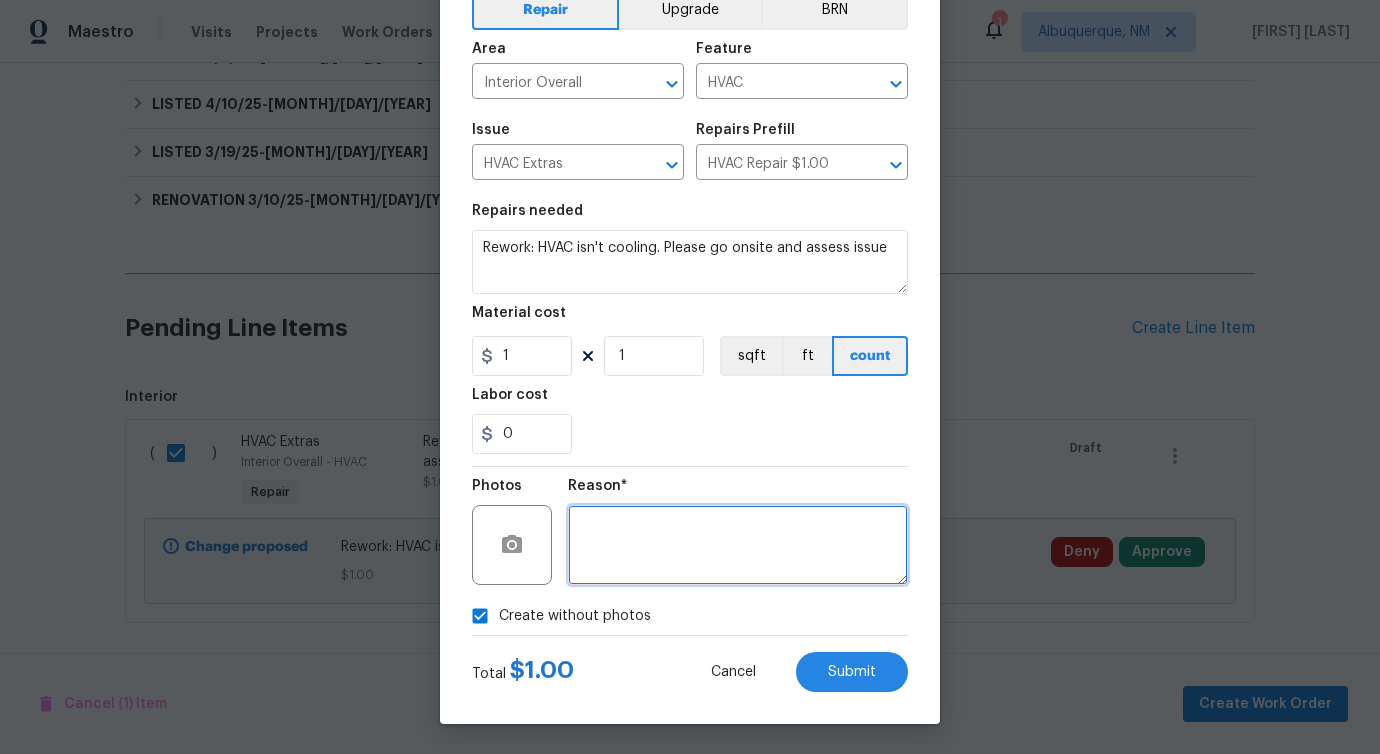 click at bounding box center [738, 545] 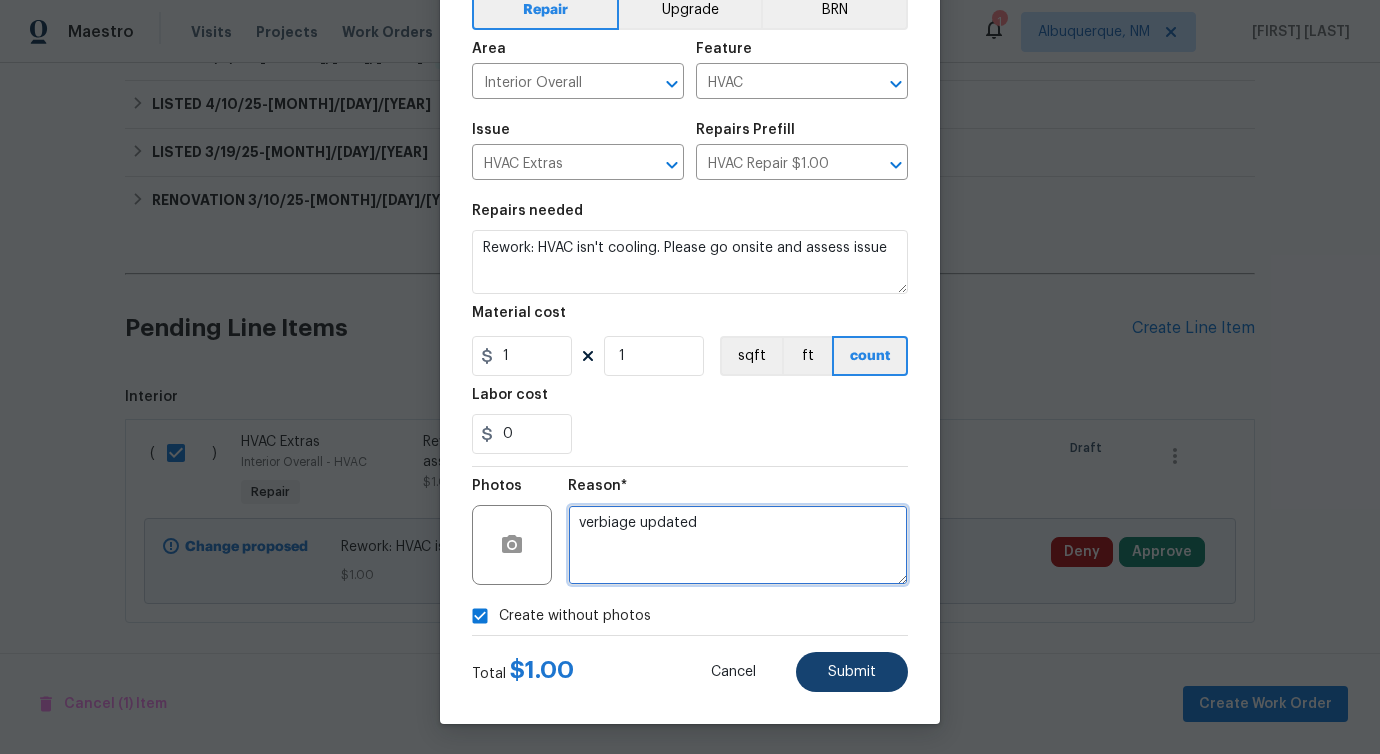 type on "verbiage updated" 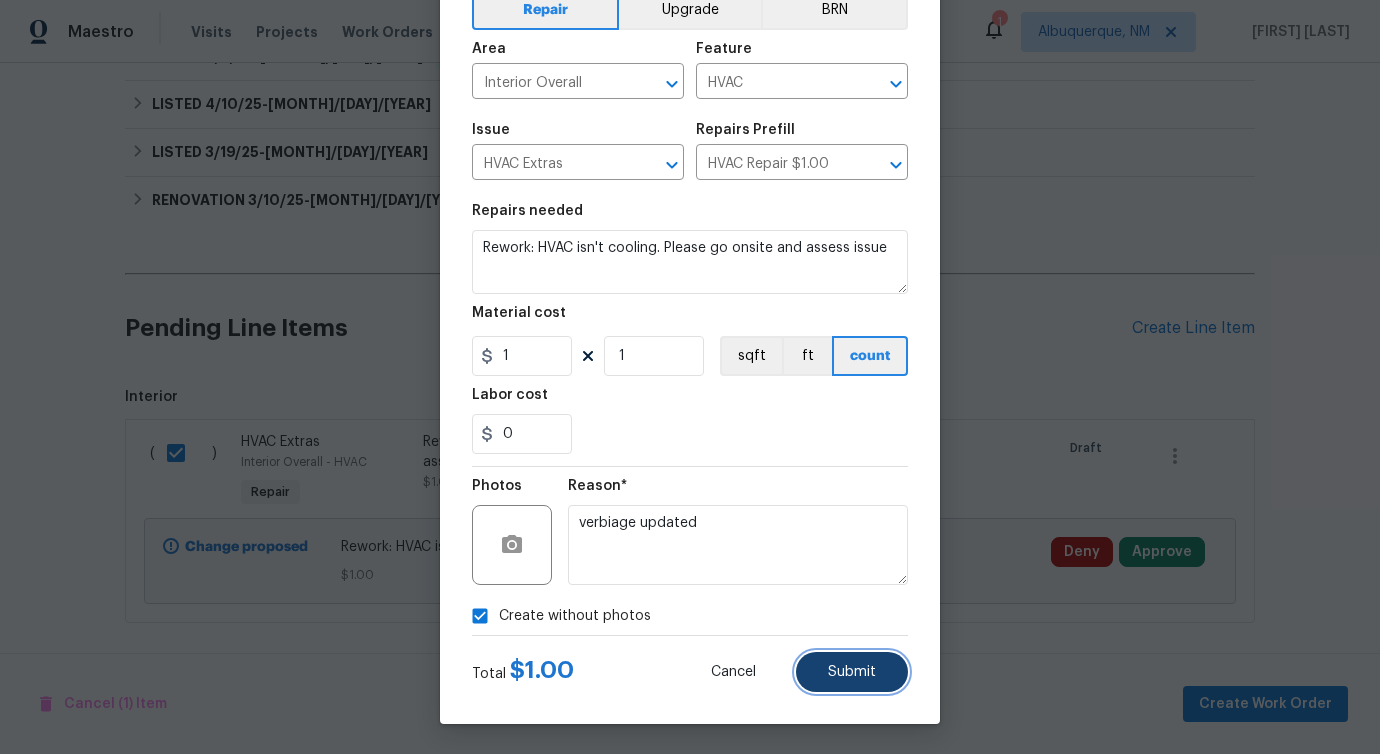 click on "Submit" at bounding box center [852, 672] 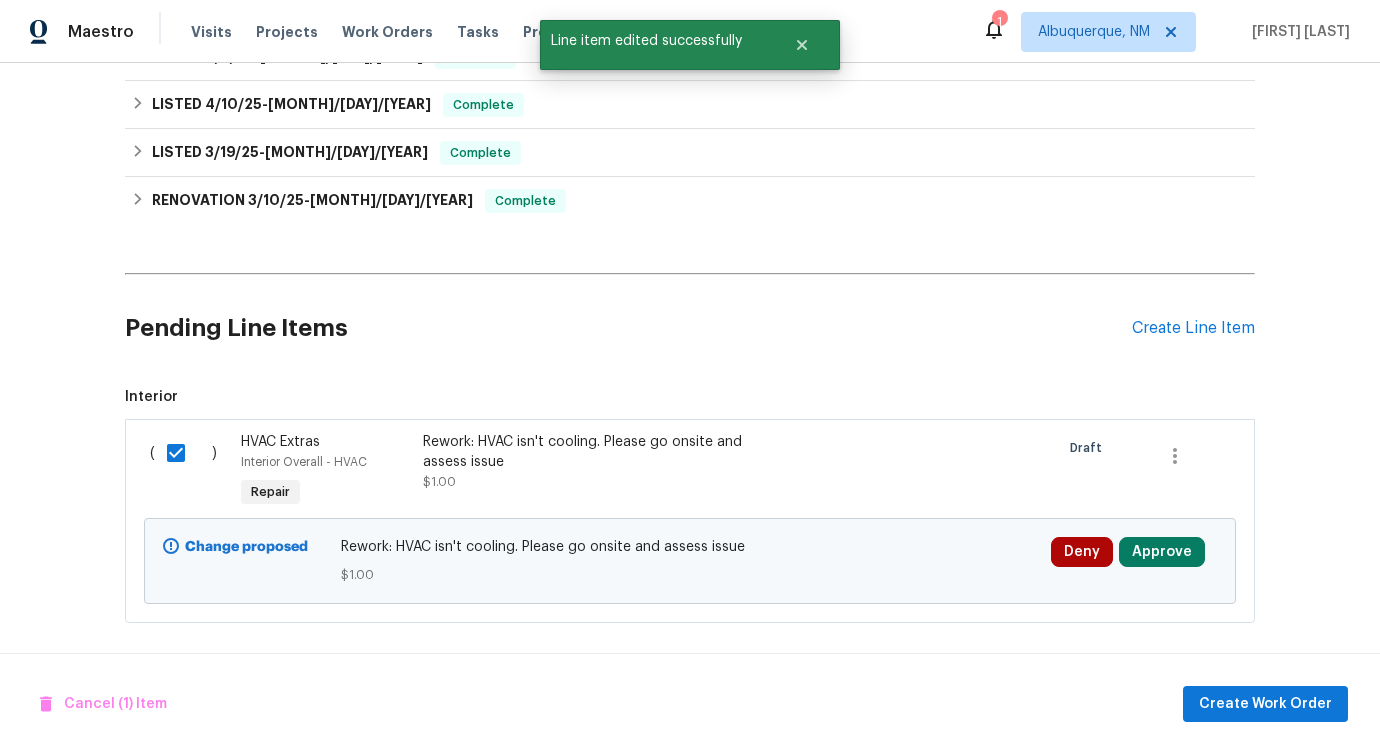 scroll, scrollTop: 0, scrollLeft: 0, axis: both 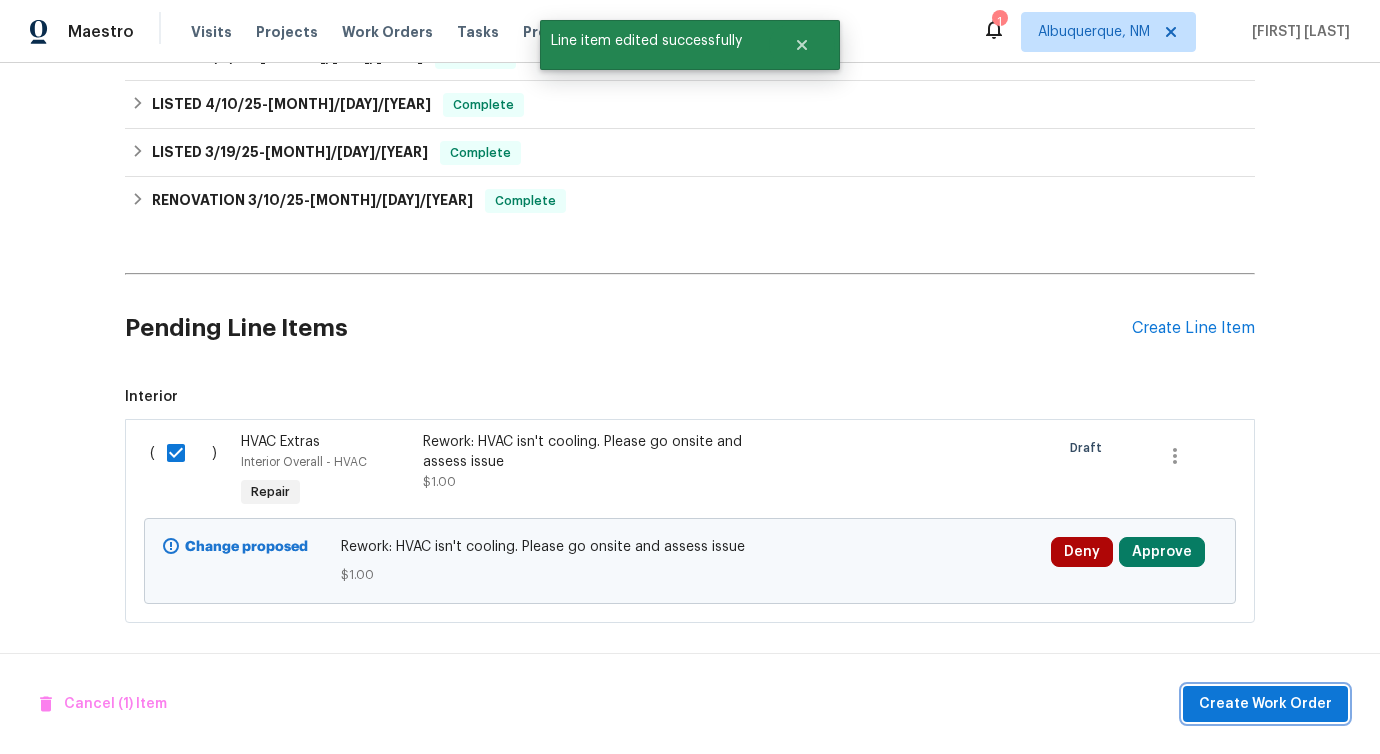 click on "Create Work Order" at bounding box center (1265, 704) 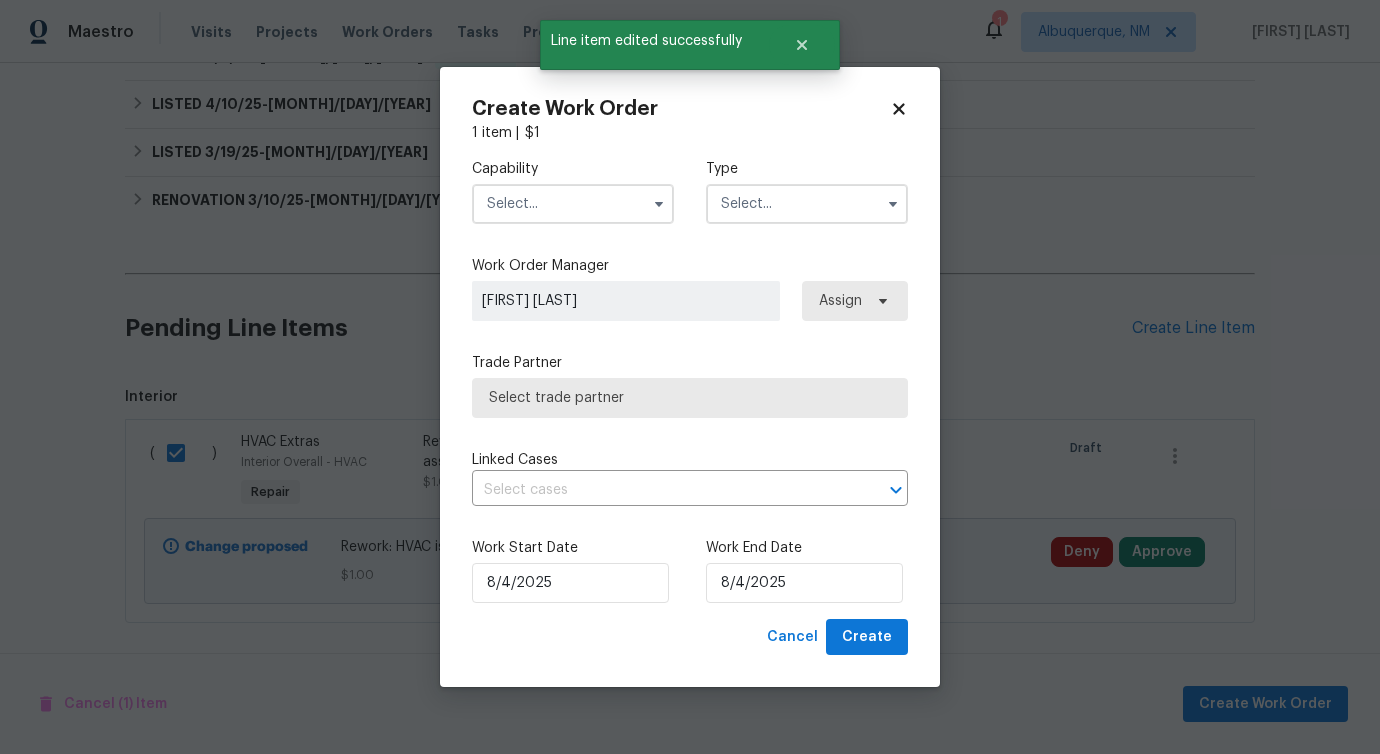 click at bounding box center (573, 204) 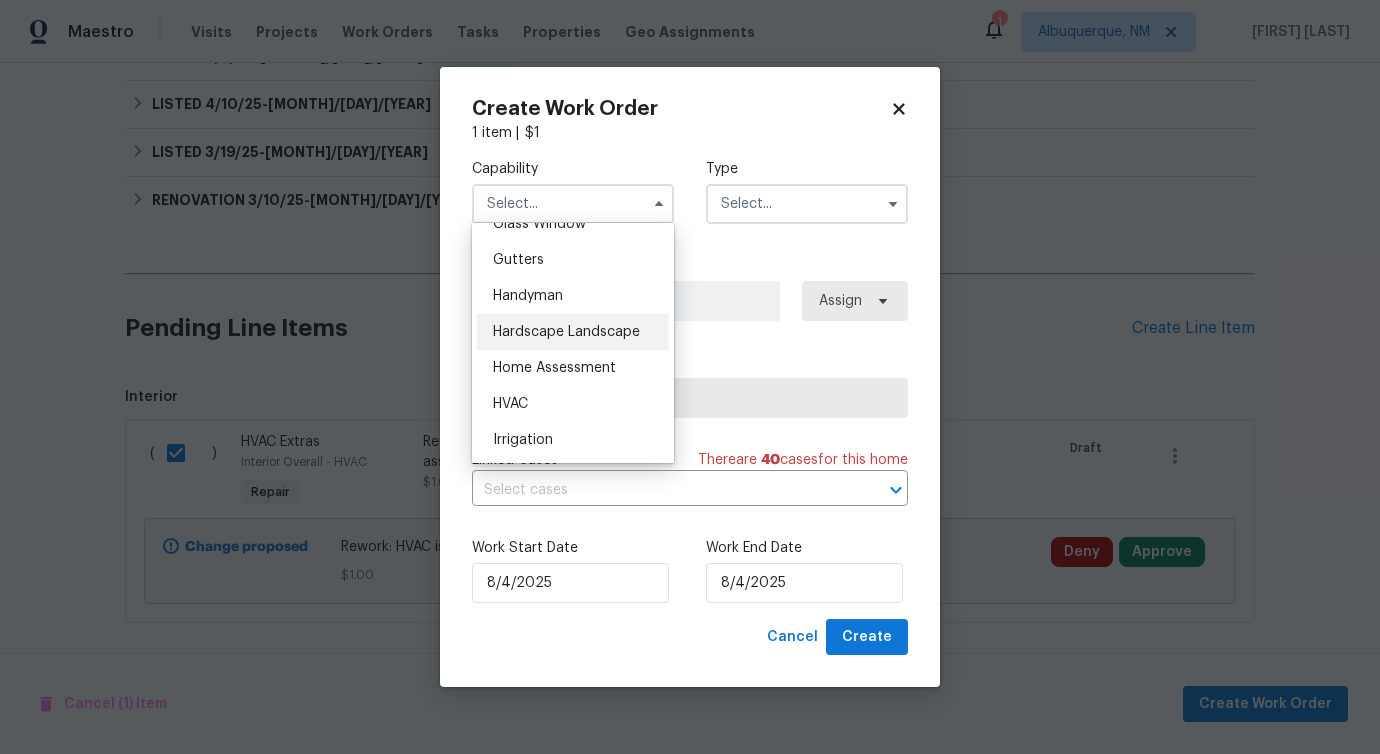 scroll, scrollTop: 1161, scrollLeft: 0, axis: vertical 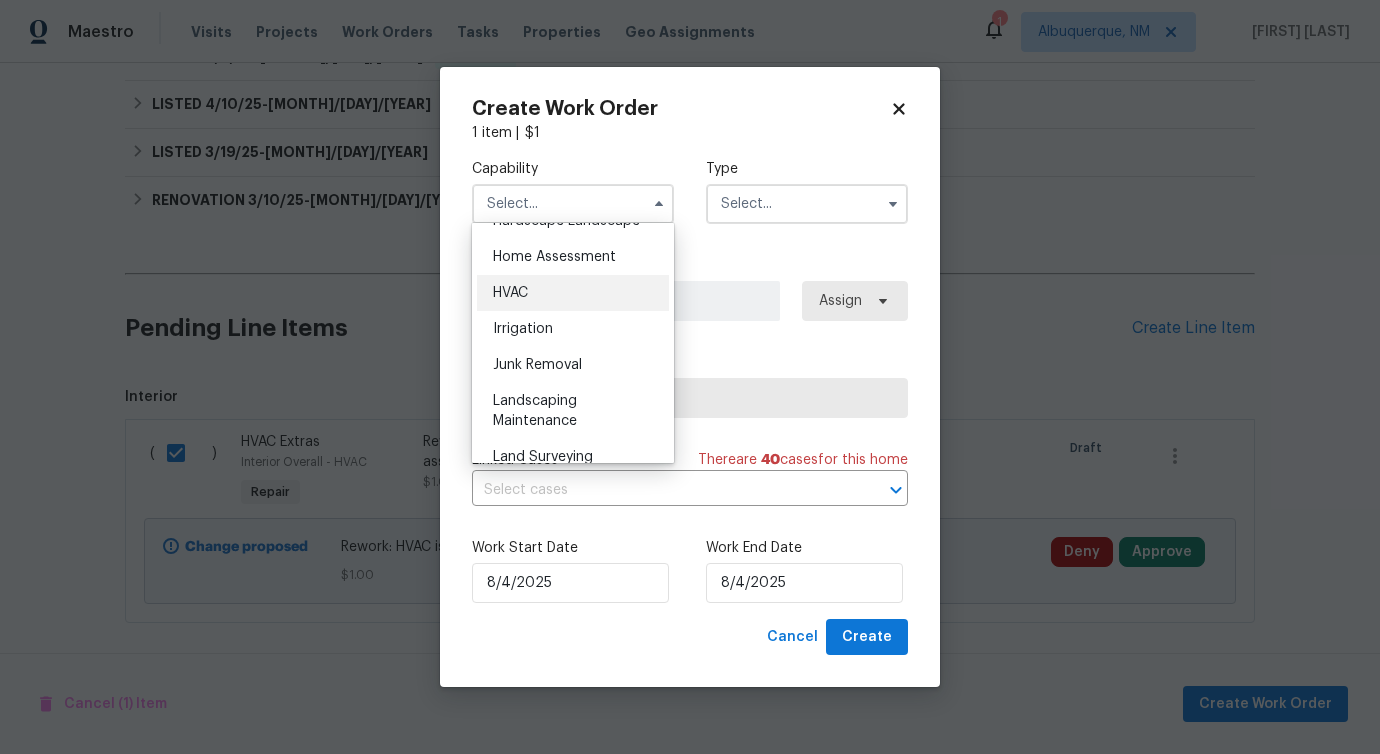 click on "HVAC" at bounding box center [573, 293] 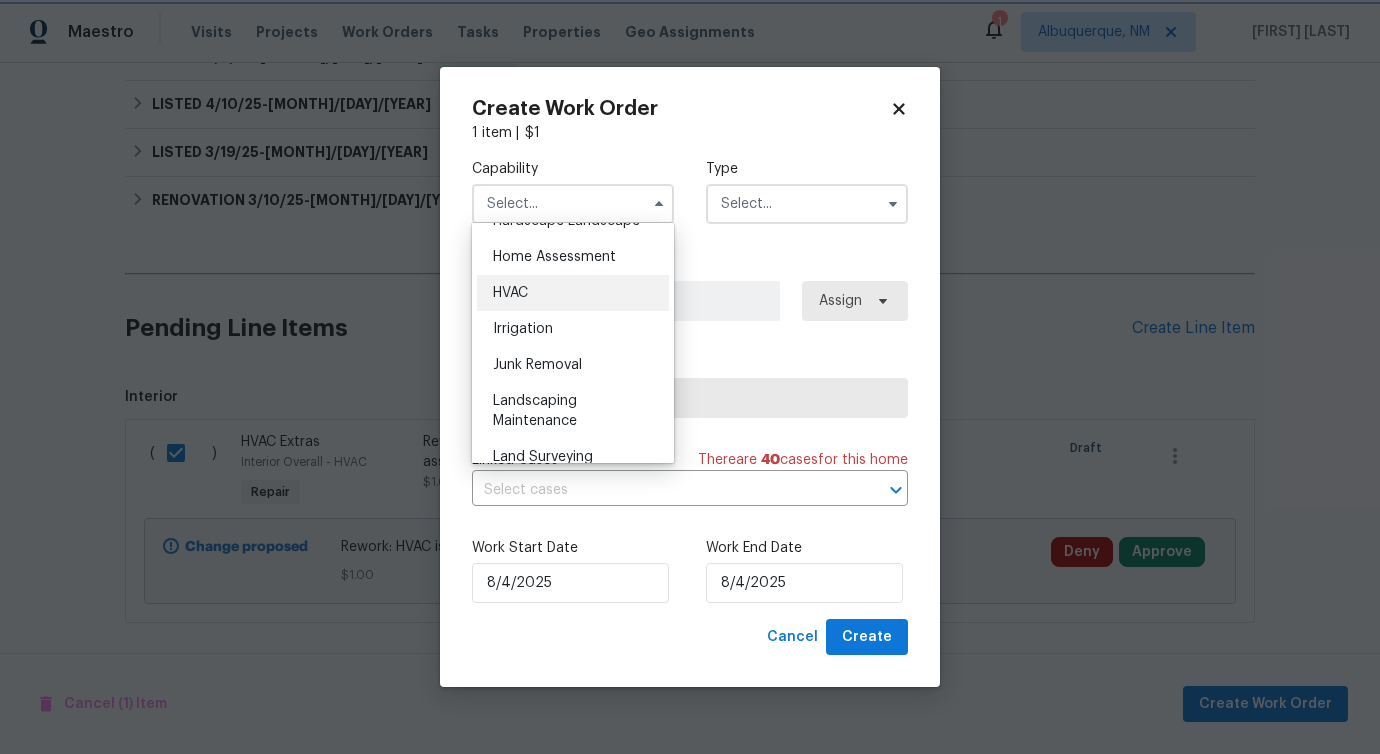 type on "HVAC" 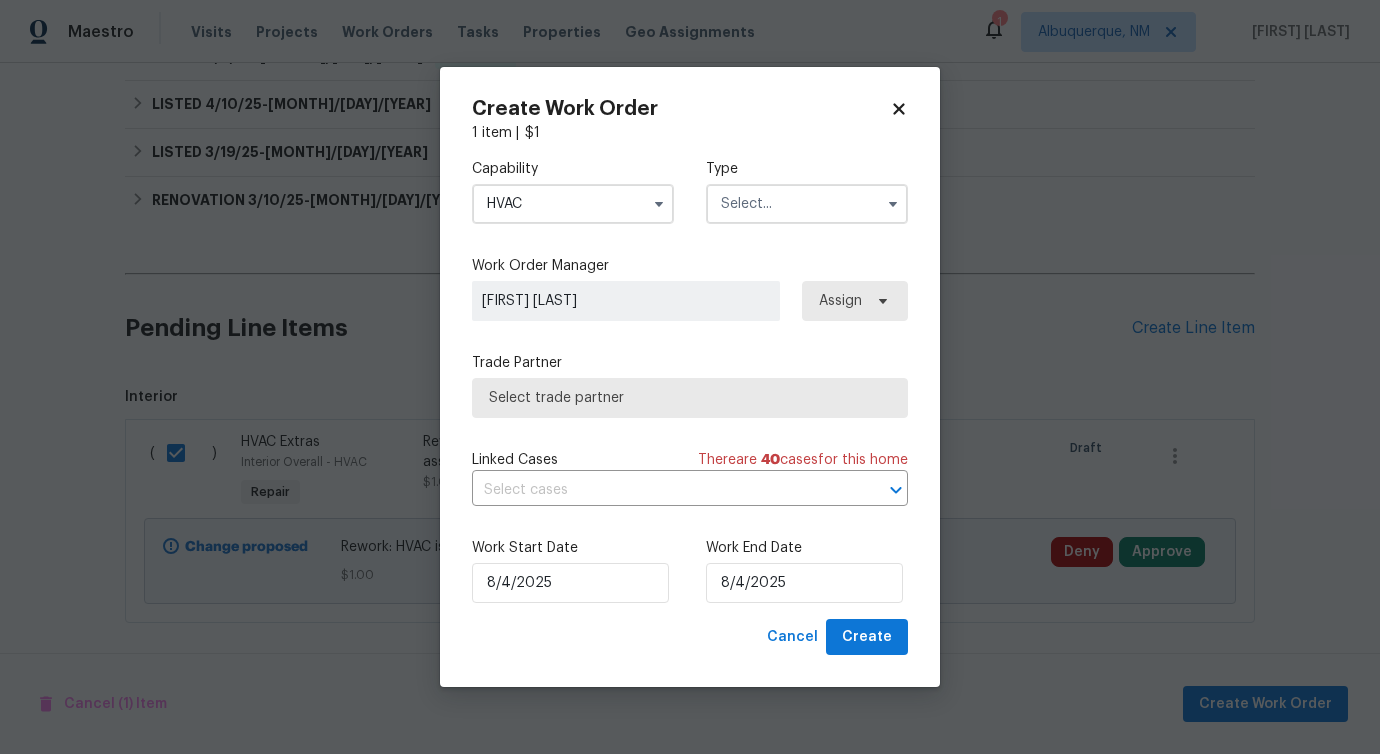 click at bounding box center [807, 204] 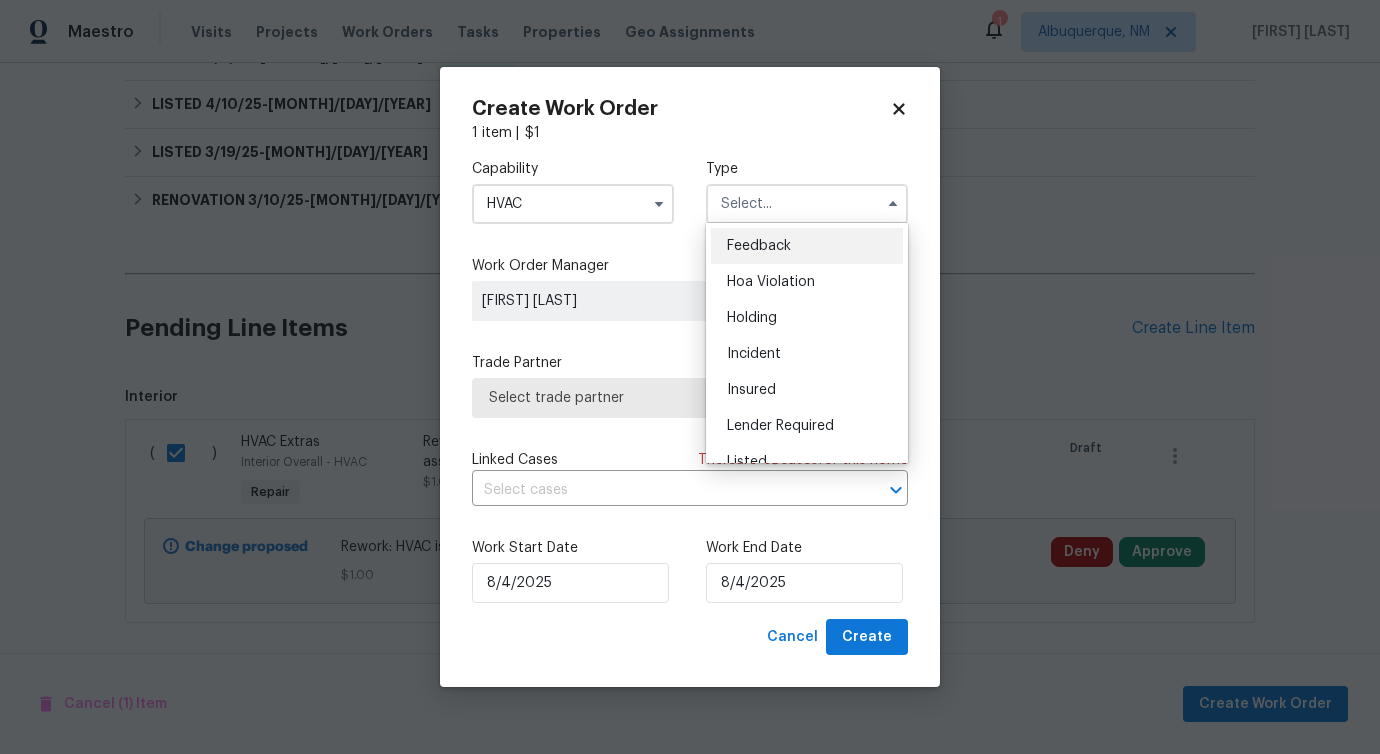 click on "Feedback" at bounding box center (807, 246) 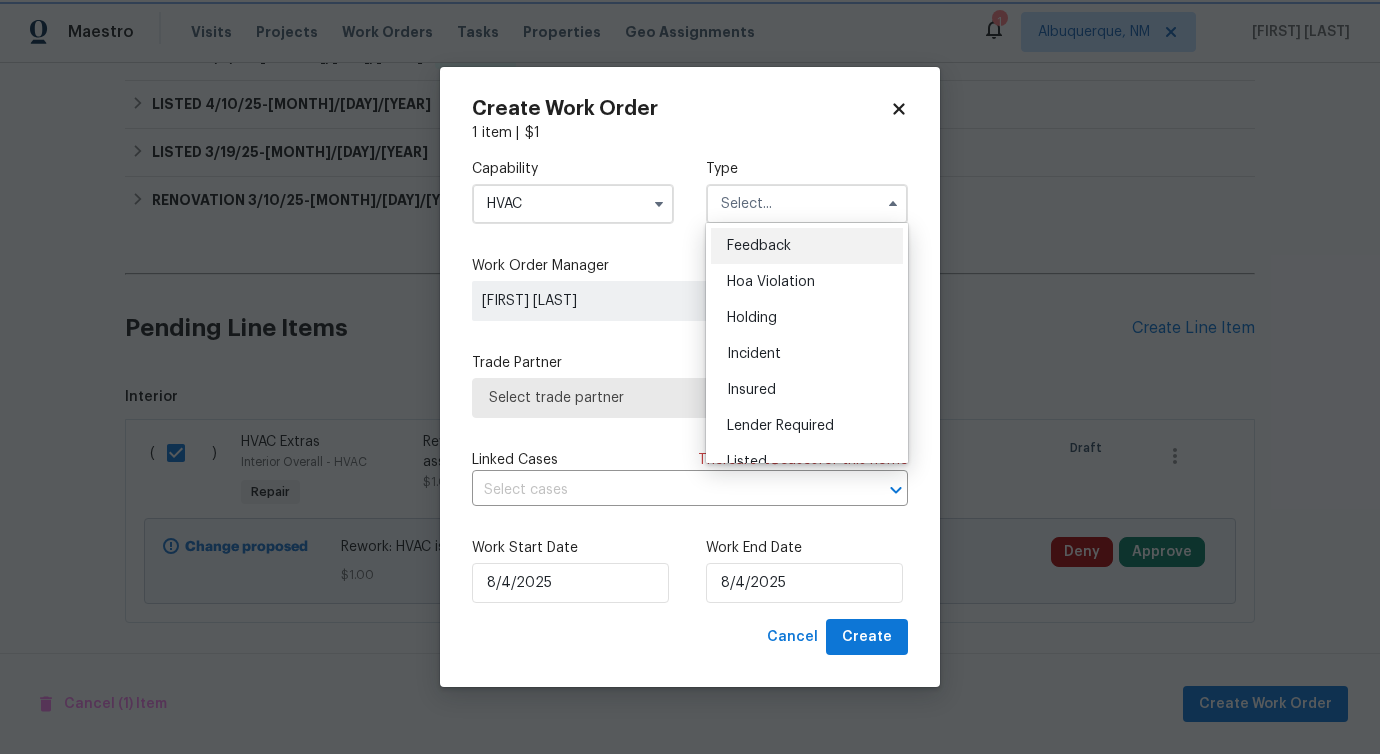 type on "Feedback" 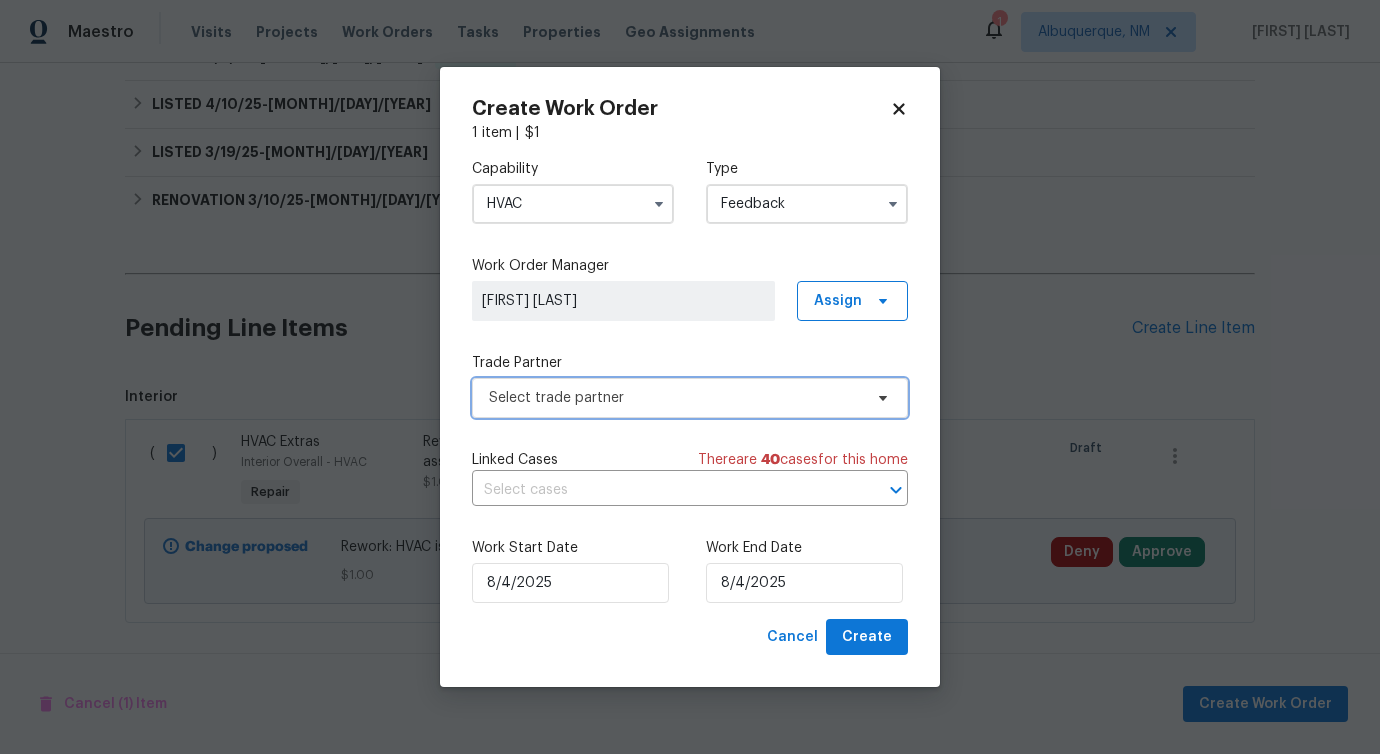 click on "Select trade partner" at bounding box center (675, 398) 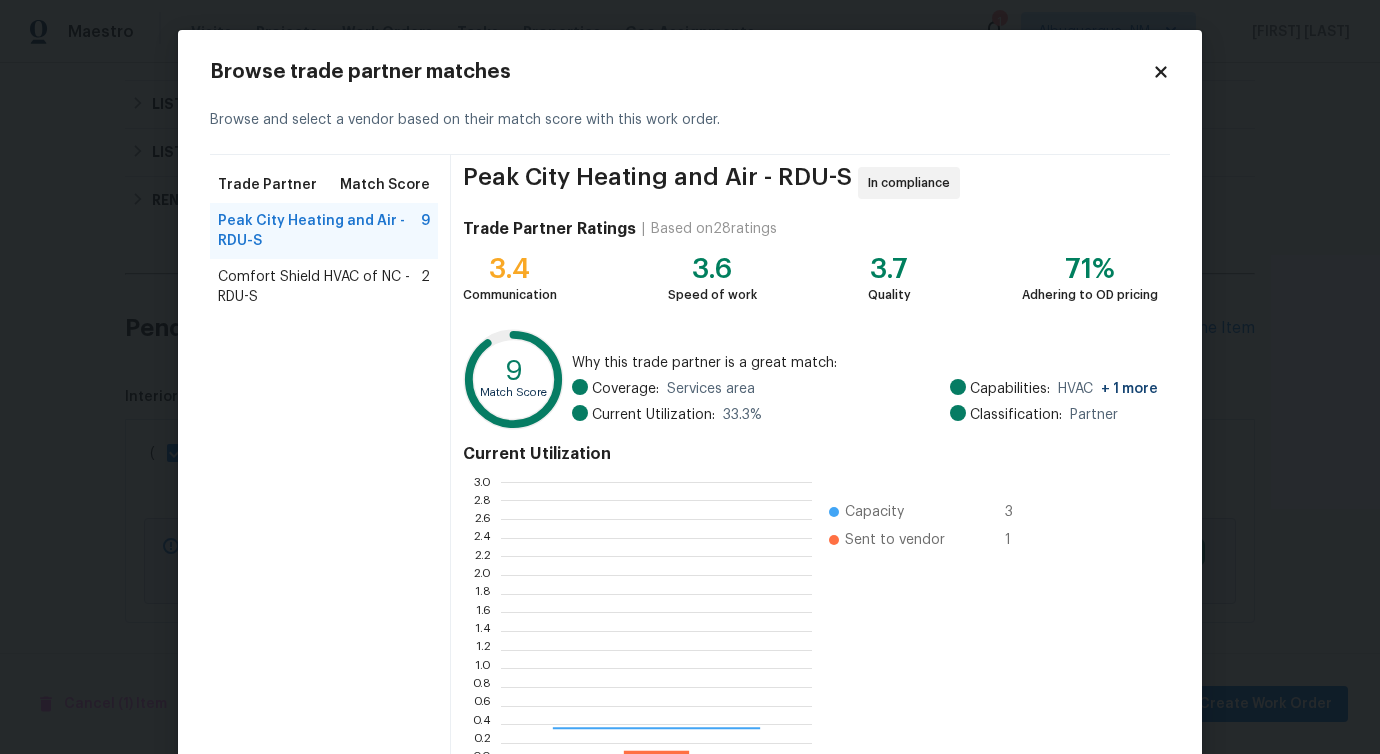 scroll, scrollTop: 2, scrollLeft: 2, axis: both 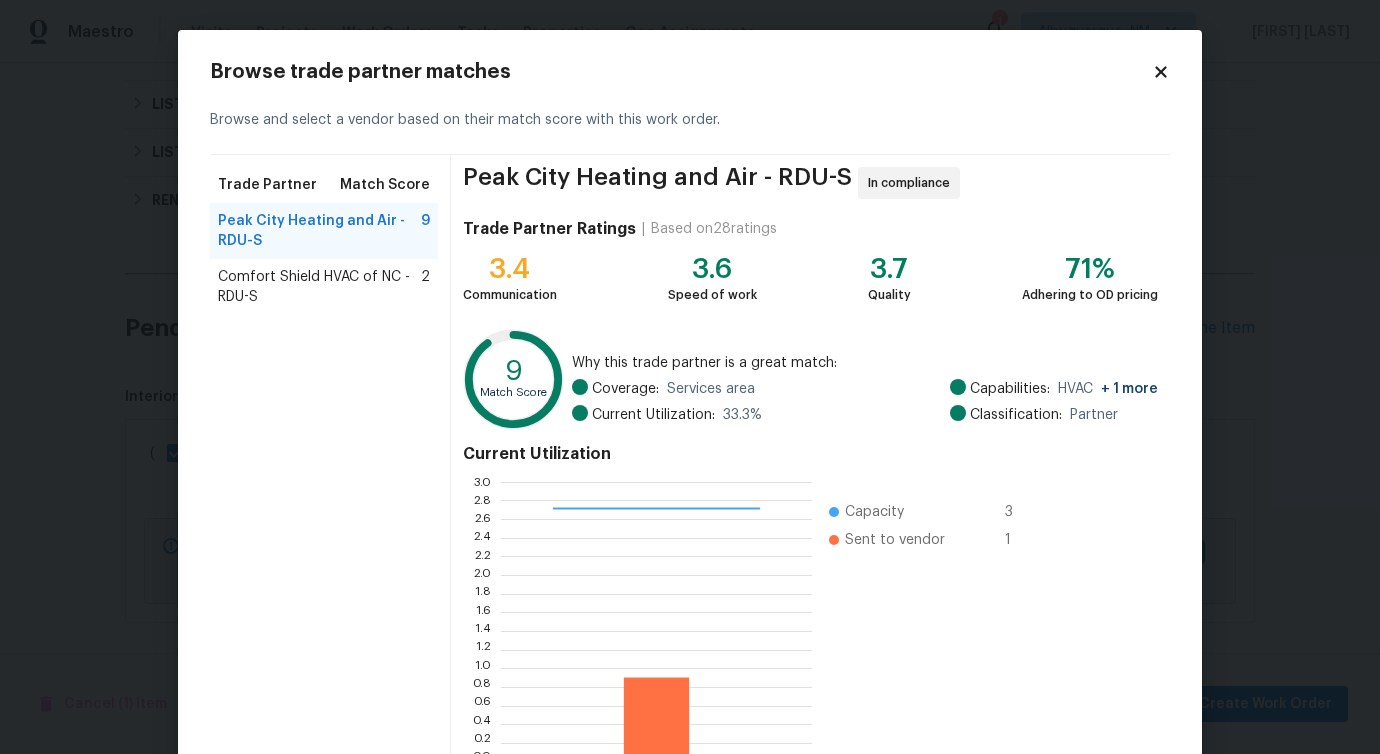 click on "Comfort Shield HVAC of NC - RDU-S" at bounding box center [319, 287] 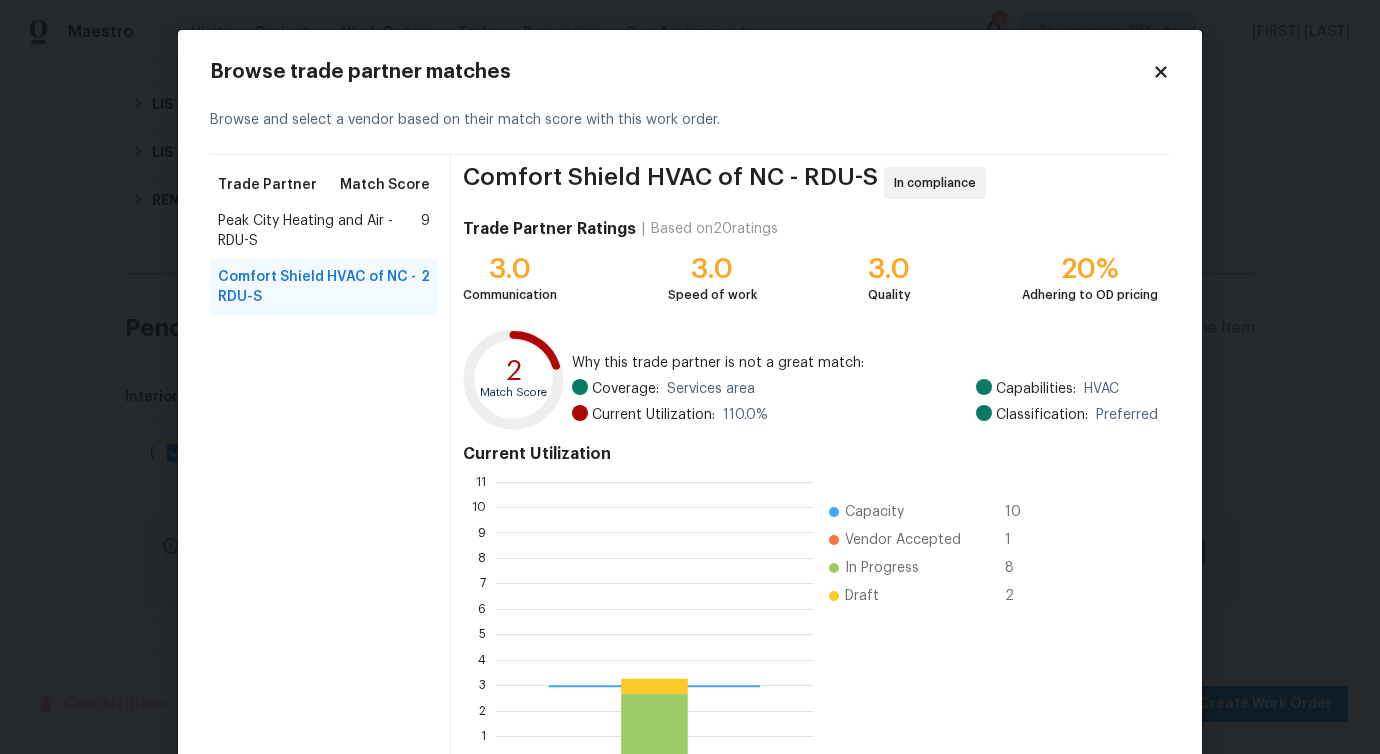 scroll, scrollTop: 2, scrollLeft: 2, axis: both 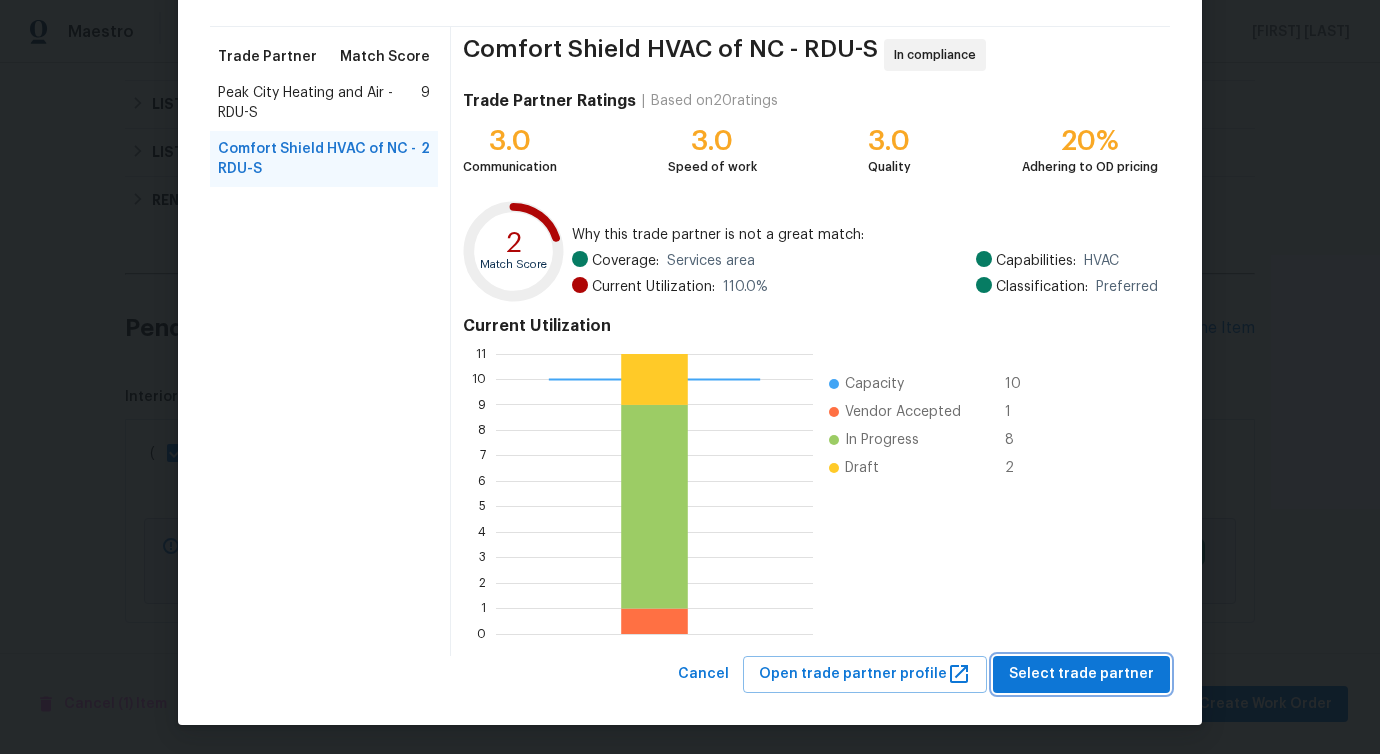 click on "Select trade partner" at bounding box center [1081, 674] 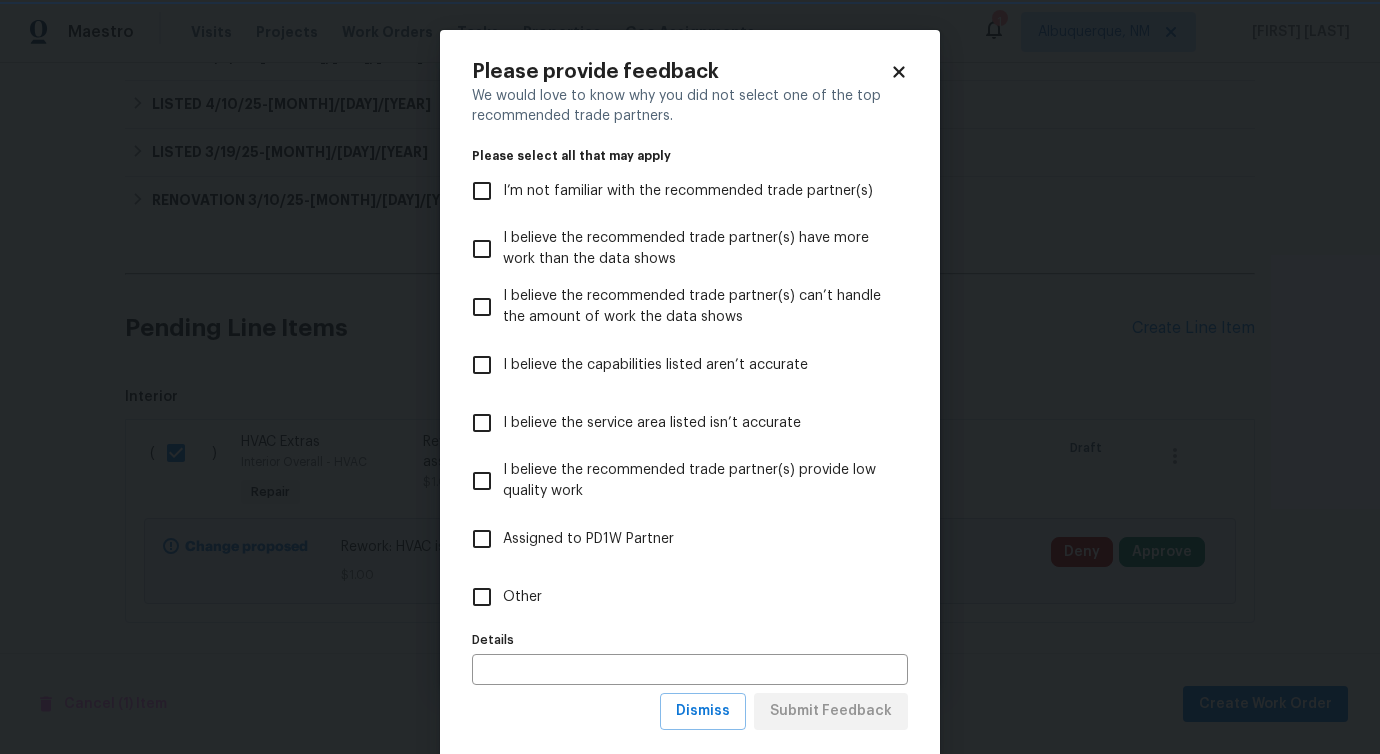 scroll, scrollTop: 0, scrollLeft: 0, axis: both 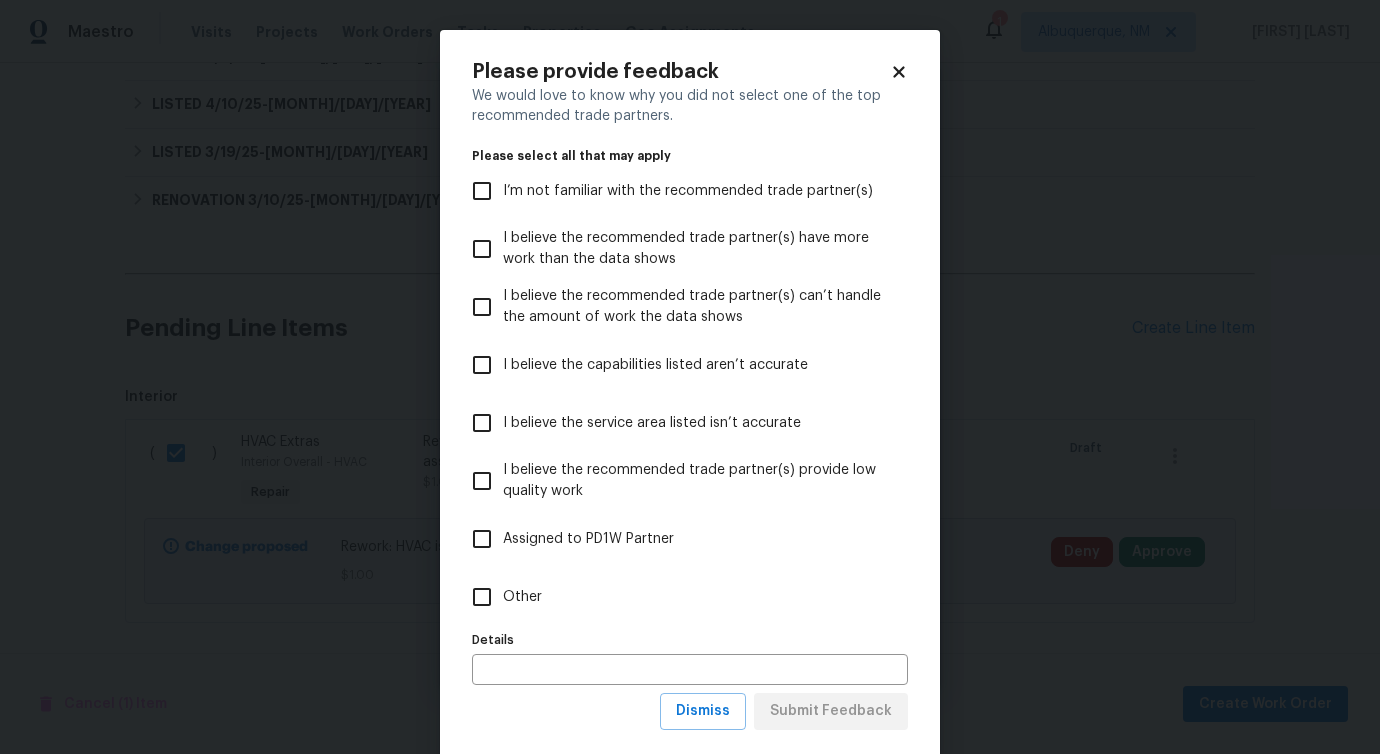 click on "Other" at bounding box center (522, 597) 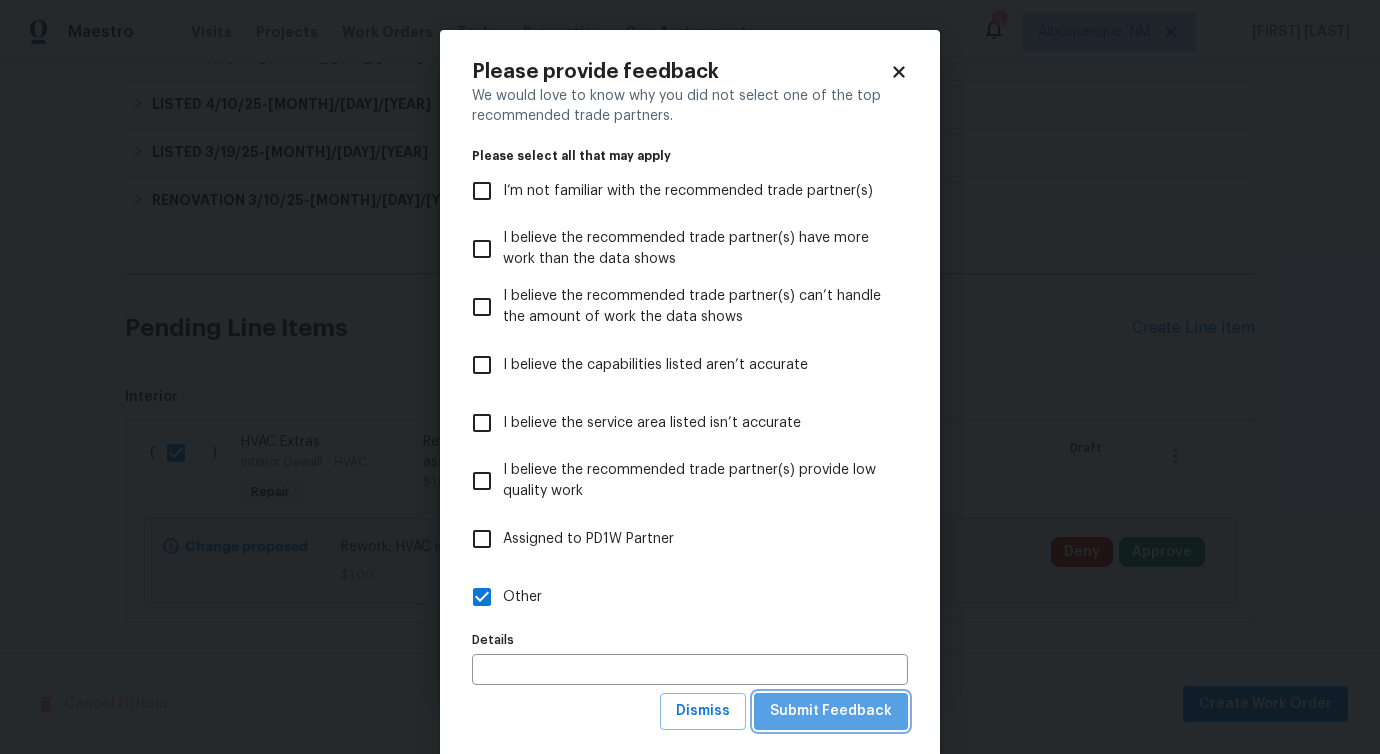 drag, startPoint x: 842, startPoint y: 700, endPoint x: 842, endPoint y: 651, distance: 49 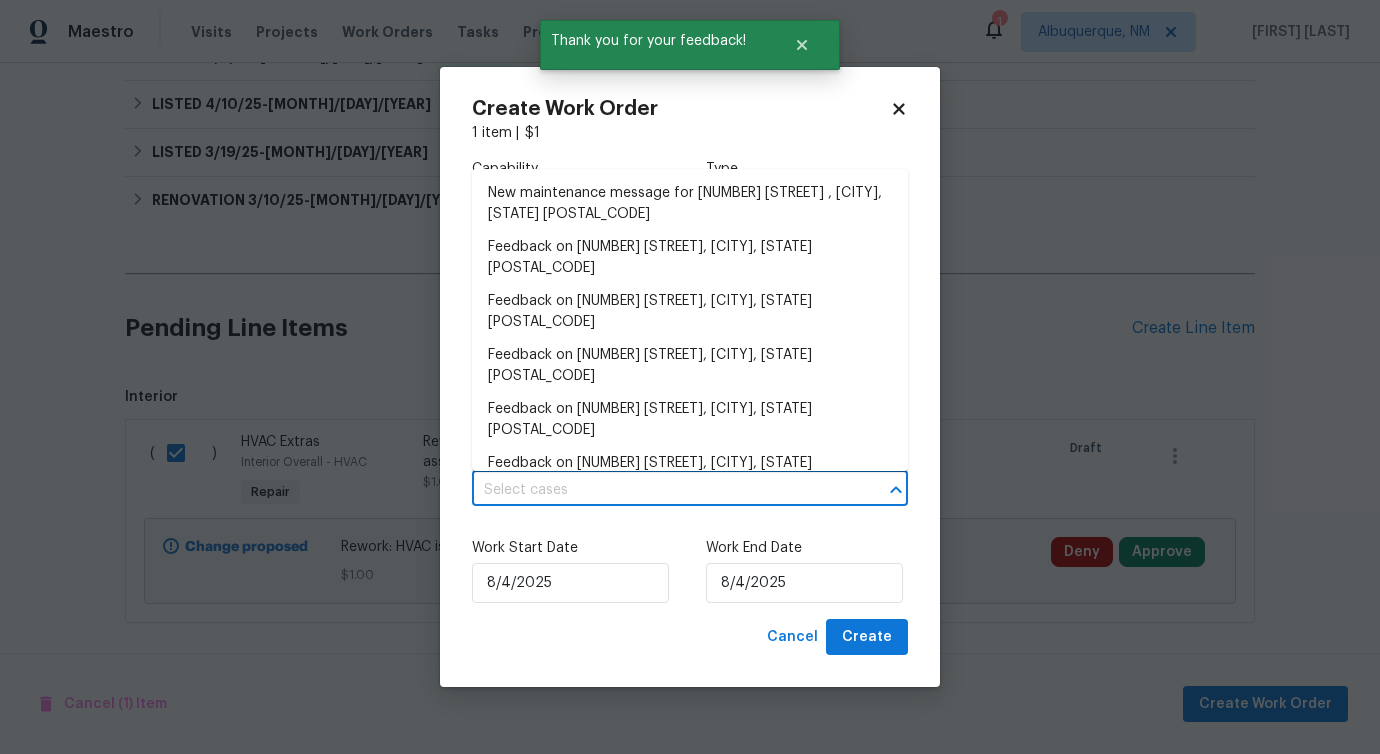 click at bounding box center (662, 490) 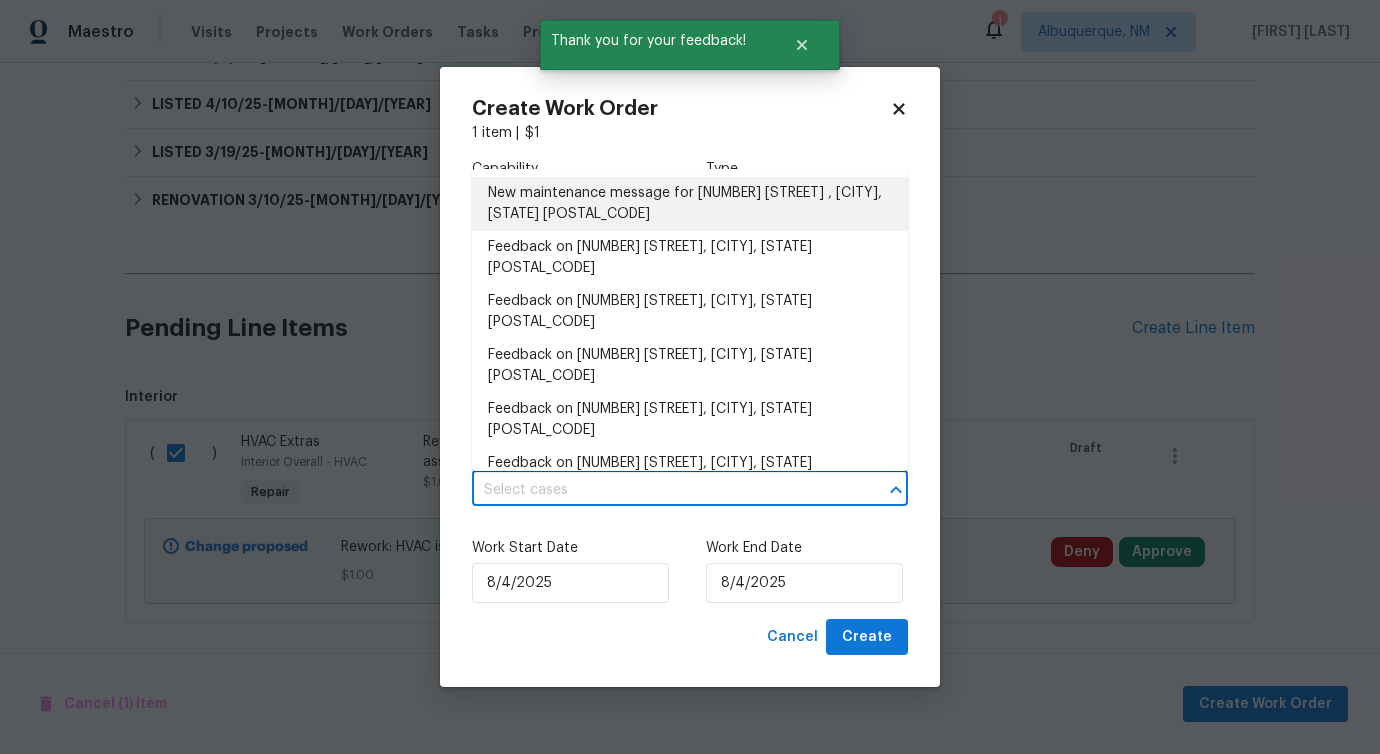 click on "New maintenance message for [NUMBER] [STREET] , [CITY], [STATE] [POSTAL_CODE]" at bounding box center (690, 204) 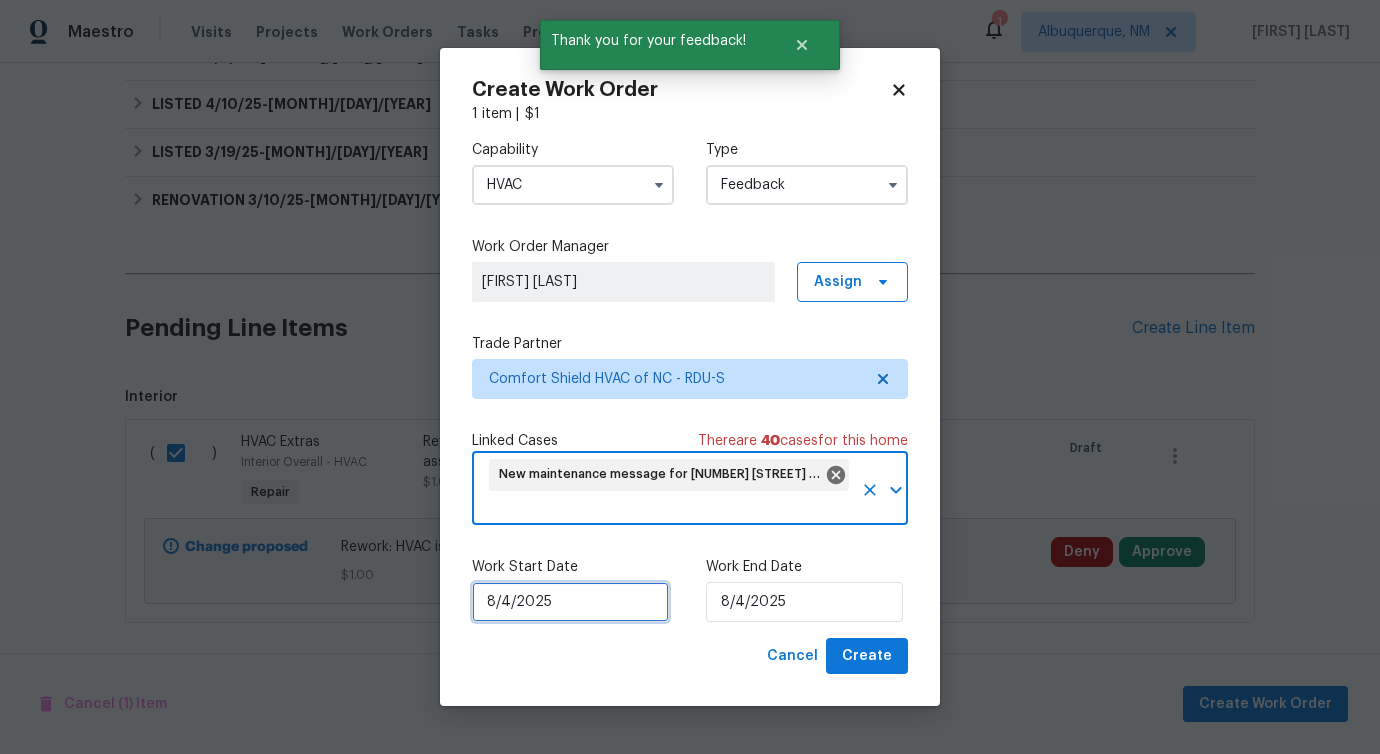click on "8/4/2025" at bounding box center [570, 602] 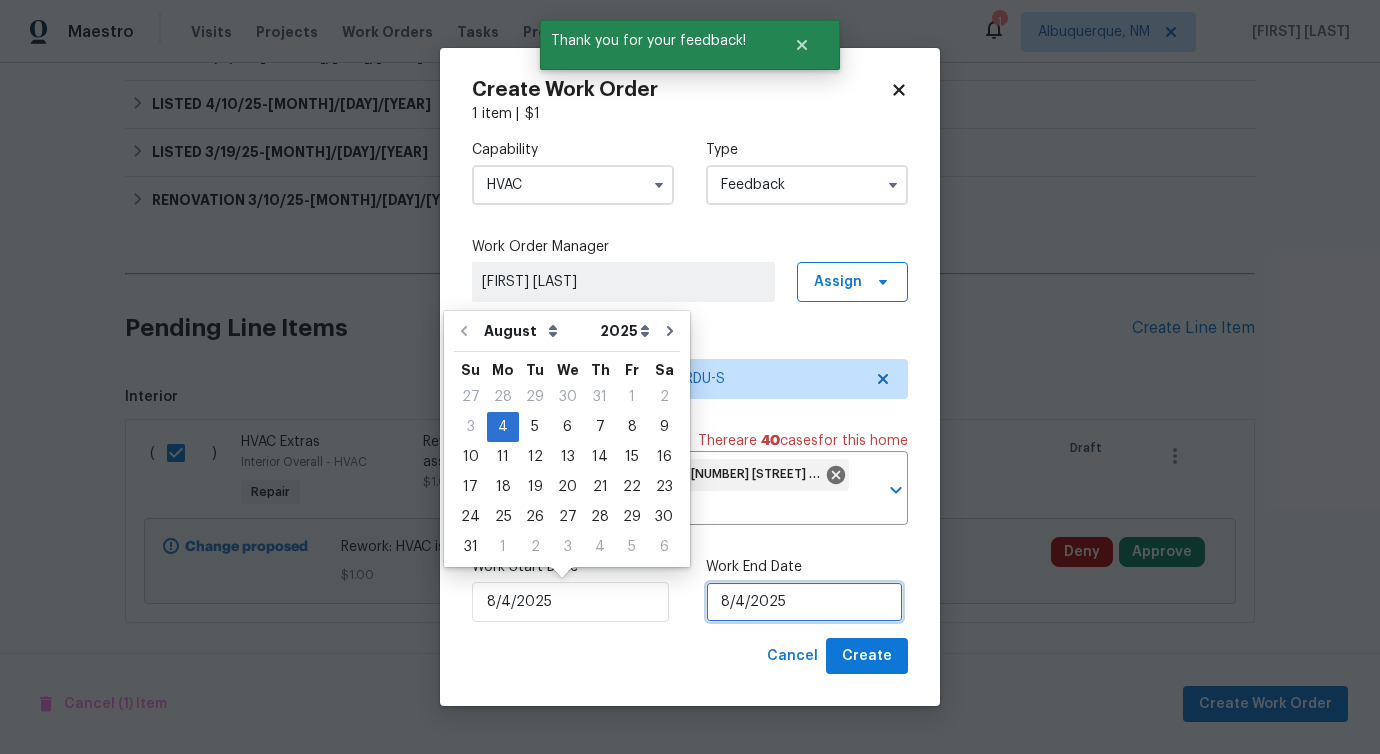 click on "8/4/2025" at bounding box center (804, 602) 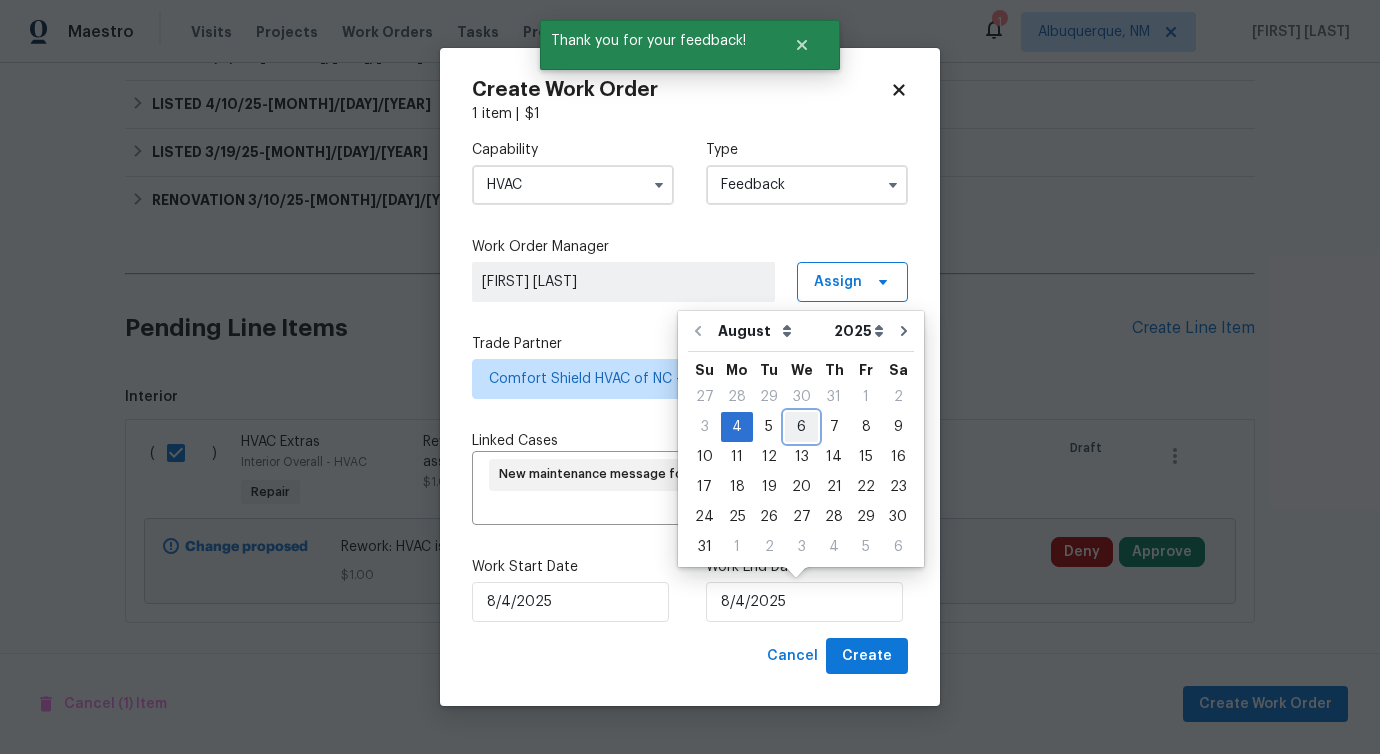 click on "6" at bounding box center (801, 427) 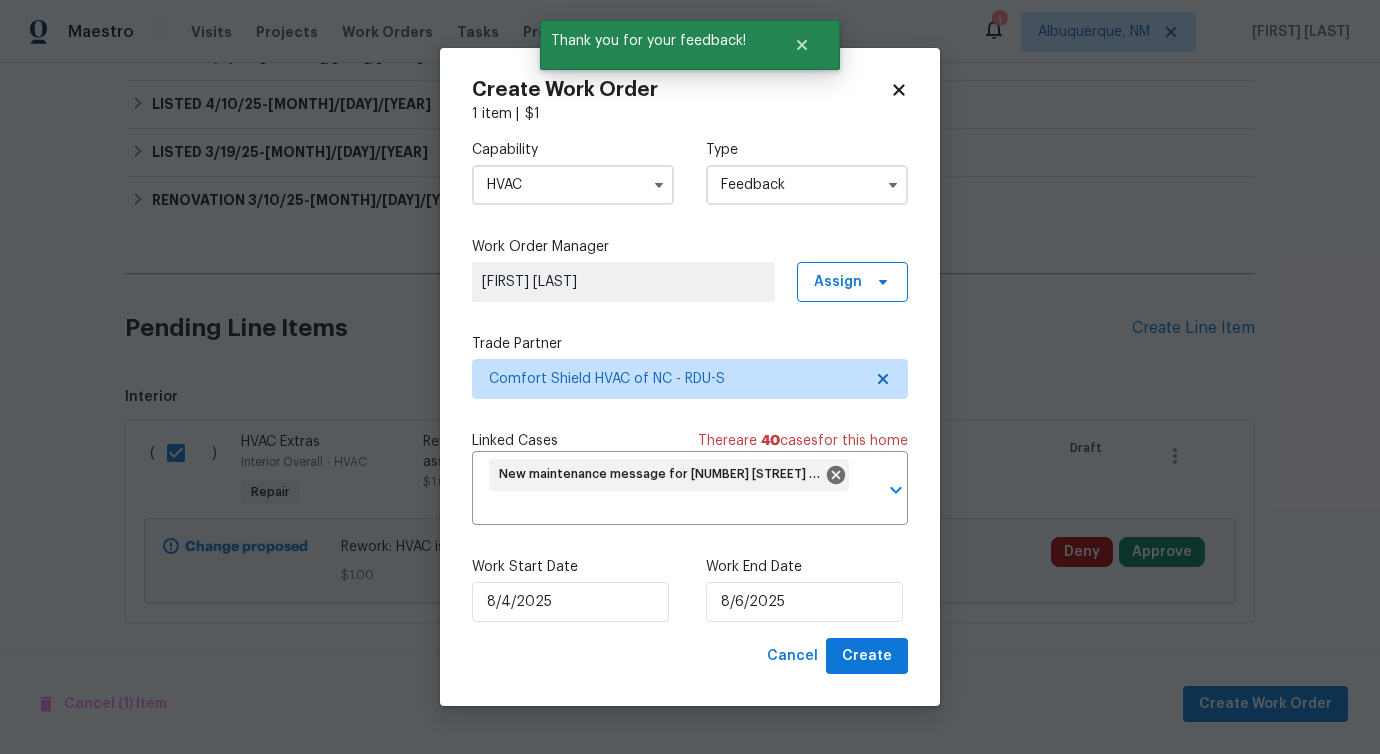 click on "Create Work Order 1 item | $ 1 Capability   HVAC Type   Feedback Work Order Manager   [FIRST] [LAST] Assign Trade Partner   Comfort Shield HVAC of NC - RDU-S Linked Cases There  are   40  case s  for this home   New maintenance message for [NUMBER] [STREET] , [CITY], [STATE] [POSTAL_CODE] ​ Work Start Date   [MONTH]/[DAY]/[YEAR] Work End Date   [MONTH]/[DAY]/[YEAR] Cancel Create" at bounding box center [690, 377] 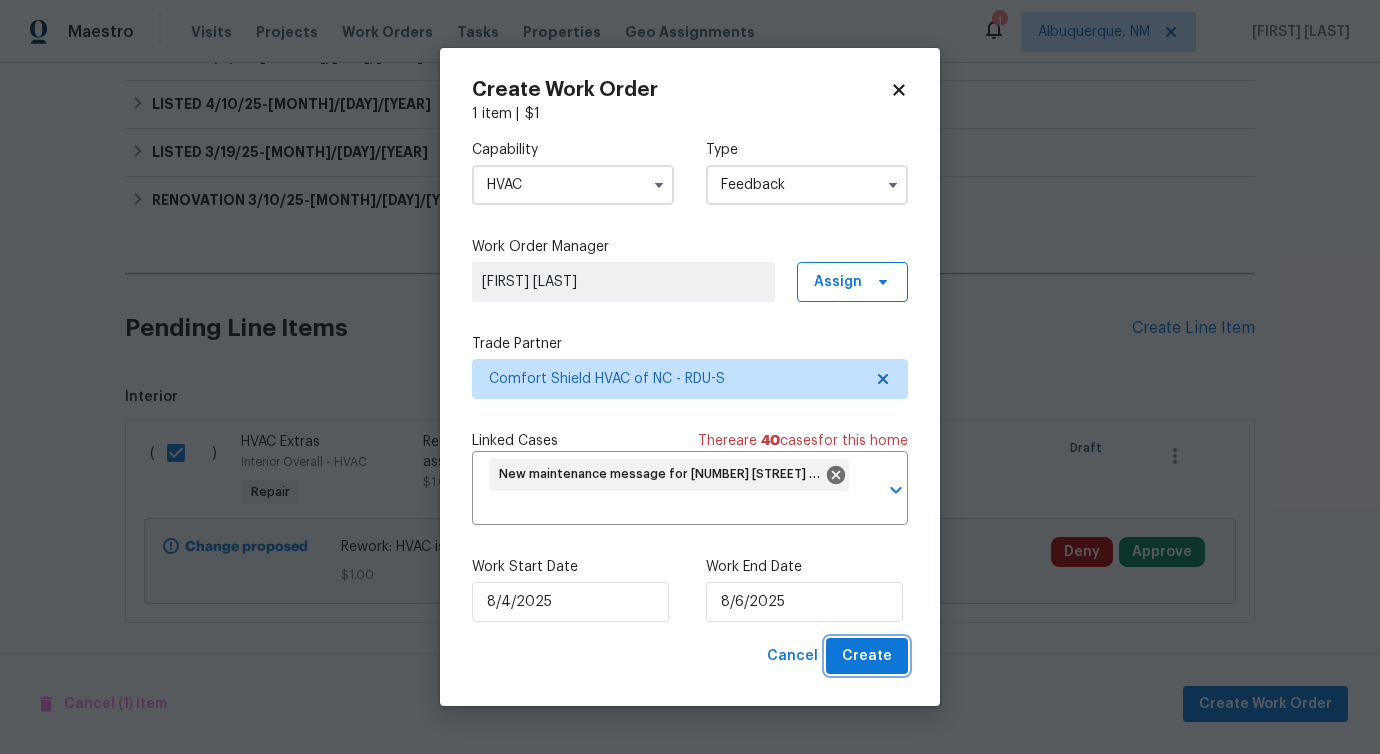 click on "Create" at bounding box center [867, 656] 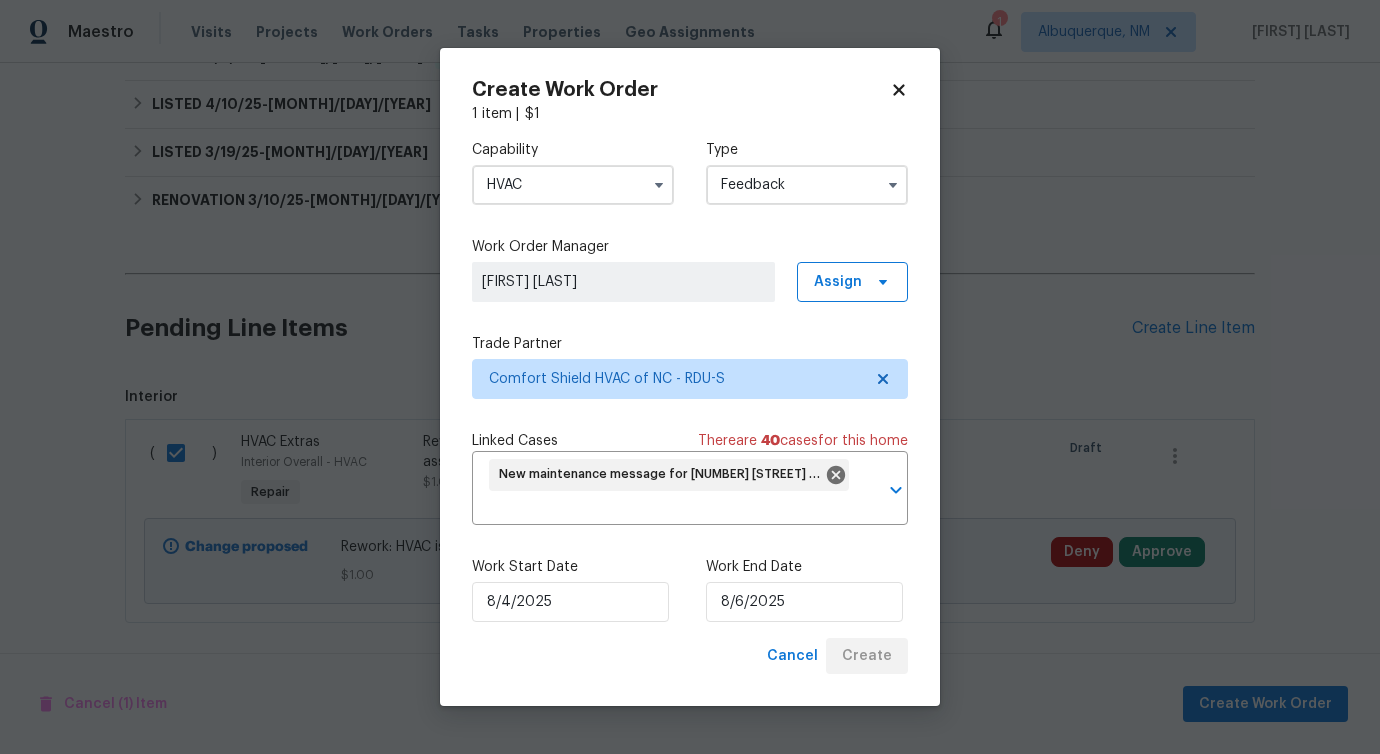 checkbox on "false" 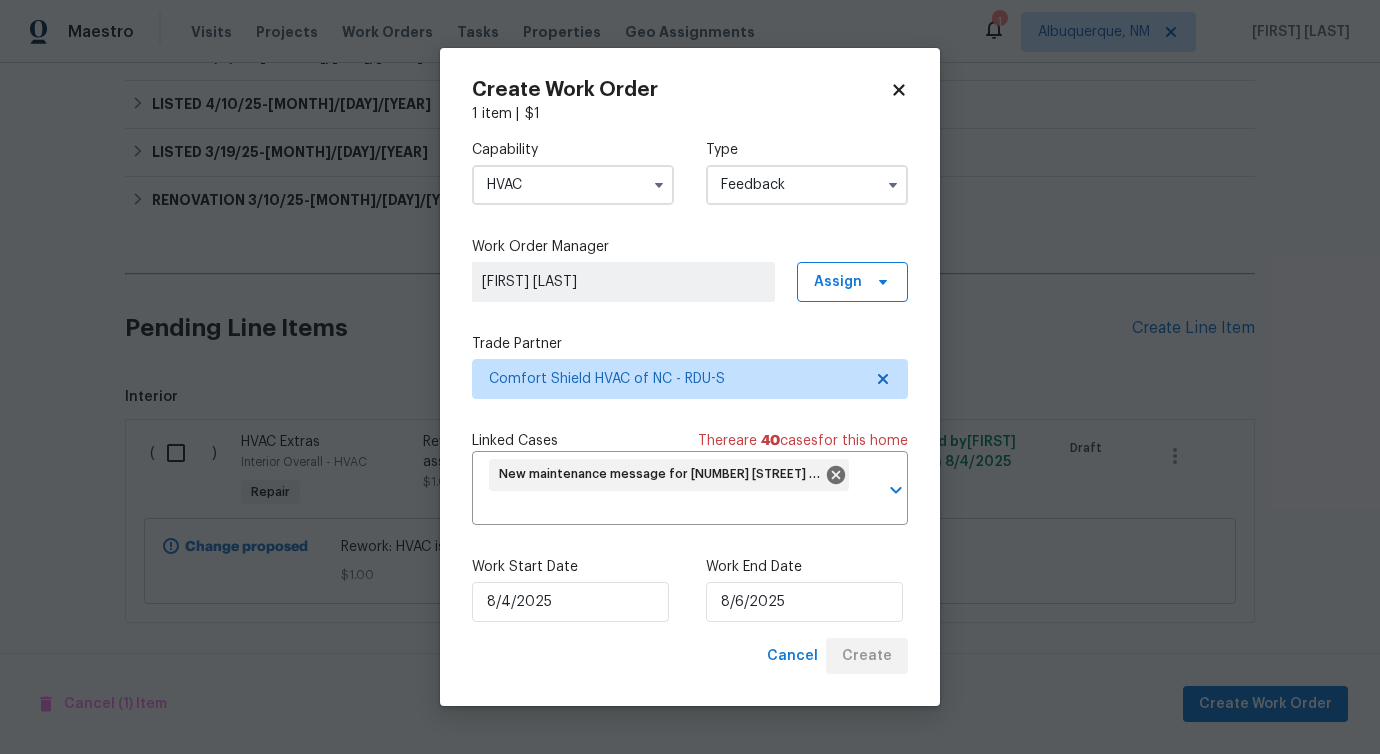 scroll, scrollTop: 218, scrollLeft: 0, axis: vertical 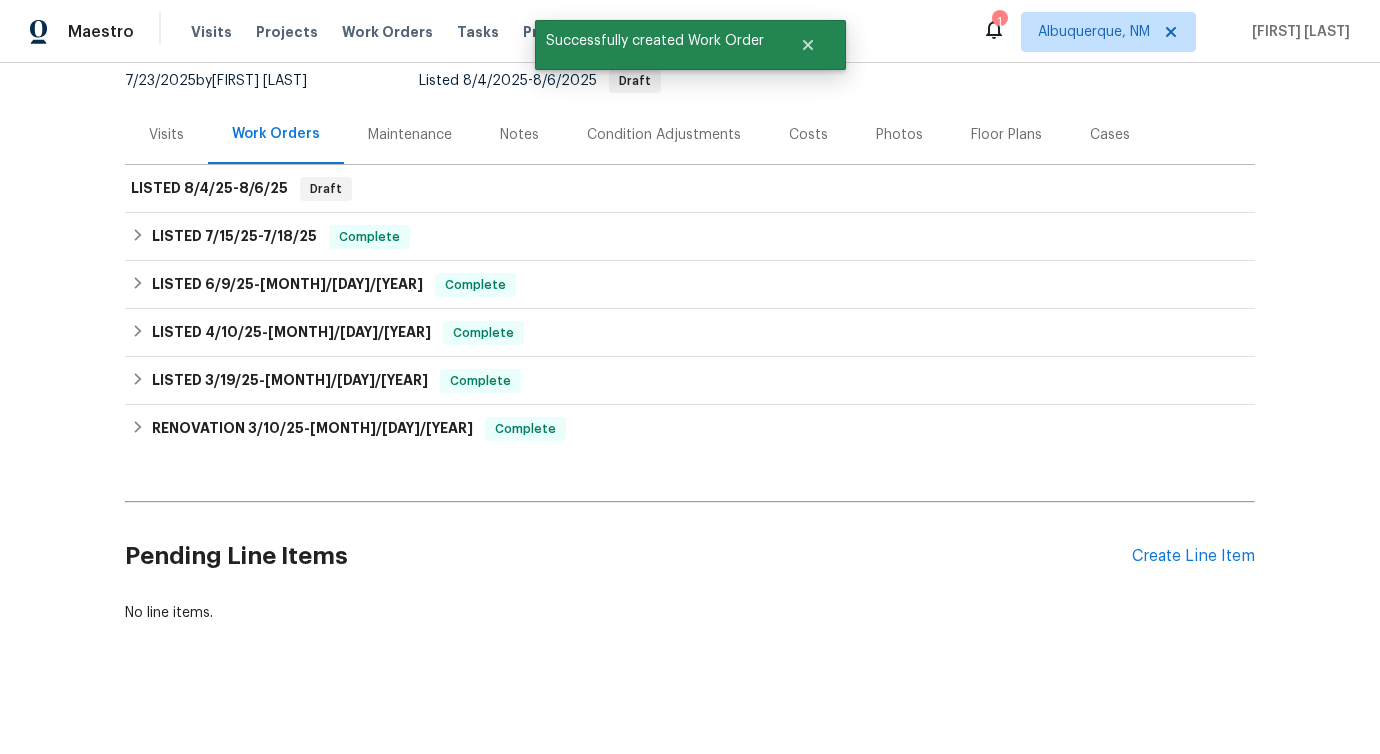 click on "Pending Line Items" at bounding box center [628, 556] 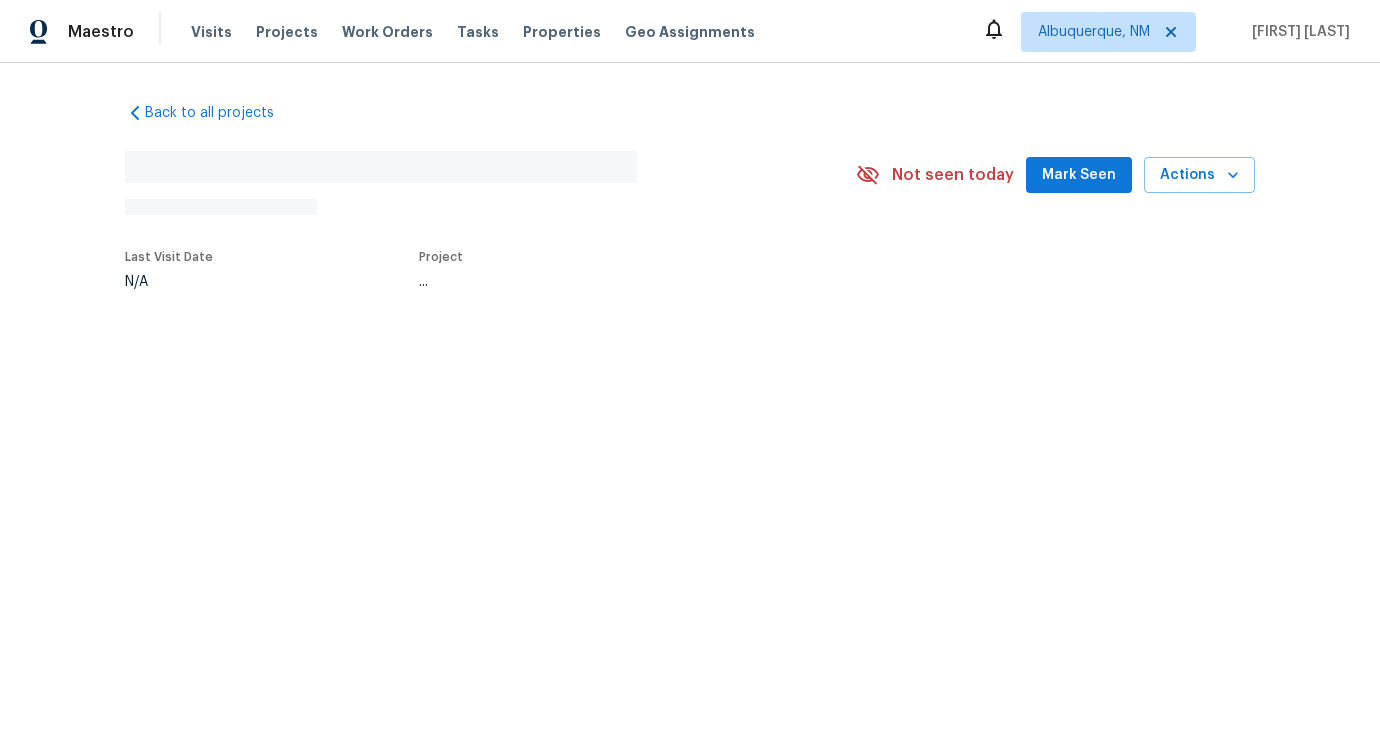 scroll, scrollTop: 0, scrollLeft: 0, axis: both 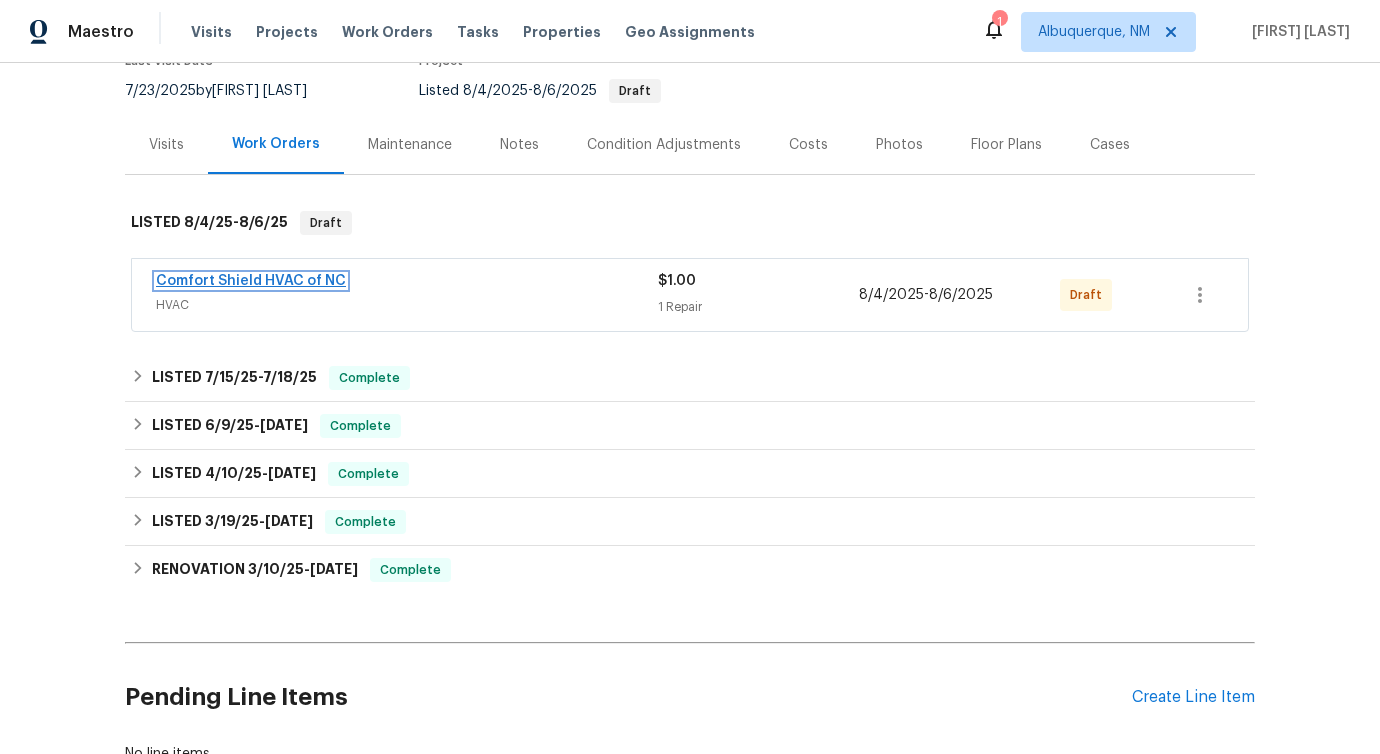 click on "Comfort Shield HVAC of NC" at bounding box center (251, 281) 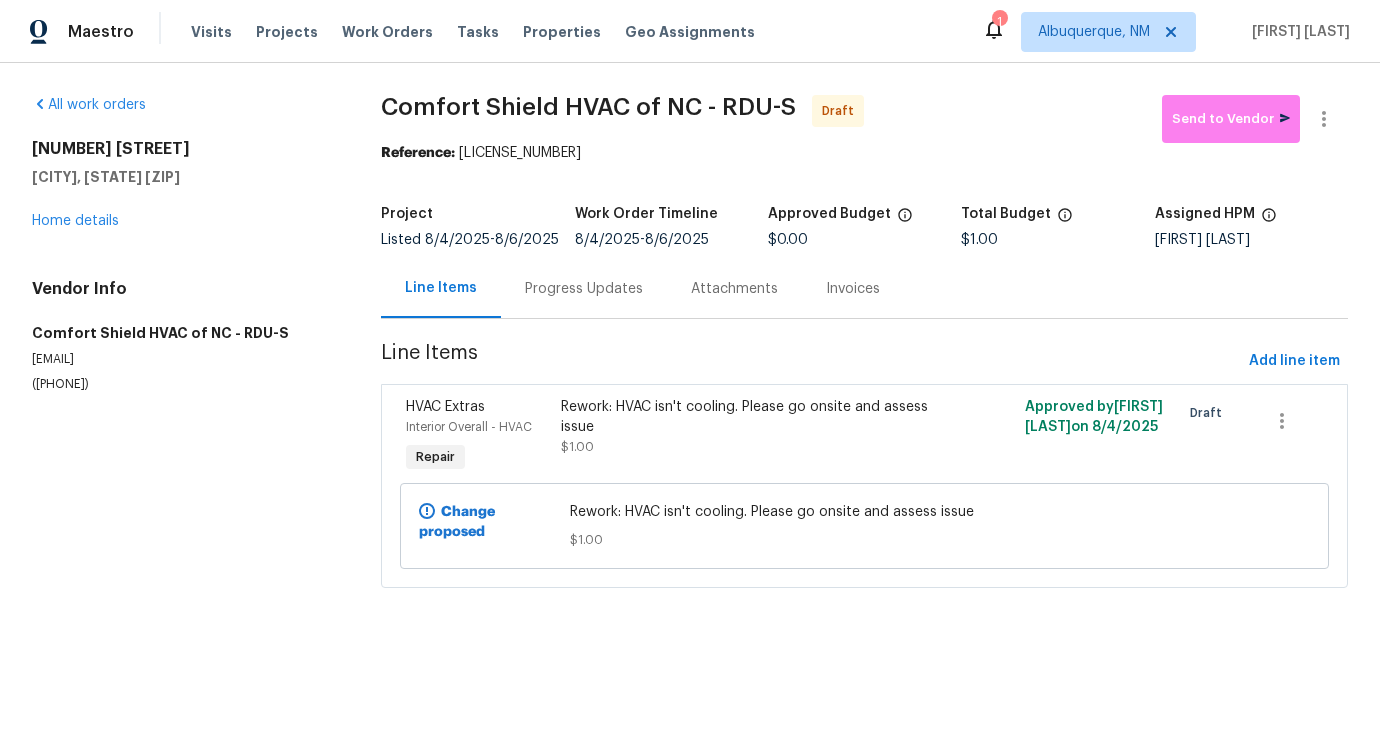 click on "Progress Updates" at bounding box center (584, 288) 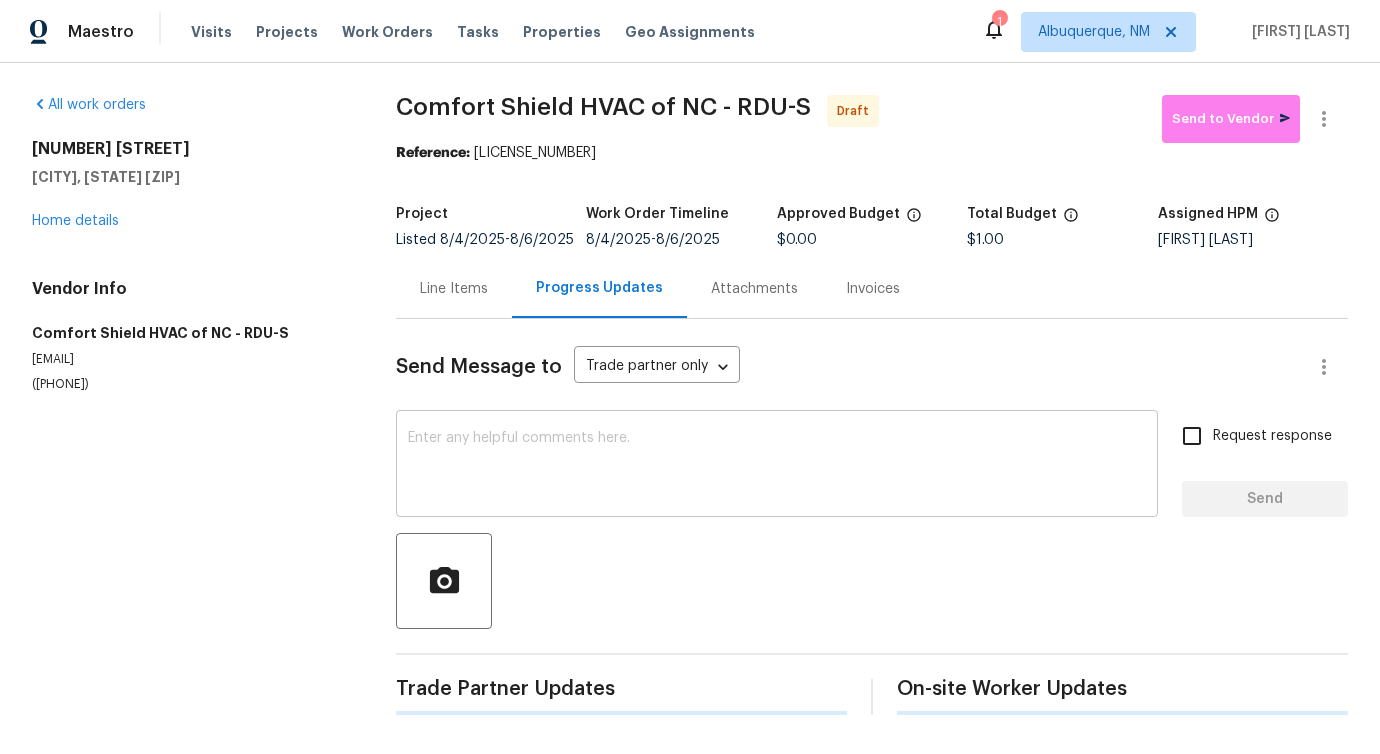 click at bounding box center [777, 466] 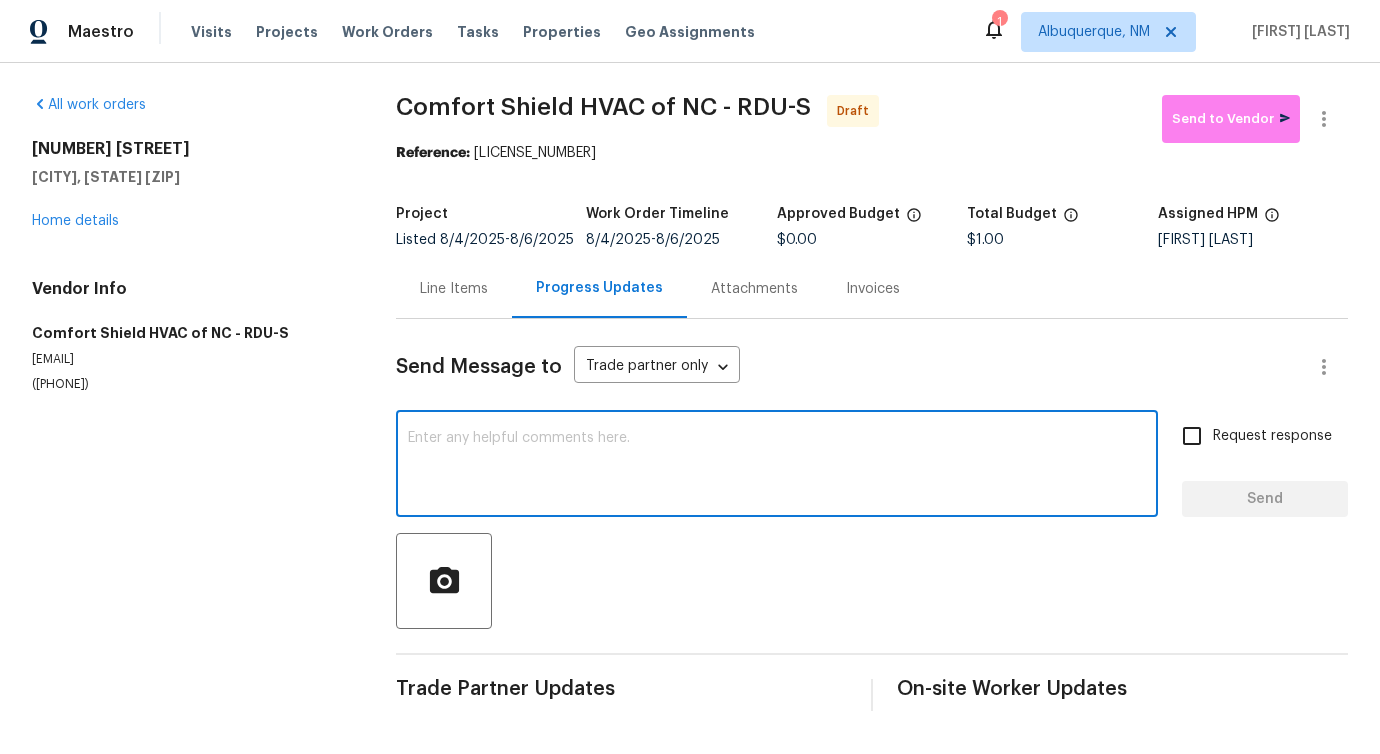 click at bounding box center [777, 466] 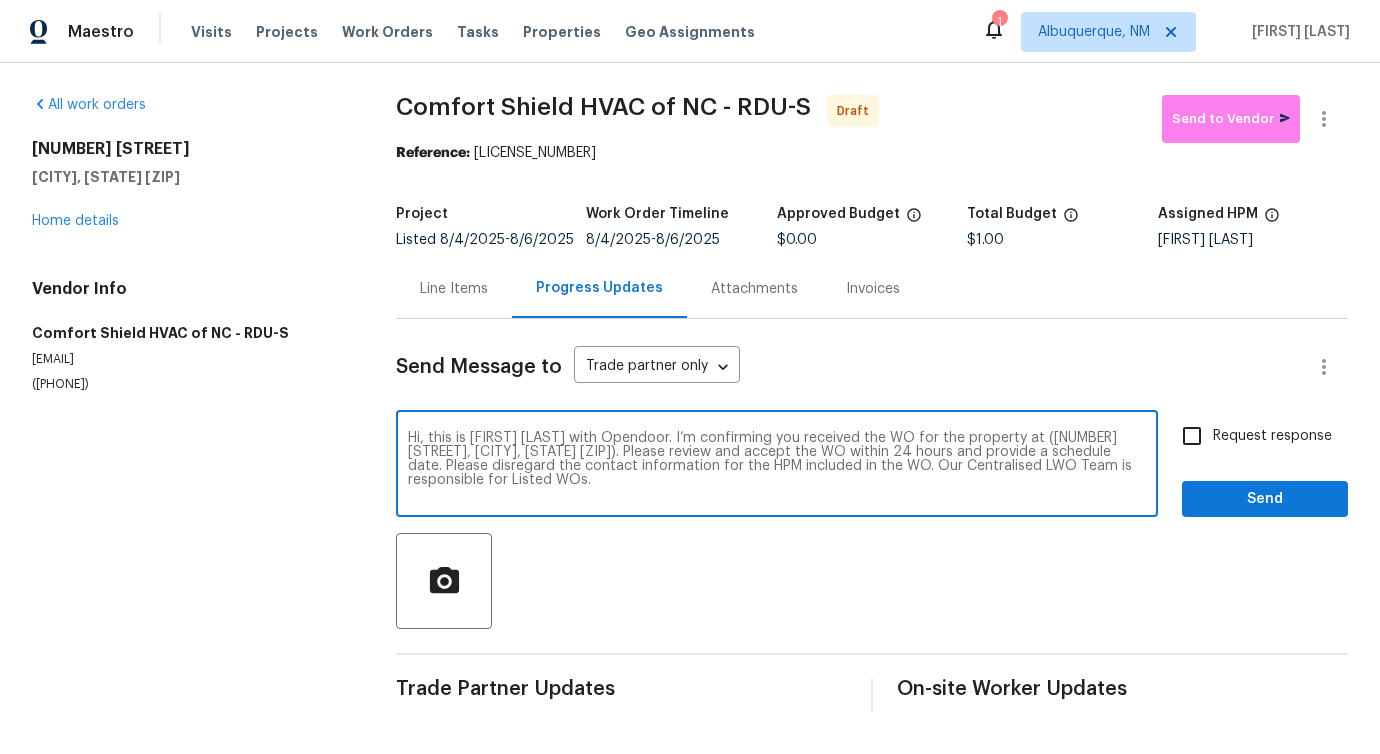 click on "Hi, this is [FIRST] [LAST] with Opendoor. I’m confirming you received the WO for the property at ([NUMBER] [STREET], [CITY], [STATE] [ZIP]). Please review and accept the WO within 24 hours and provide a schedule date. Please disregard the contact information for the HPM included in the WO. Our Centralised LWO Team is responsible for Listed WOs." at bounding box center [777, 466] 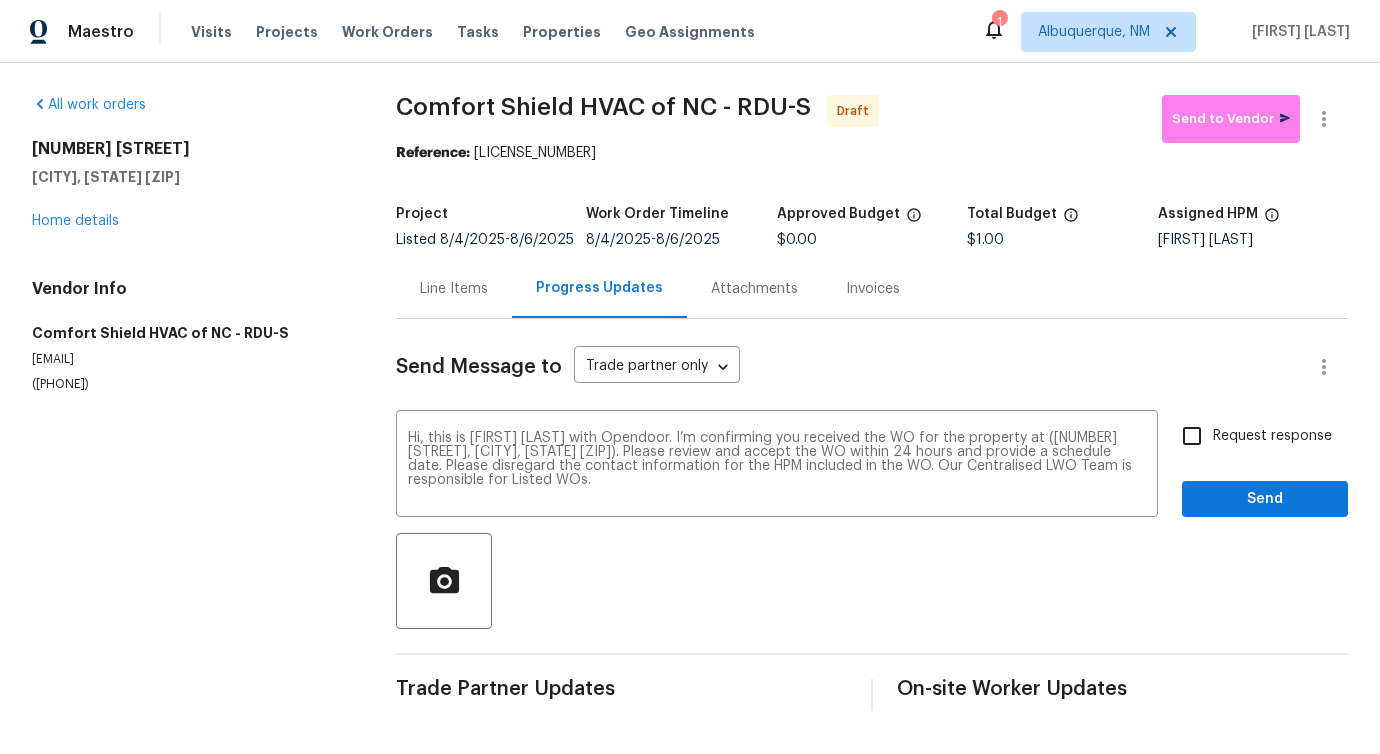 drag, startPoint x: 1219, startPoint y: 437, endPoint x: 1228, endPoint y: 483, distance: 46.872166 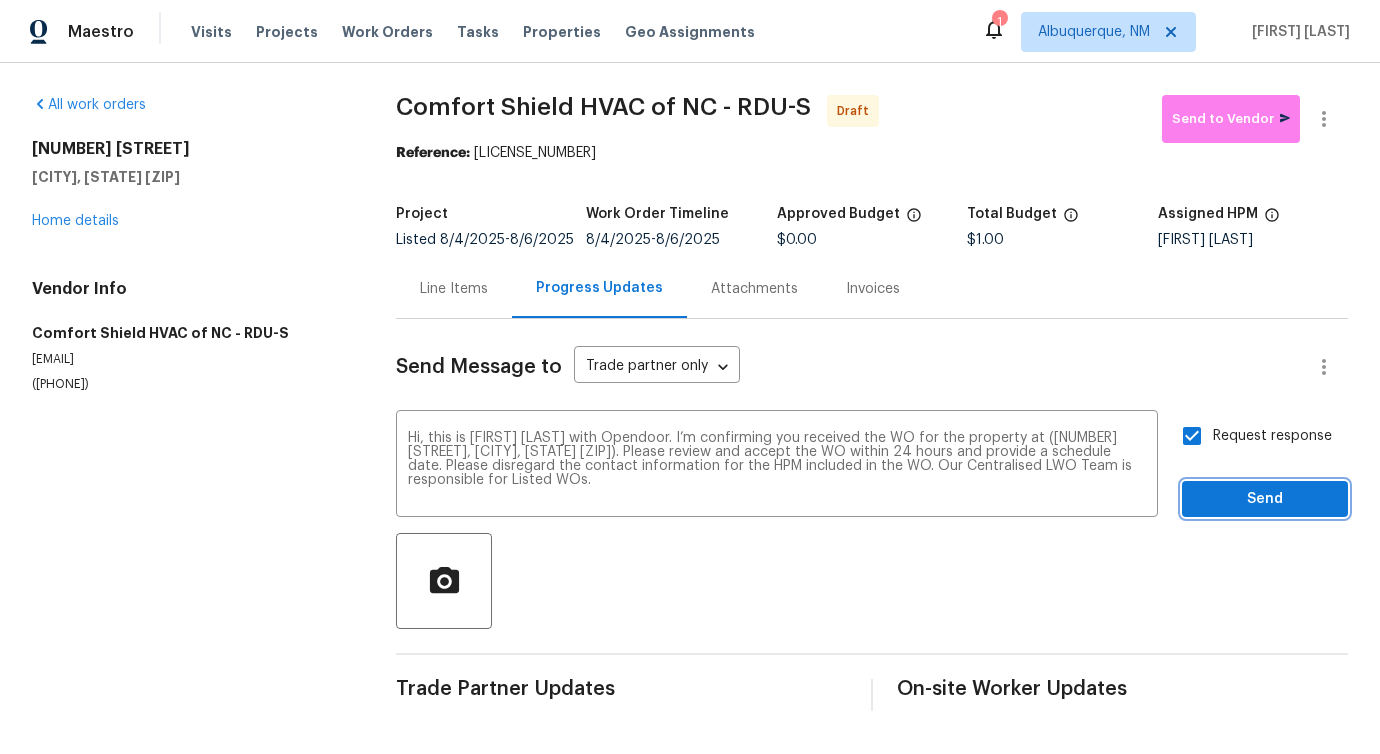 click on "Send" at bounding box center [1265, 499] 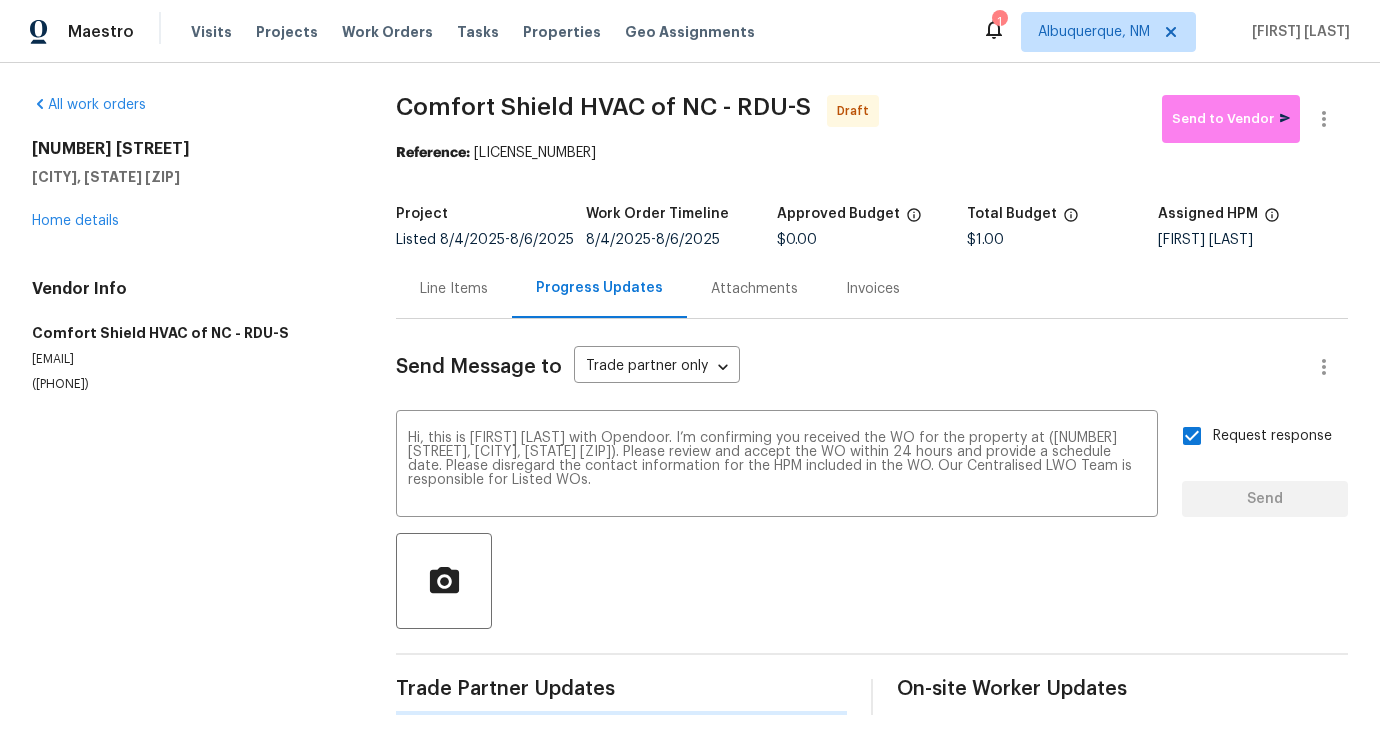 type 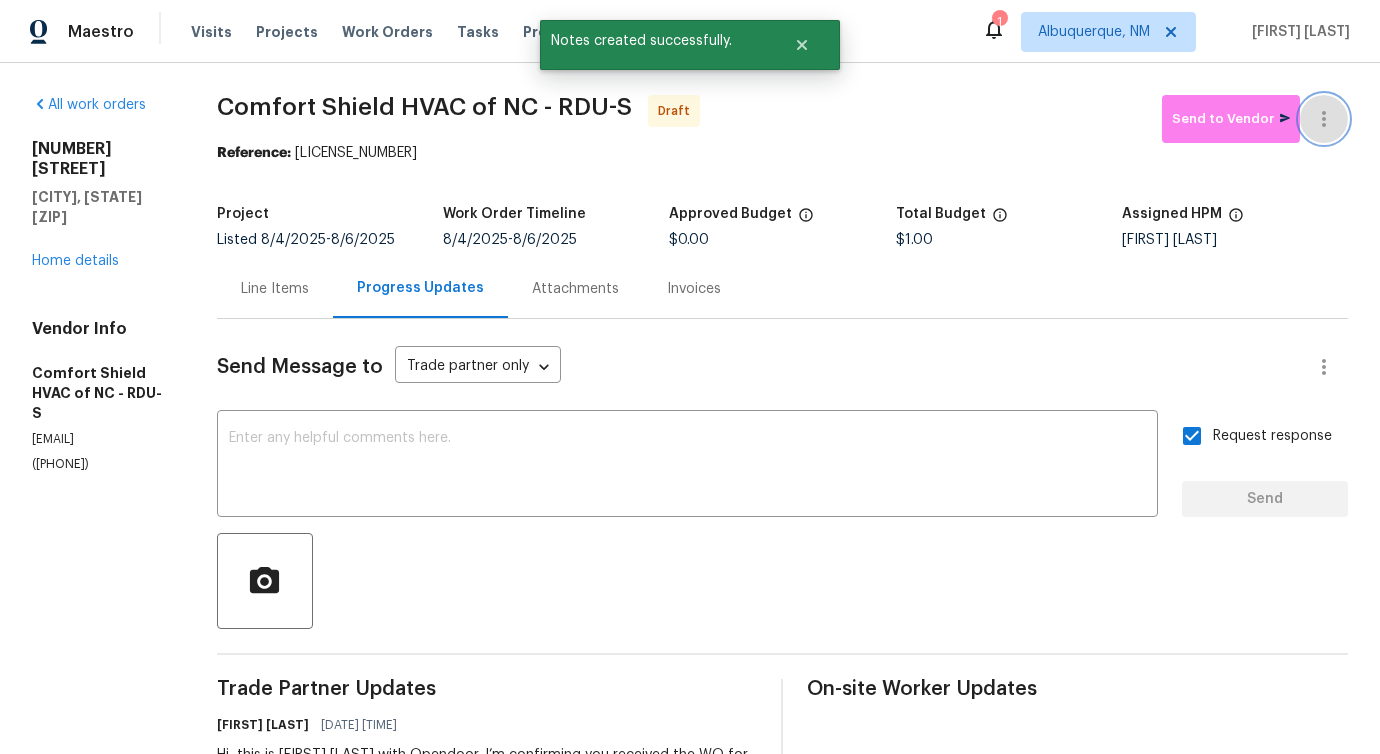 click 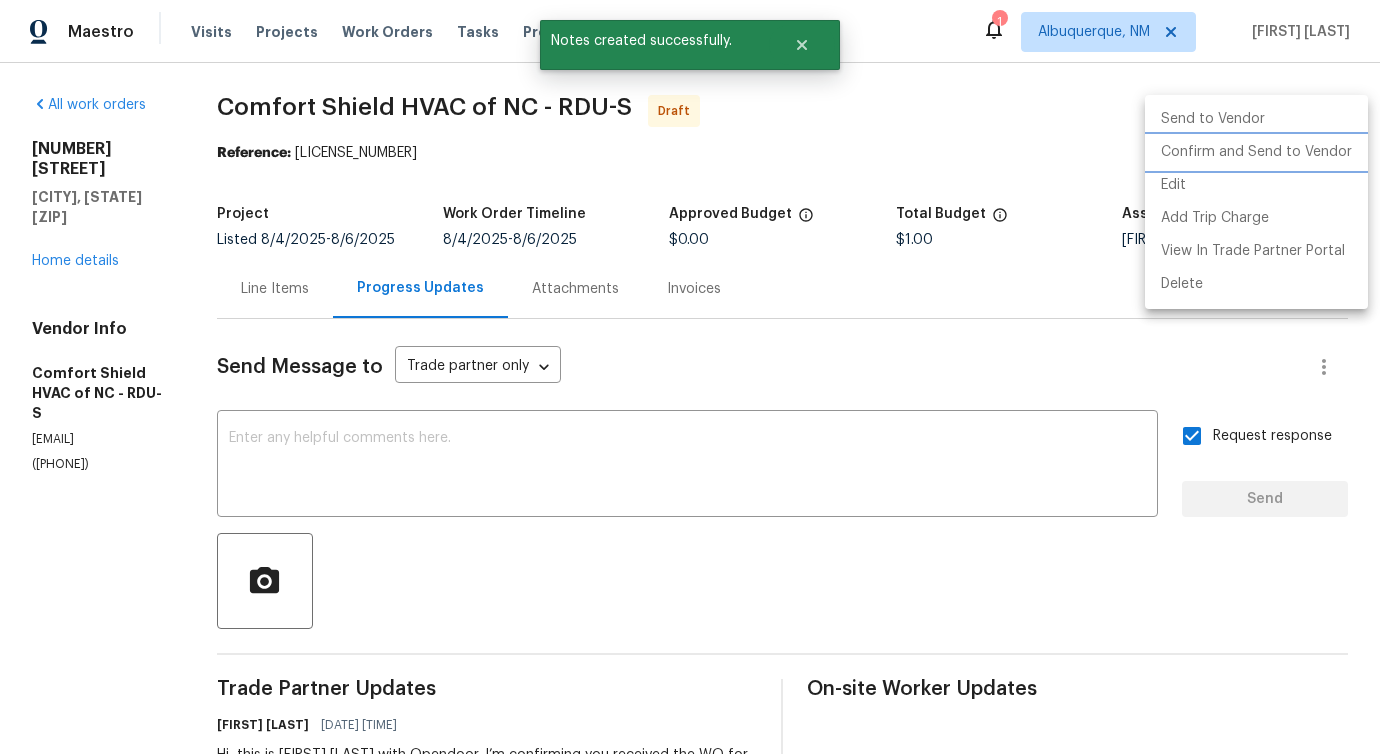 click on "Confirm and Send to Vendor" at bounding box center (1256, 152) 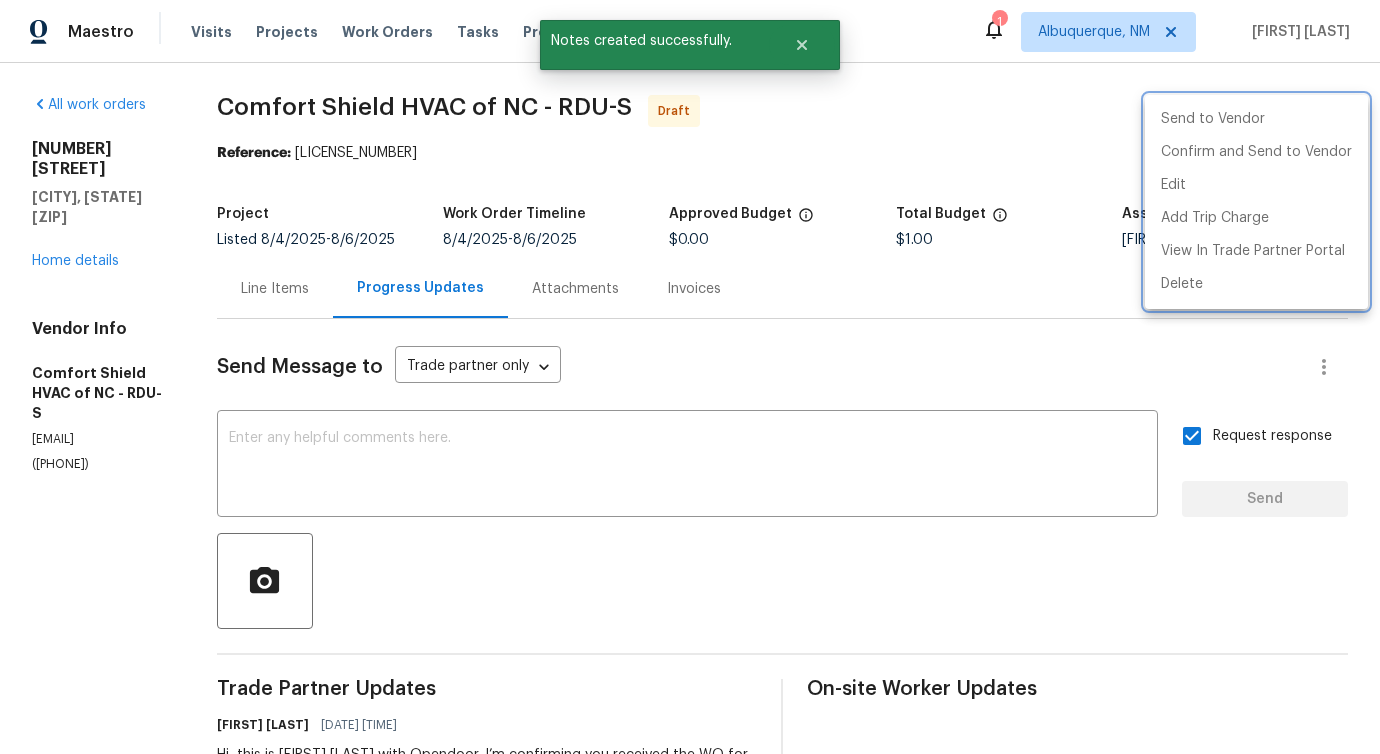click at bounding box center [690, 377] 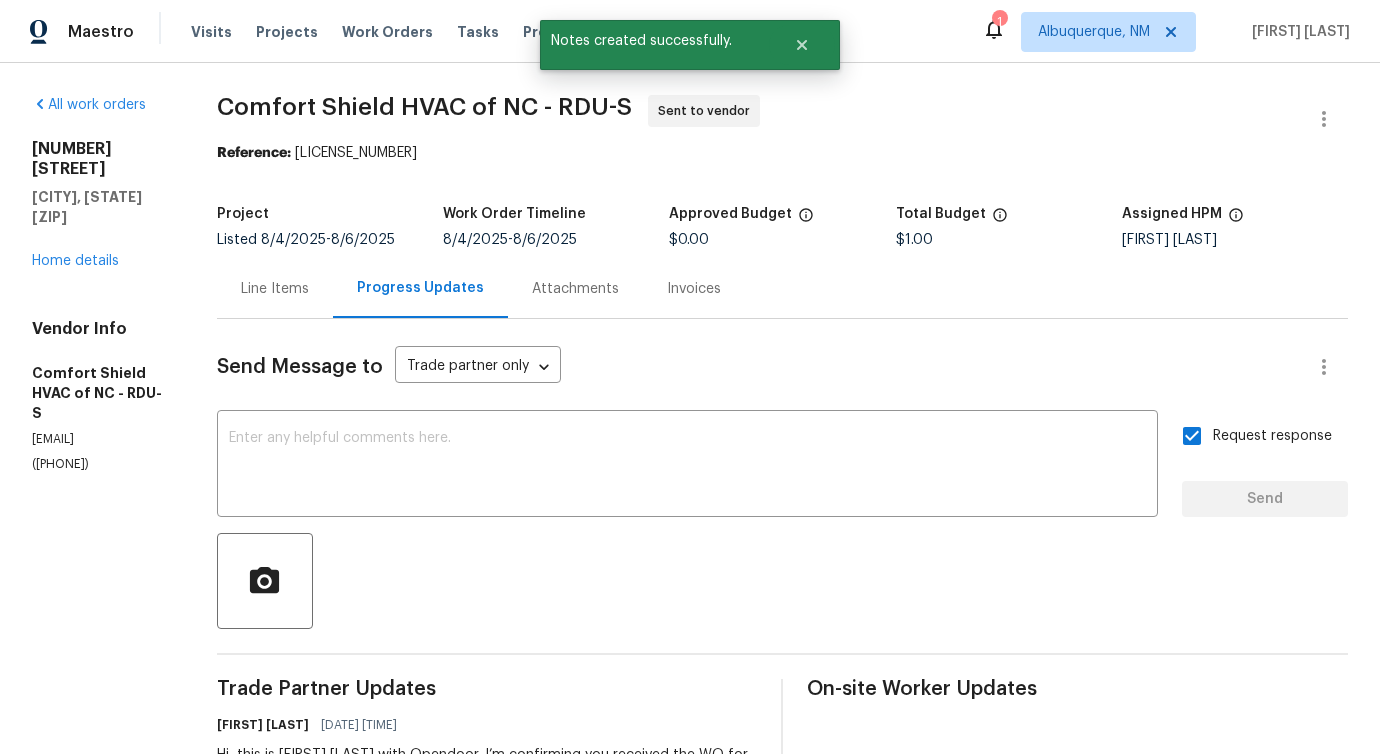 click on "Line Items" at bounding box center [275, 288] 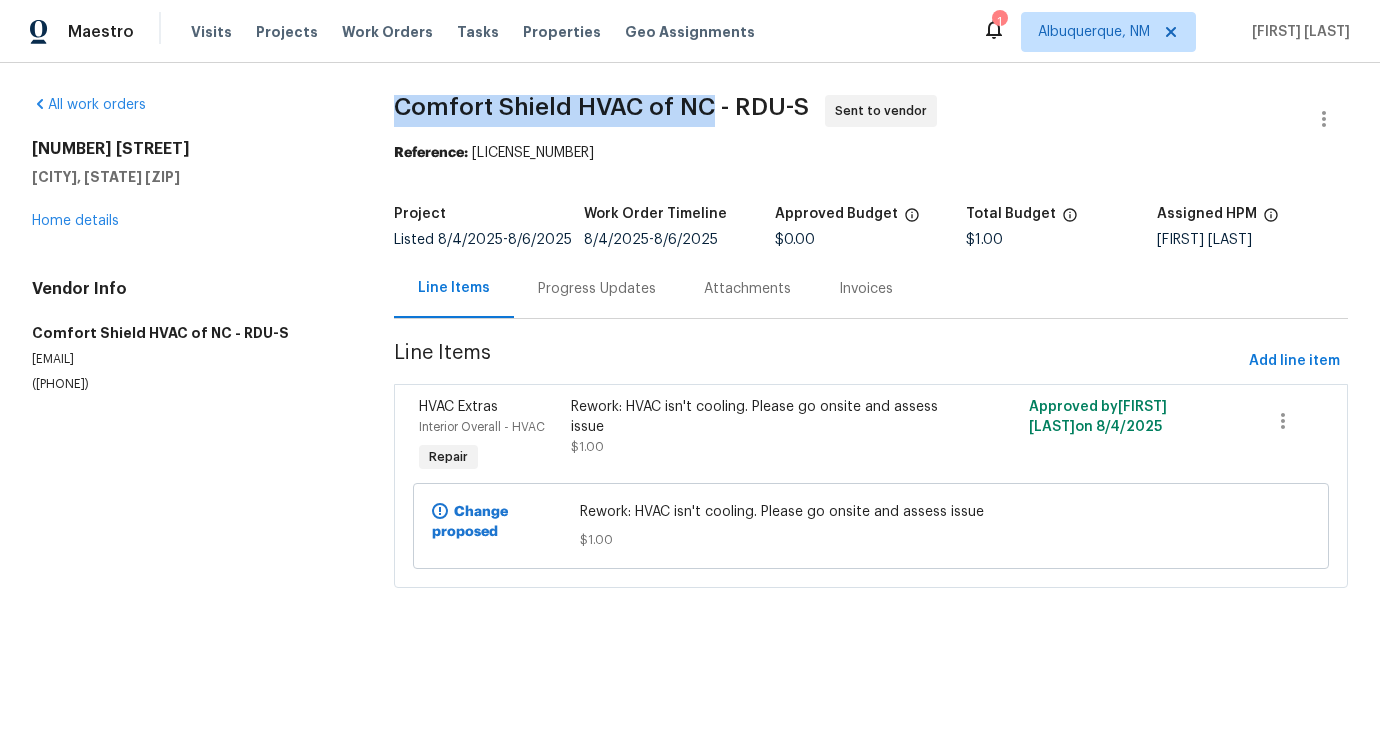 drag, startPoint x: 378, startPoint y: 109, endPoint x: 708, endPoint y: 104, distance: 330.03787 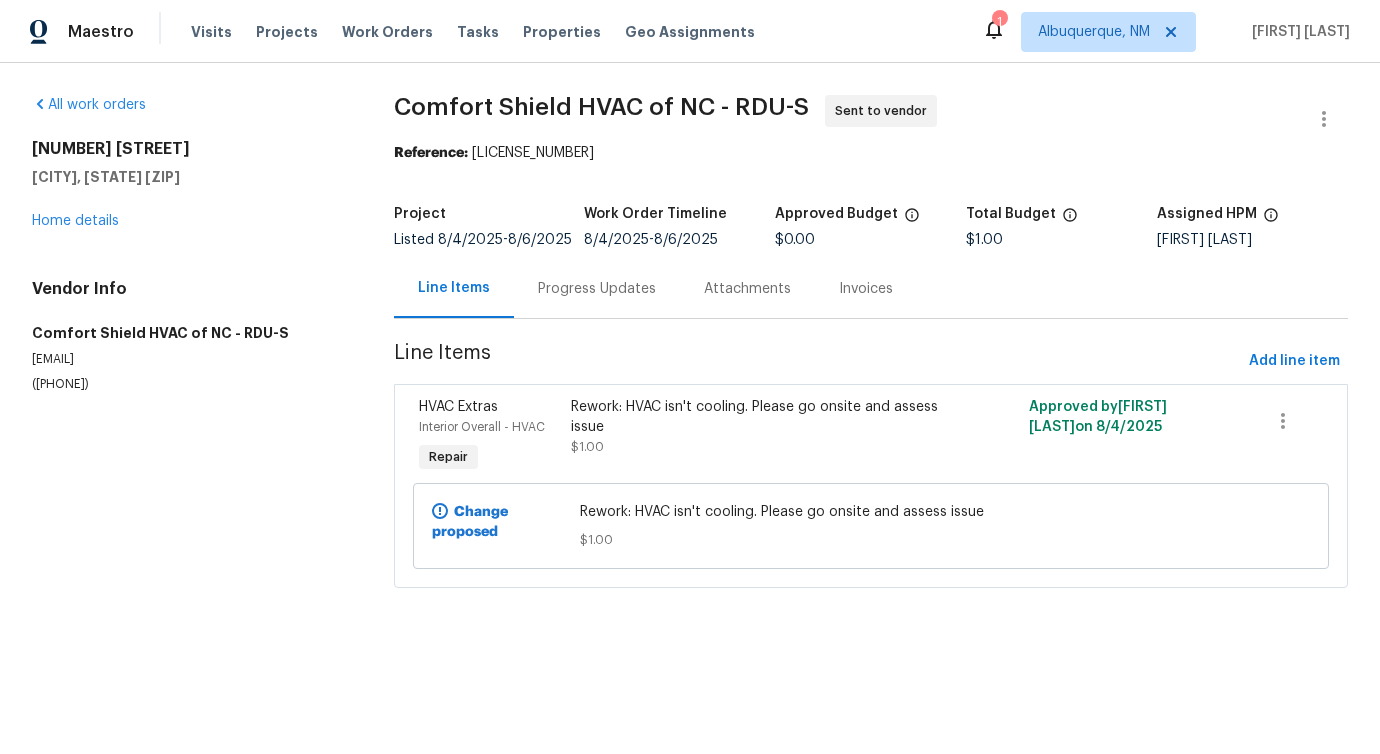 click on "$1.00" at bounding box center [871, 540] 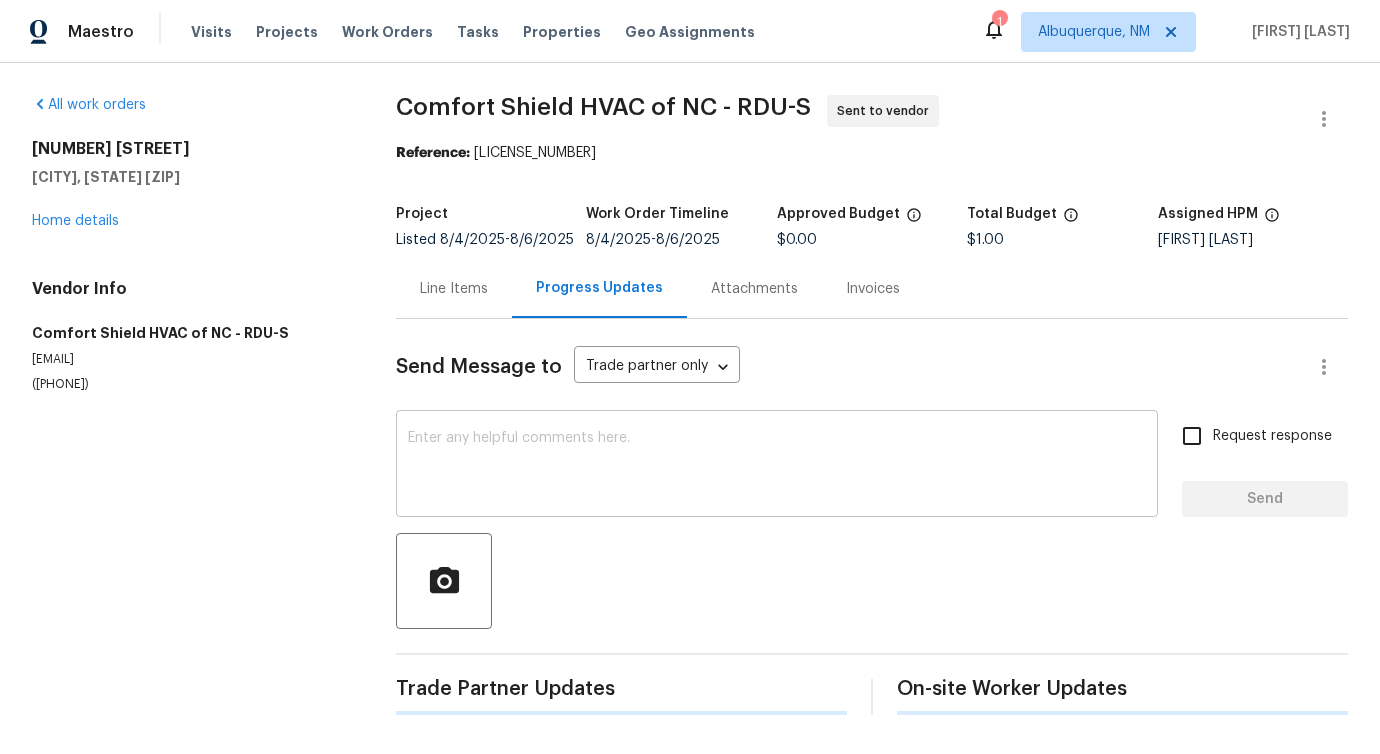 click on "x ​" at bounding box center [777, 466] 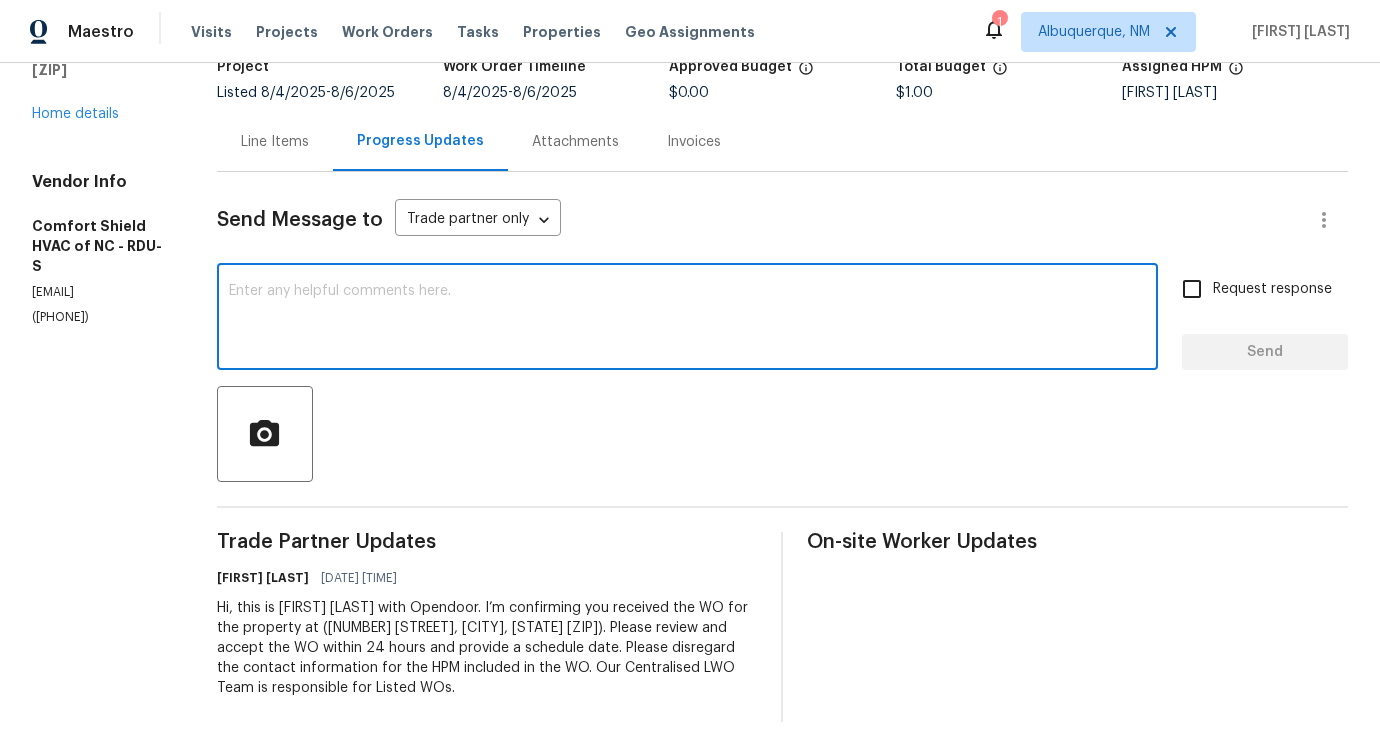 scroll, scrollTop: 0, scrollLeft: 0, axis: both 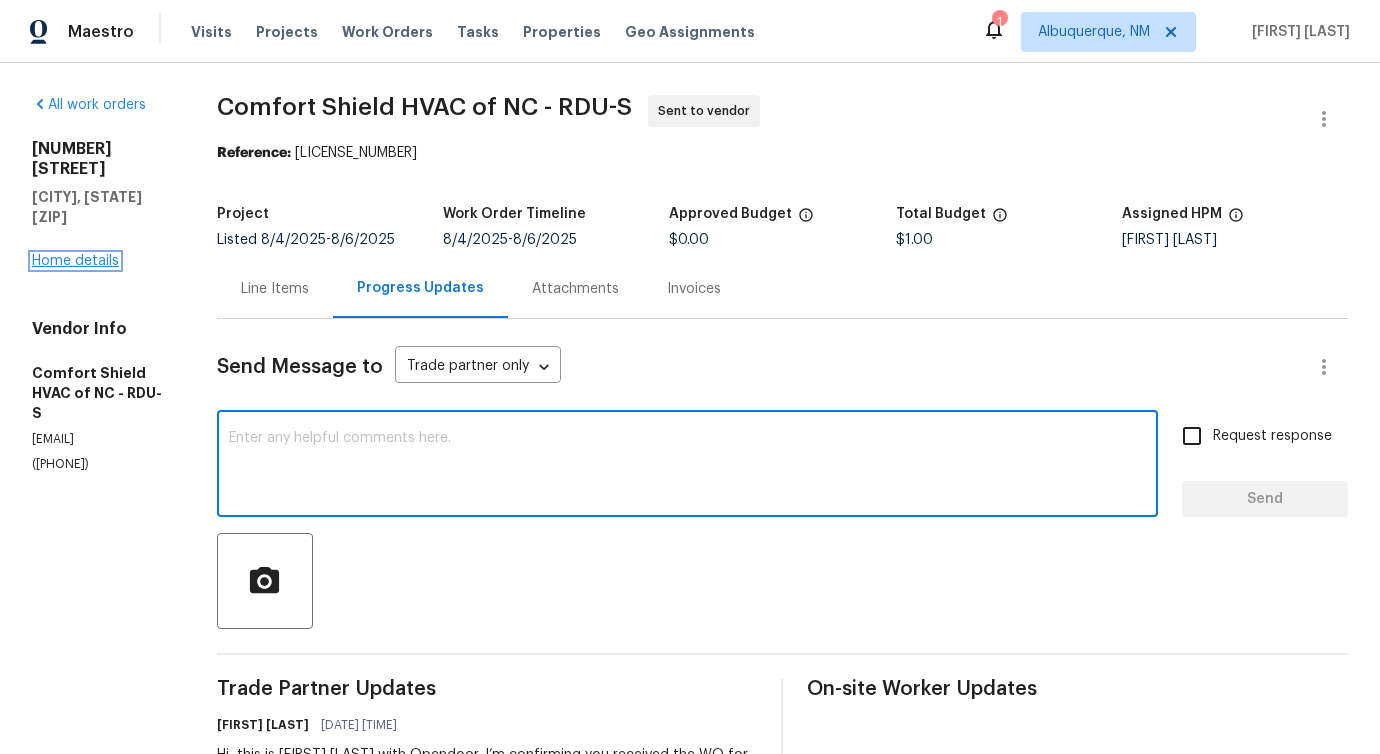 click on "Home details" at bounding box center (75, 261) 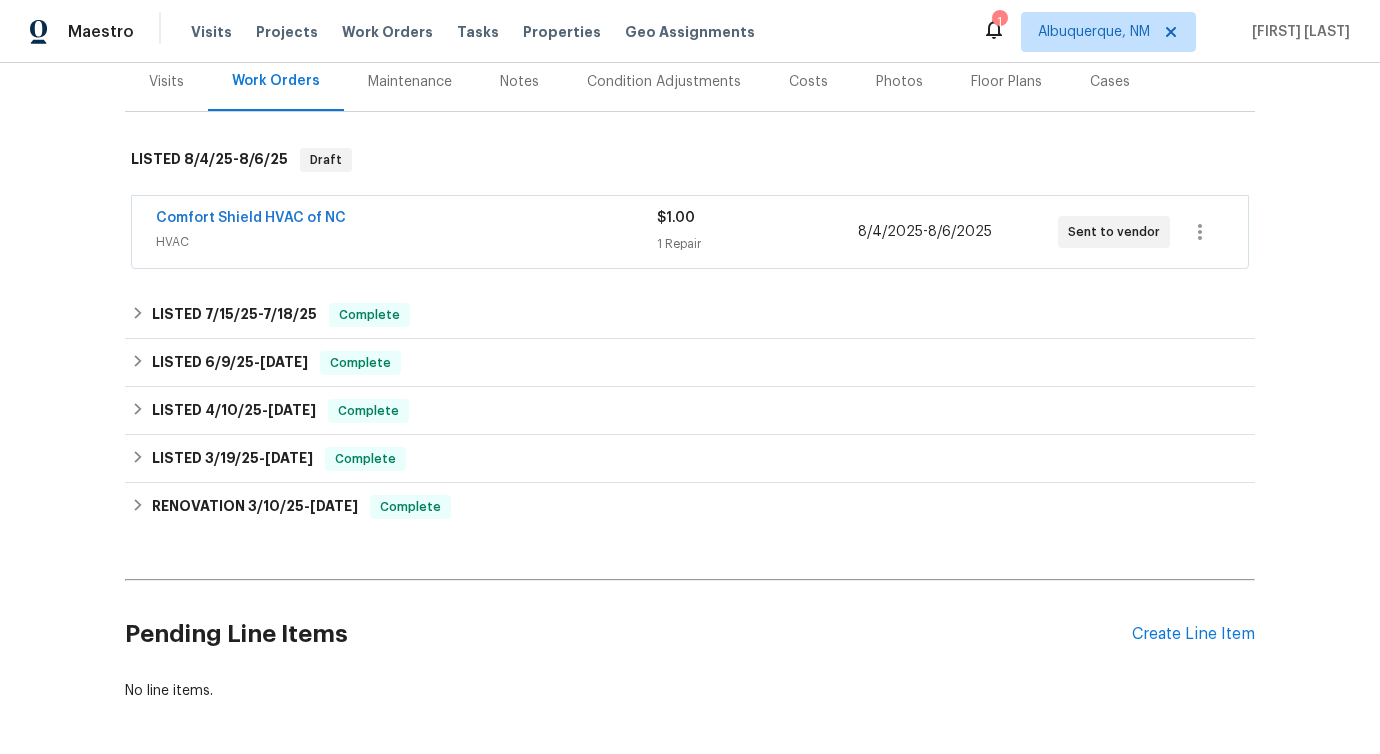 scroll, scrollTop: 349, scrollLeft: 0, axis: vertical 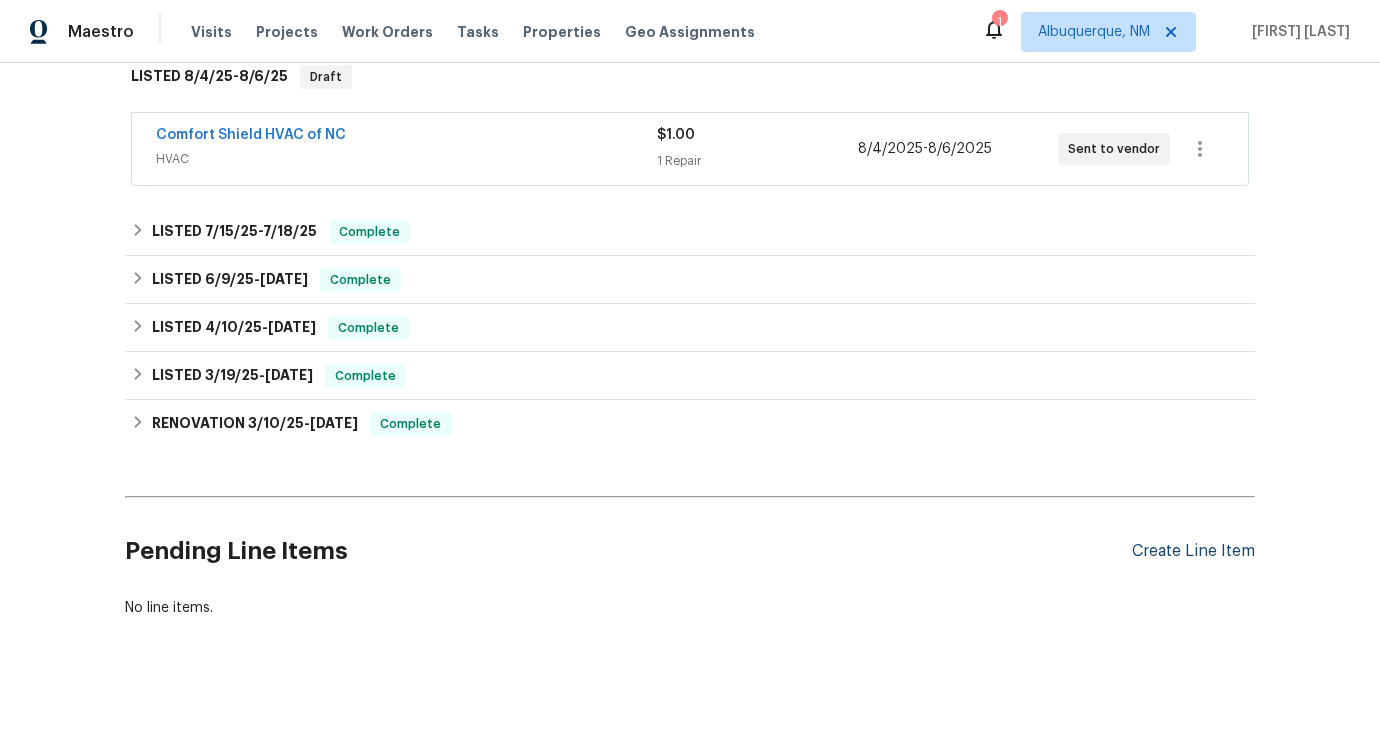 click on "Create Line Item" at bounding box center (1193, 551) 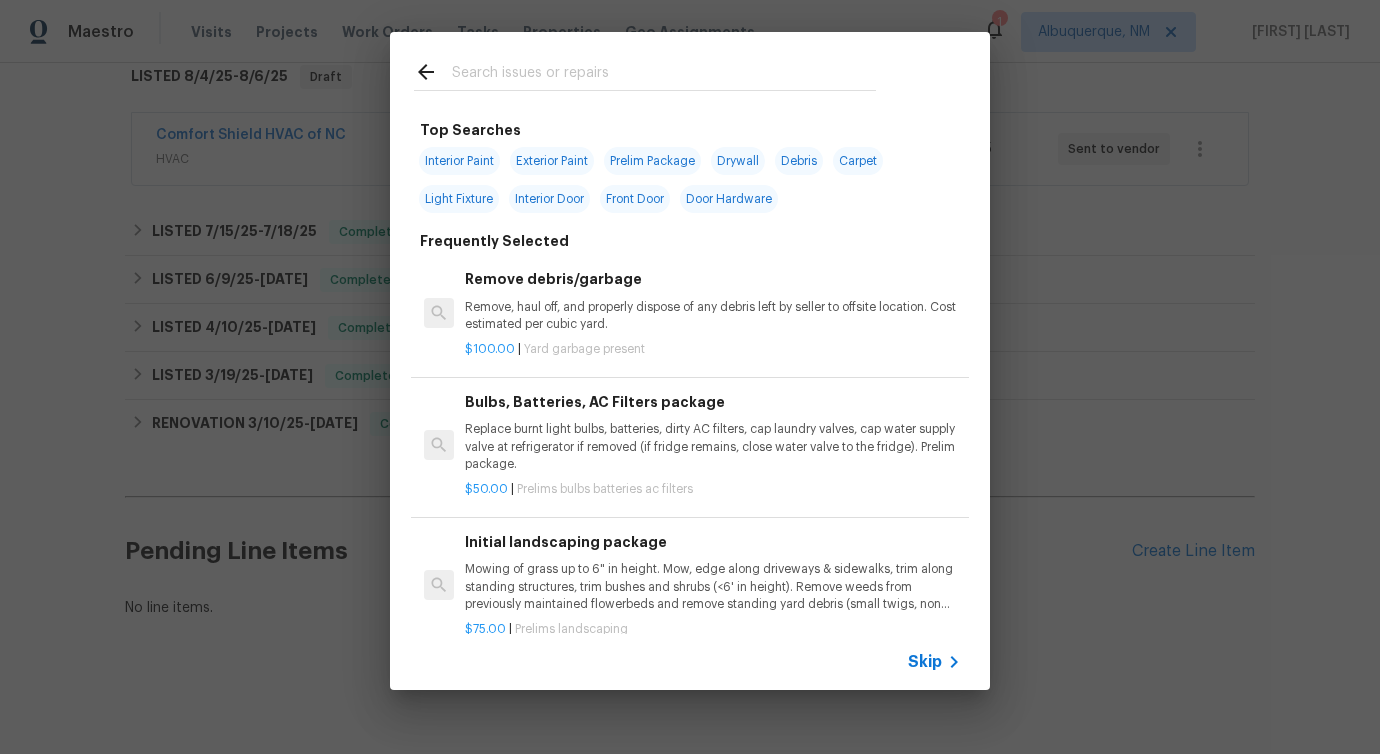 click at bounding box center [664, 75] 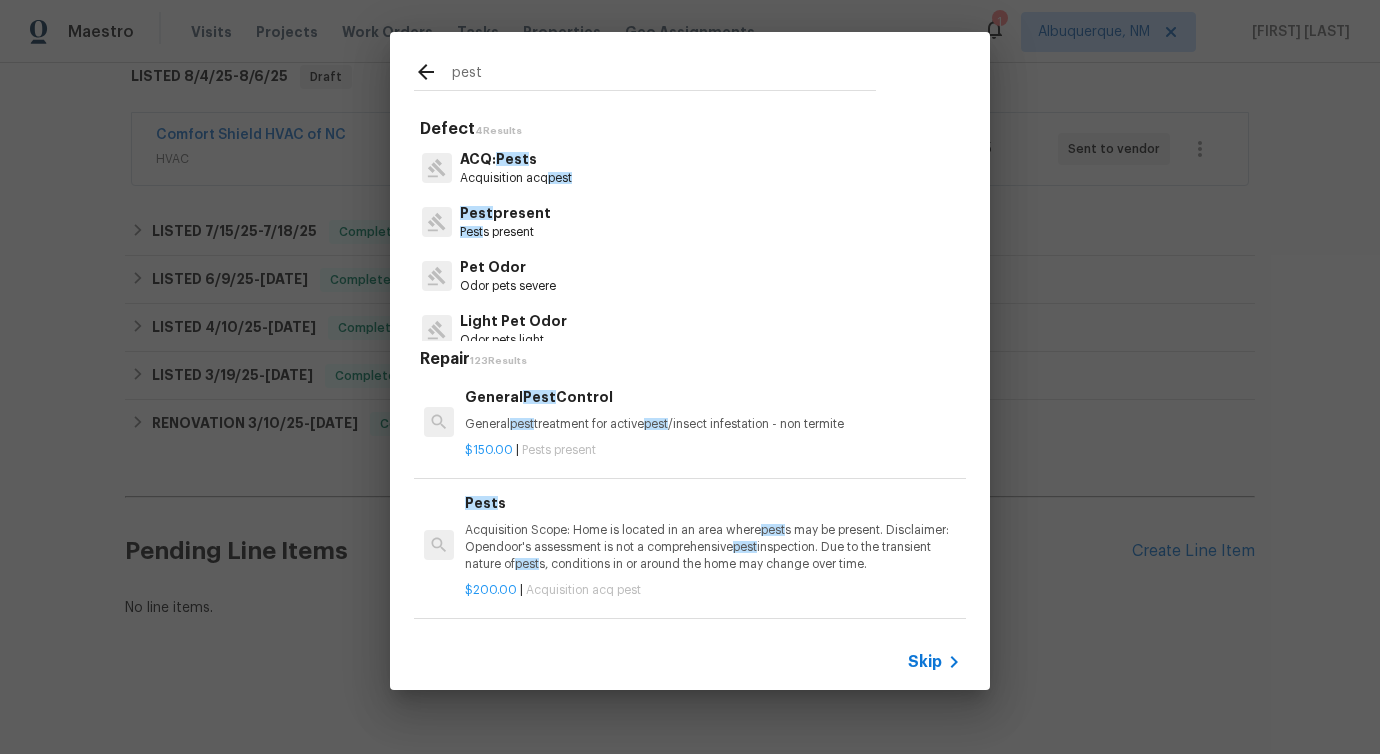 type on "pest" 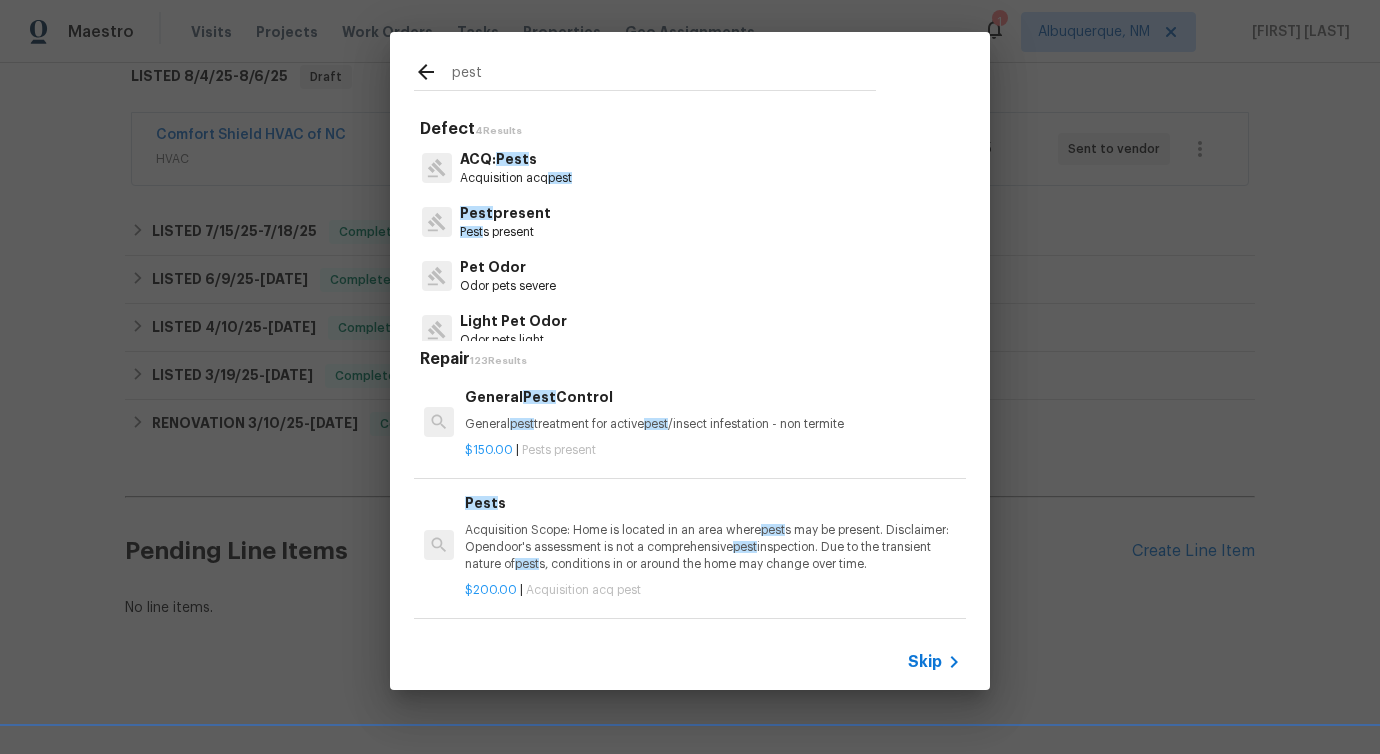 click on "Pest s present" at bounding box center (505, 232) 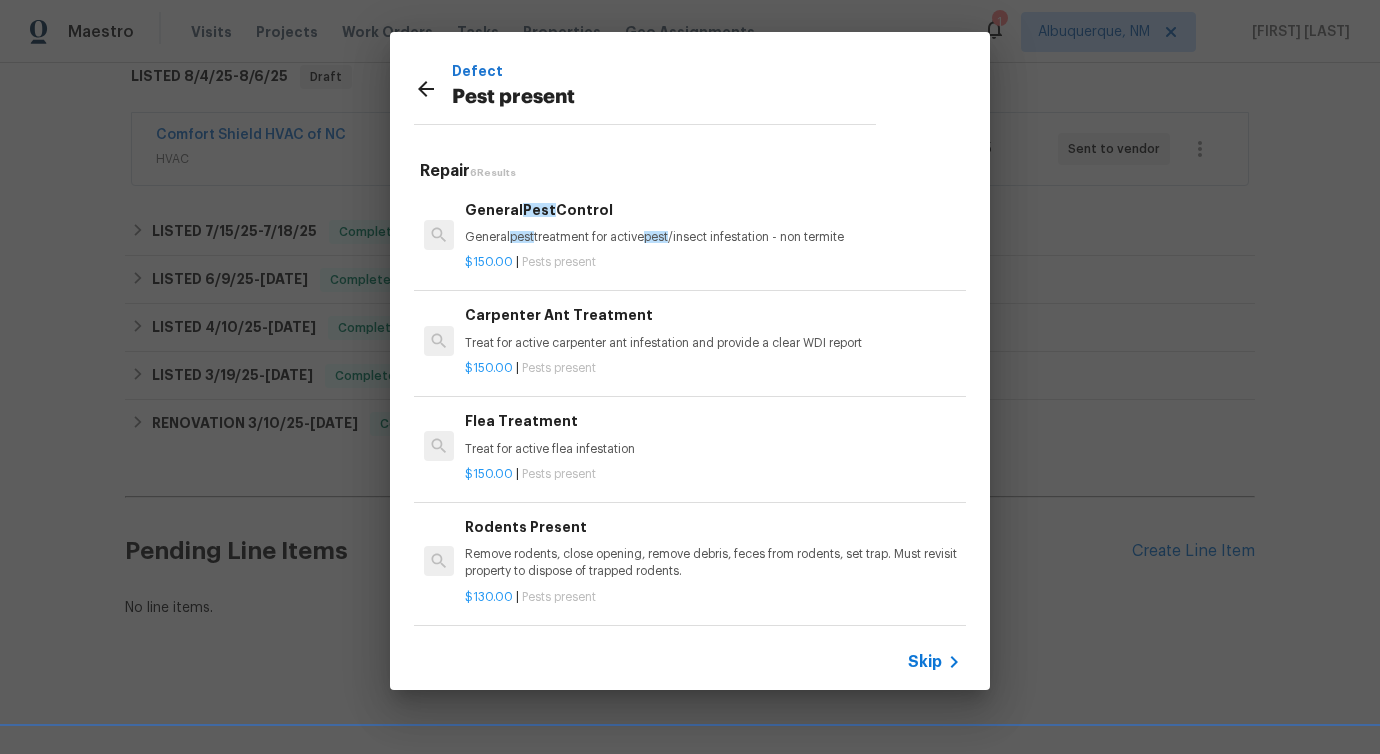 click on "General  pest  treatment for active  pest /insect infestation - non termite" at bounding box center (713, 237) 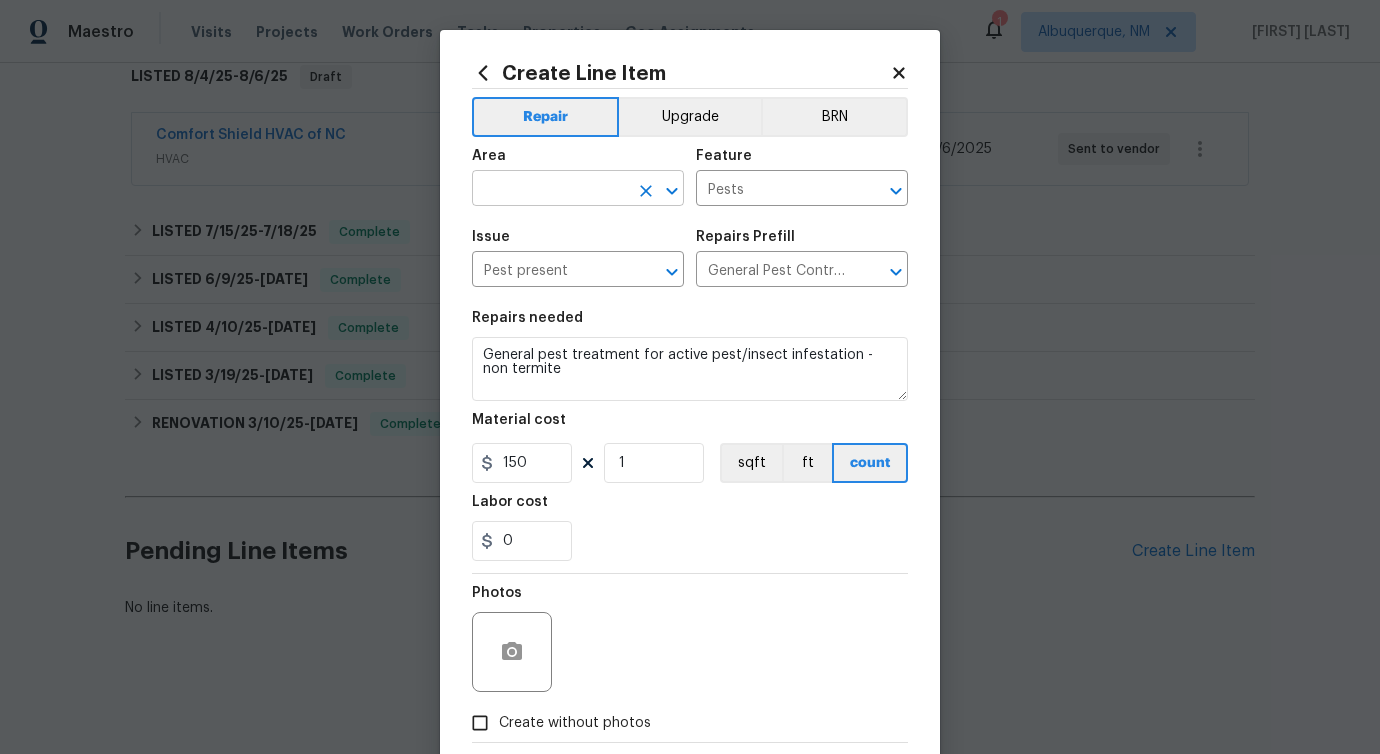 click at bounding box center [550, 190] 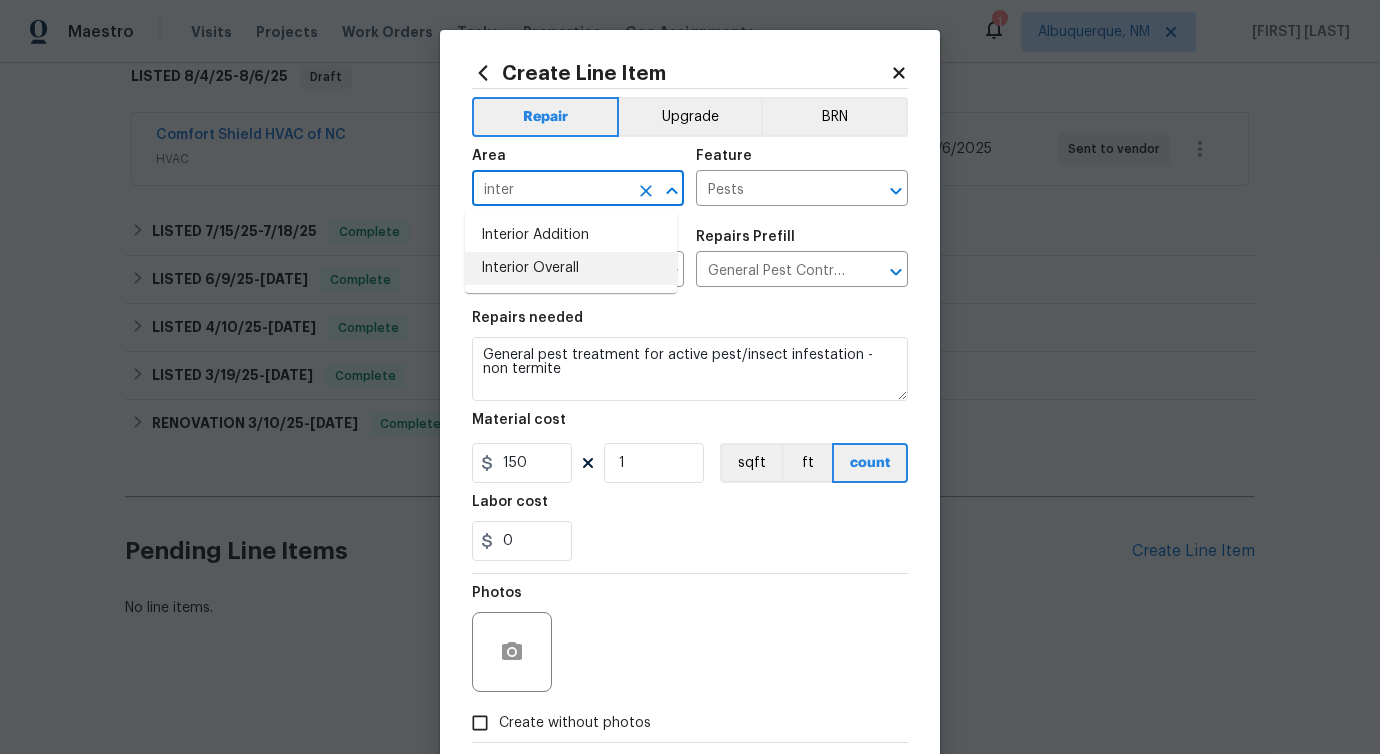 click on "Interior Overall" at bounding box center (571, 268) 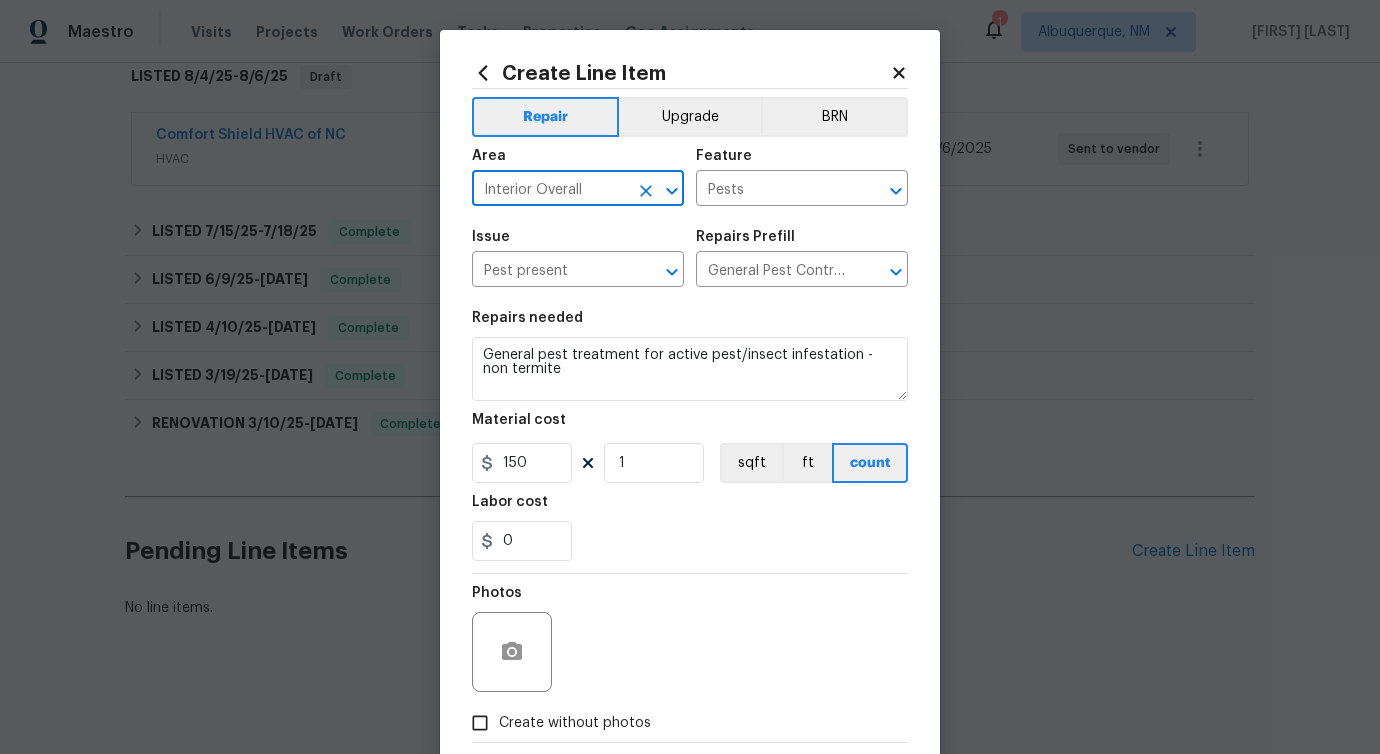 type on "Interior Overall" 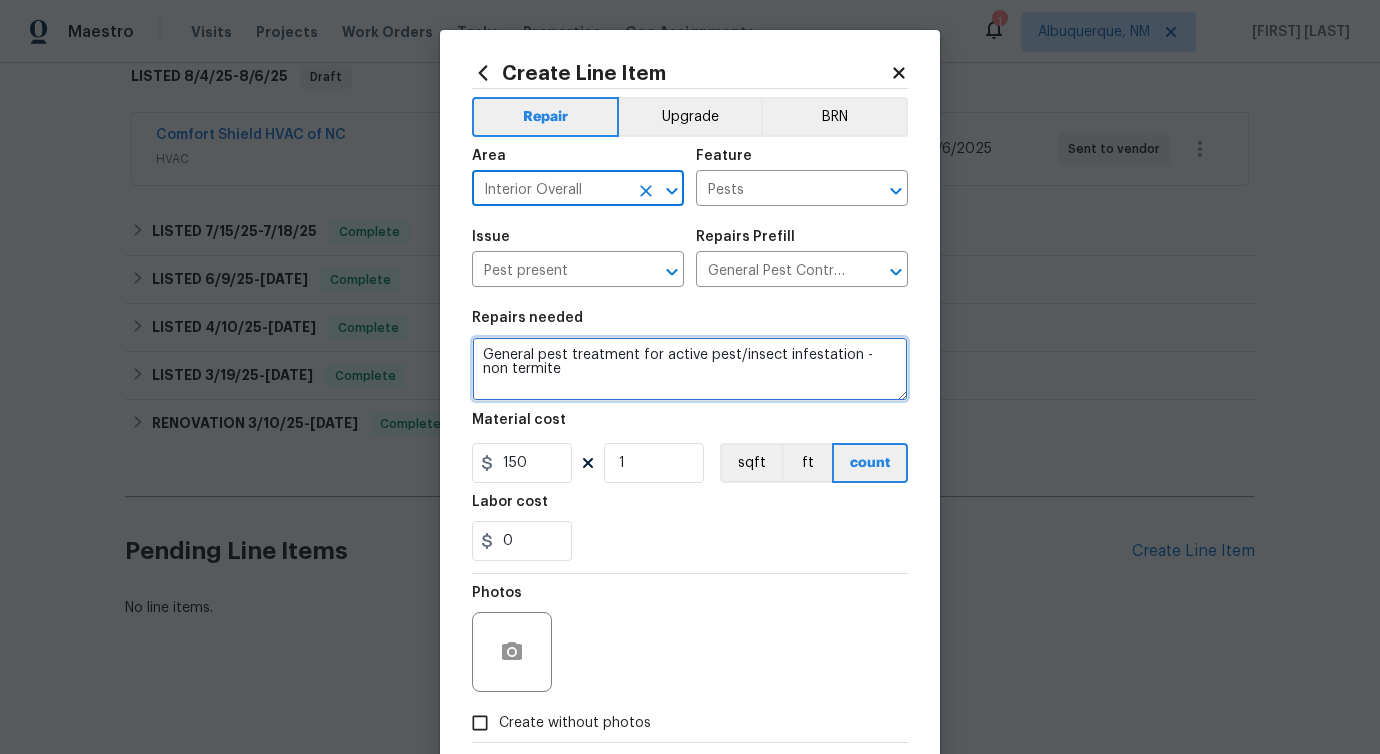 click on "General pest treatment for active pest/insect infestation - non termite" at bounding box center [690, 369] 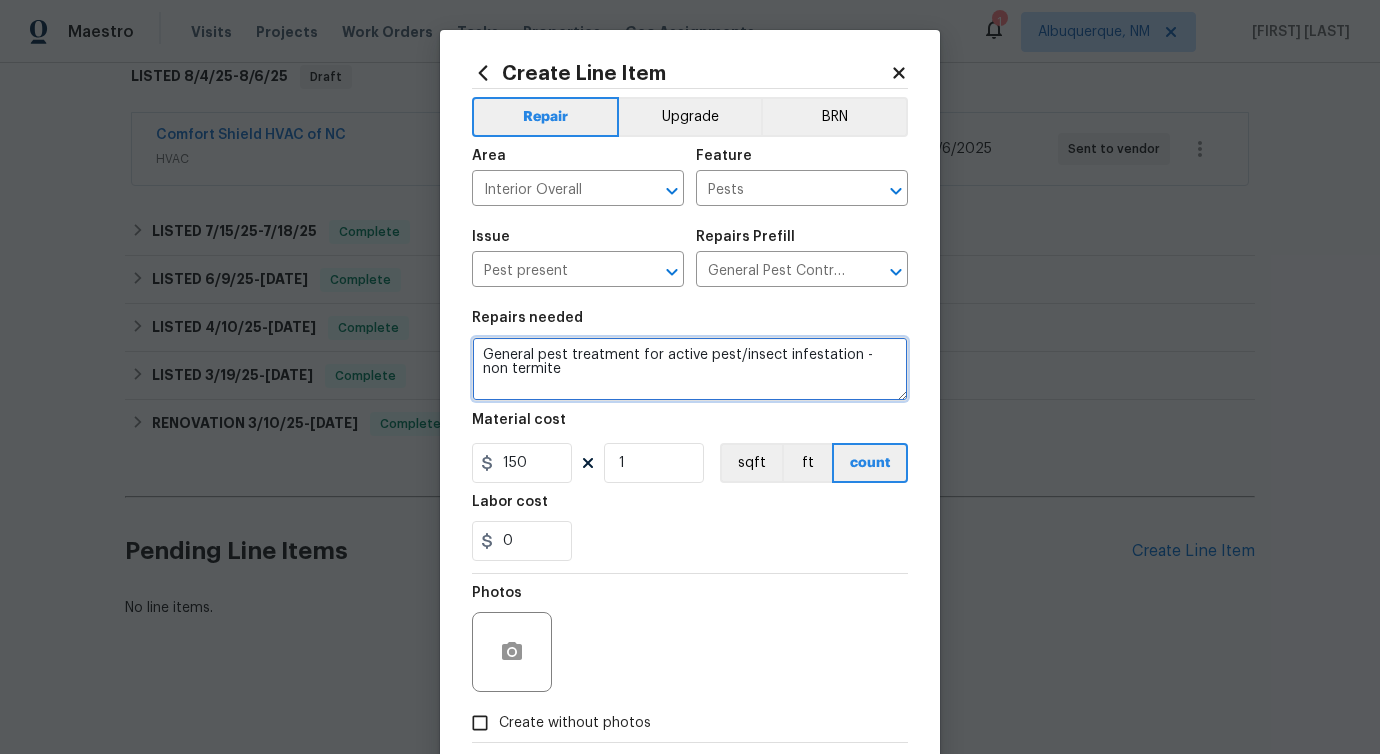 click on "General pest treatment for active pest/insect infestation - non termite" at bounding box center (690, 369) 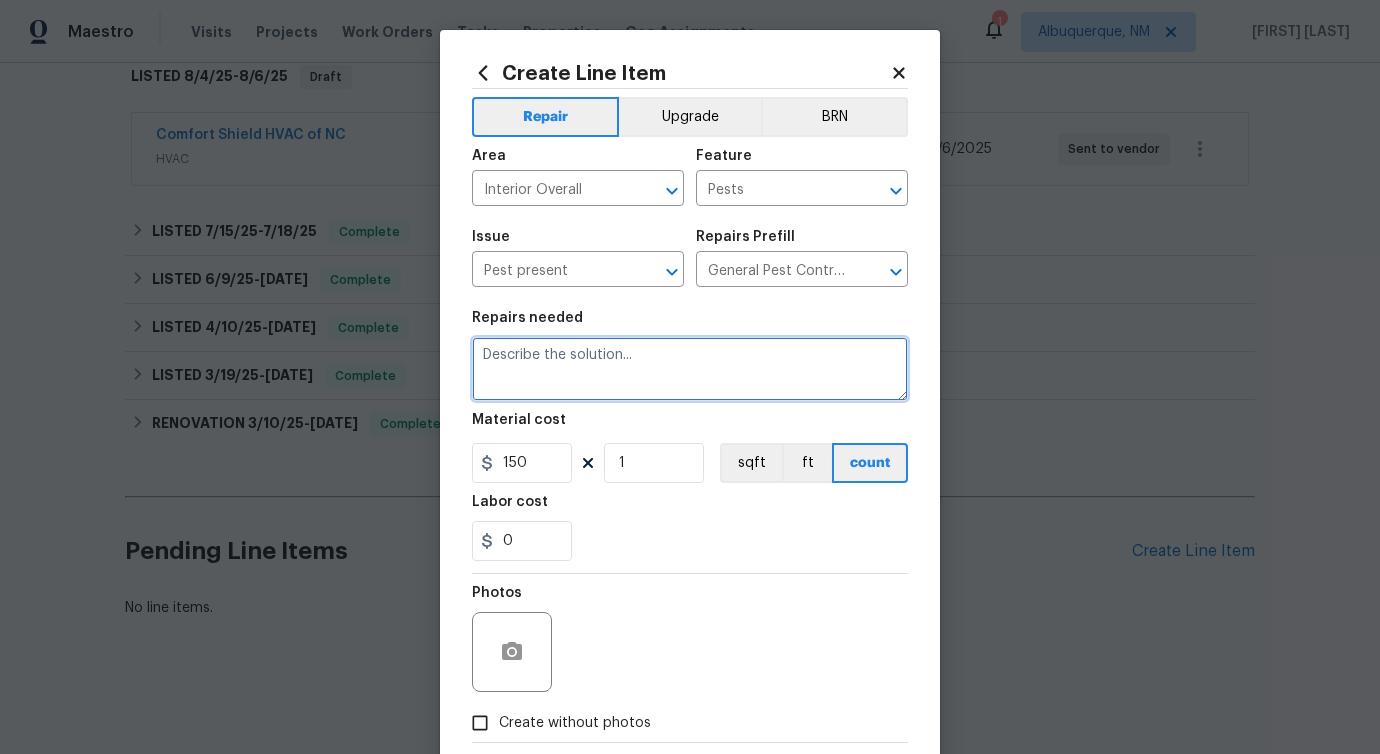 paste on "Received feedback that there are lots of termite tubes in the crawlspace. Please go onsite and clean all evidence of termites." 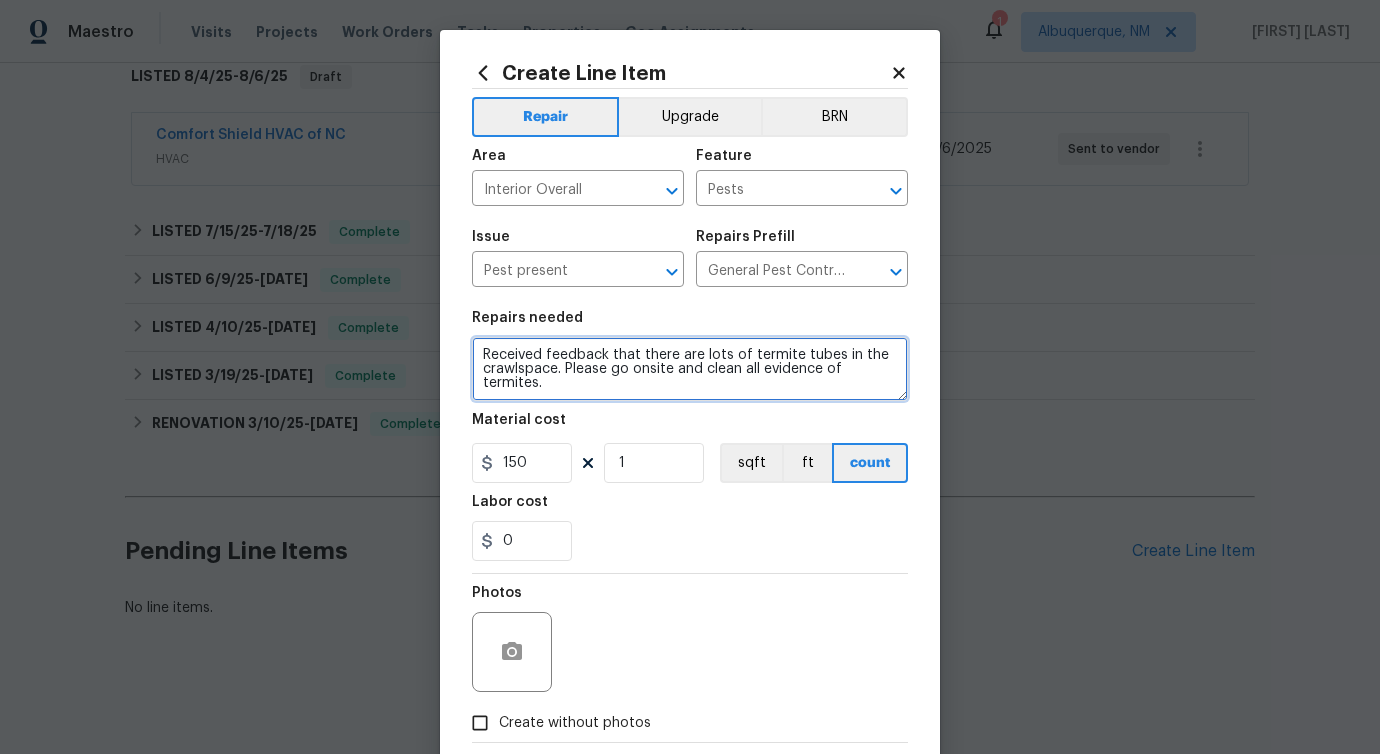 type on "Received feedback that there are lots of termite tubes in the crawlspace. Please go onsite and clean all evidence of termites." 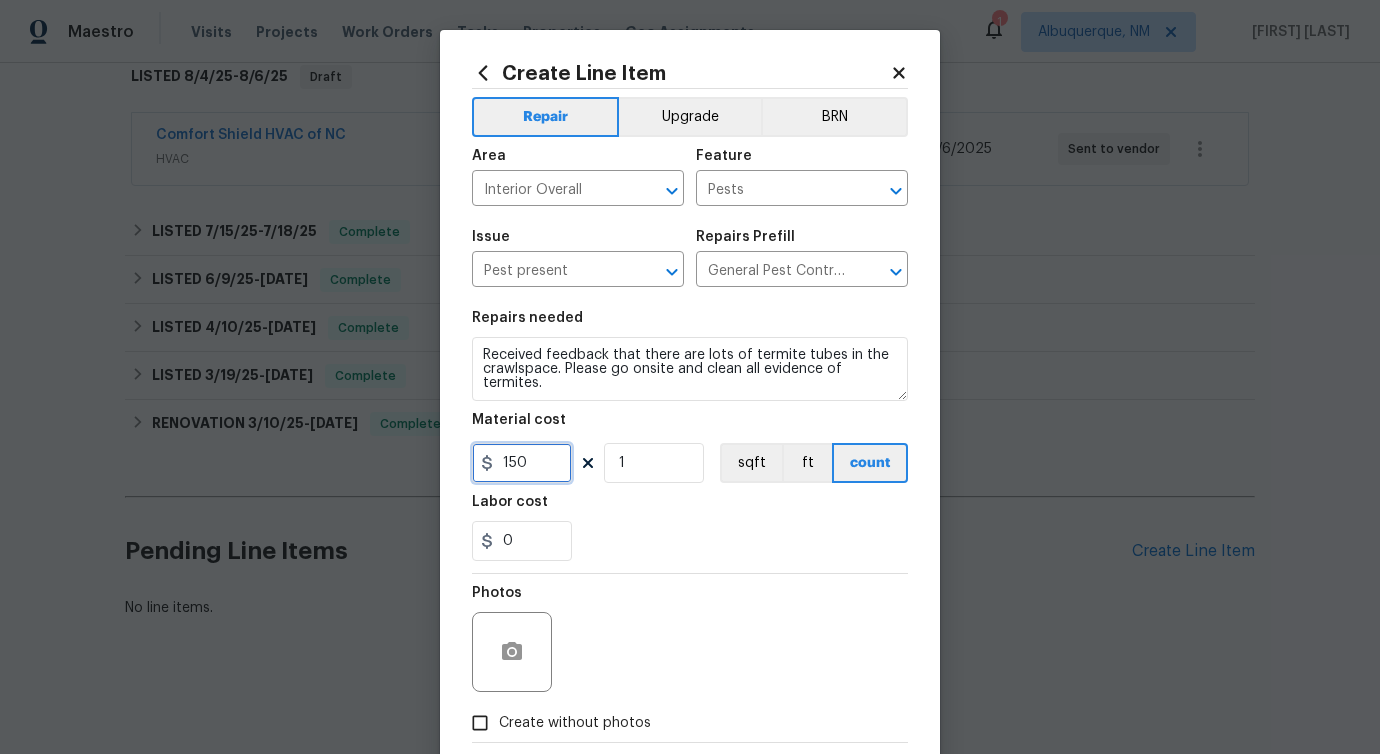 click on "150" at bounding box center [522, 463] 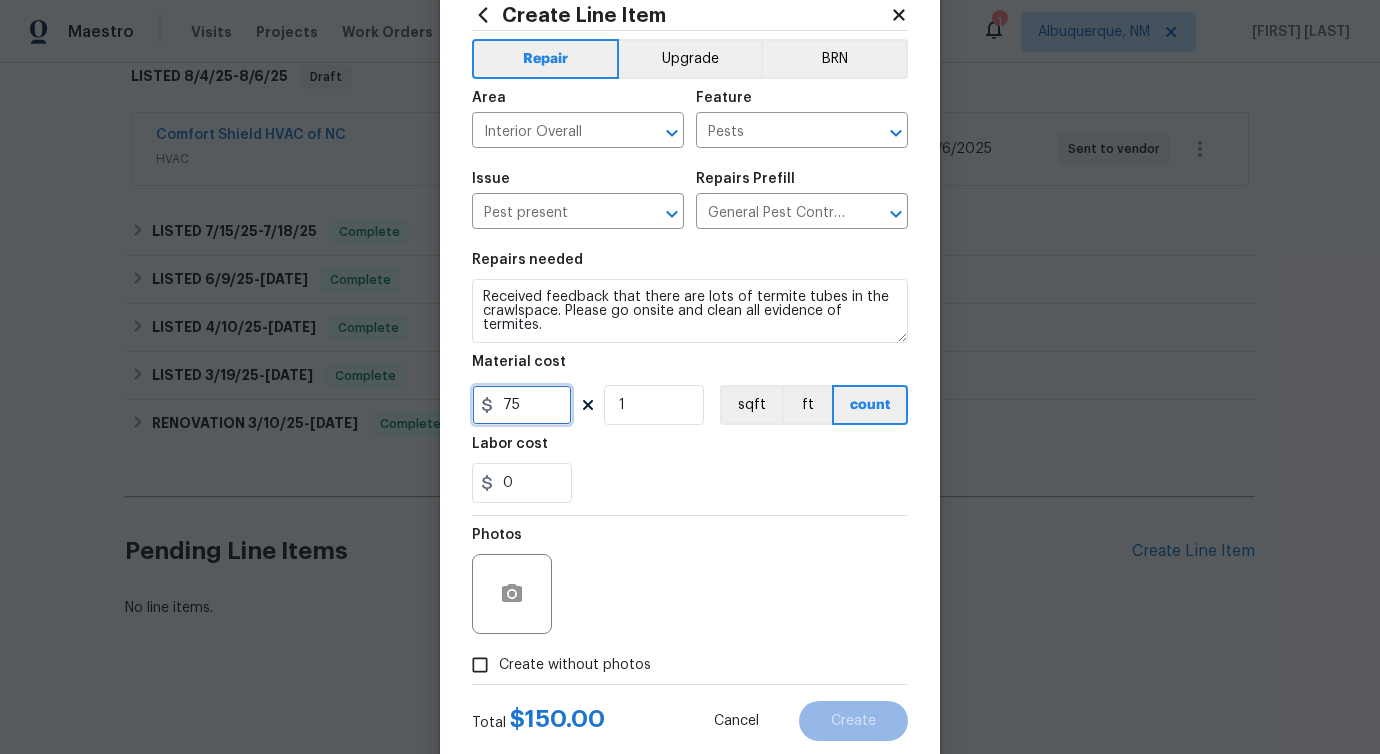 scroll, scrollTop: 108, scrollLeft: 0, axis: vertical 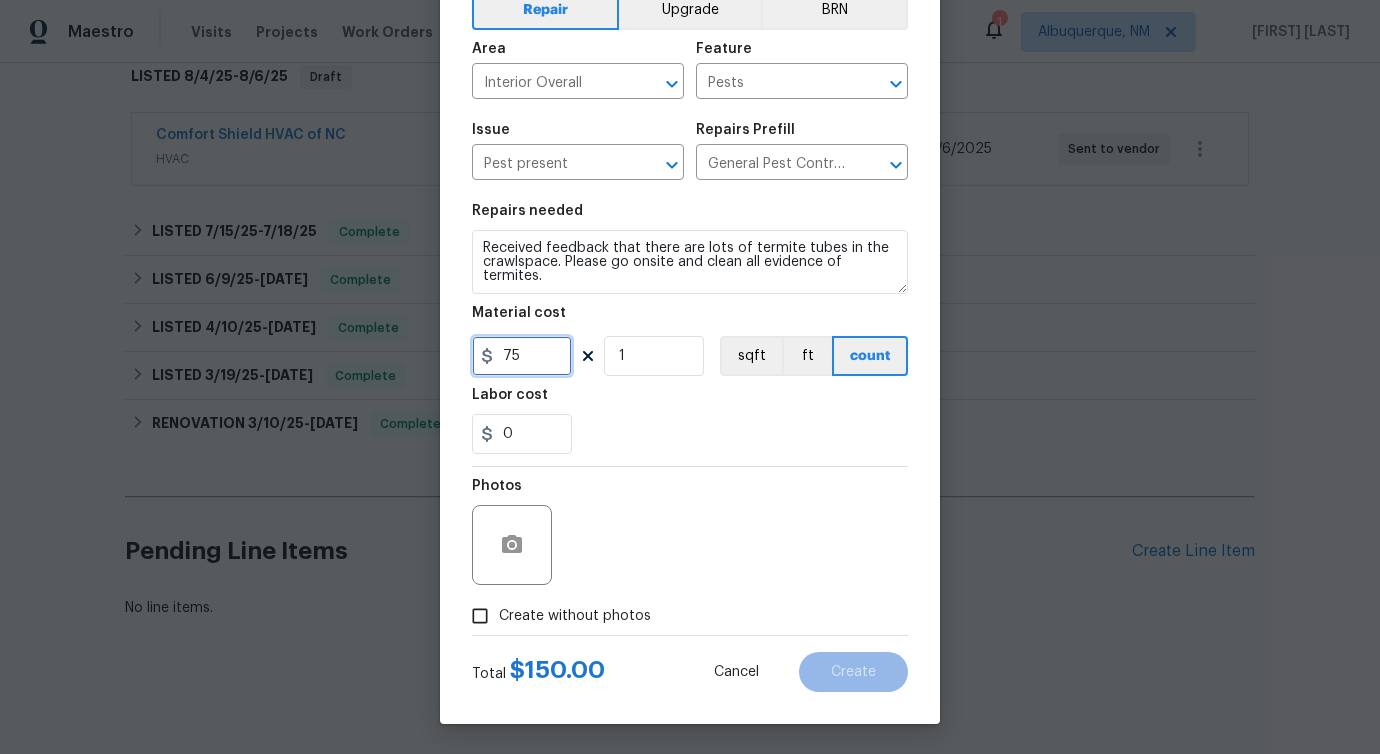 type on "75" 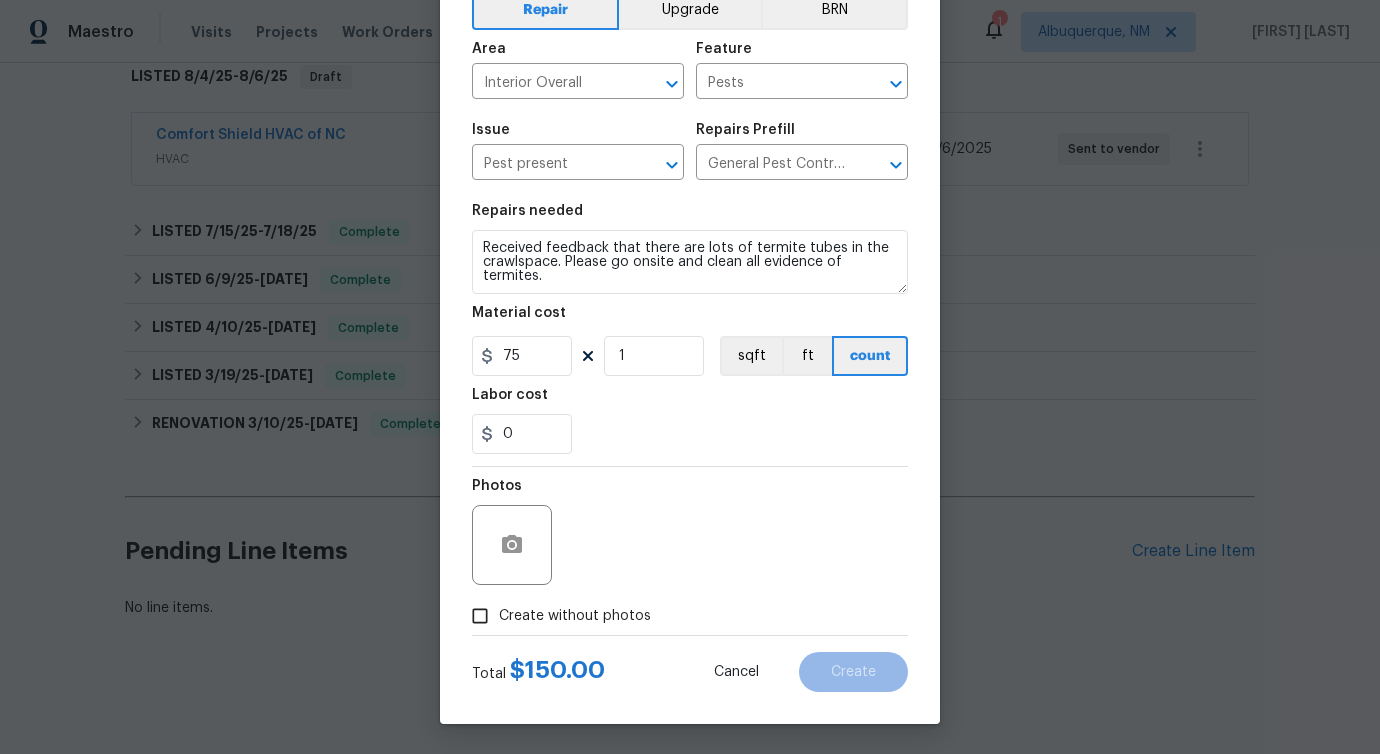 click on "Create without photos" at bounding box center [575, 616] 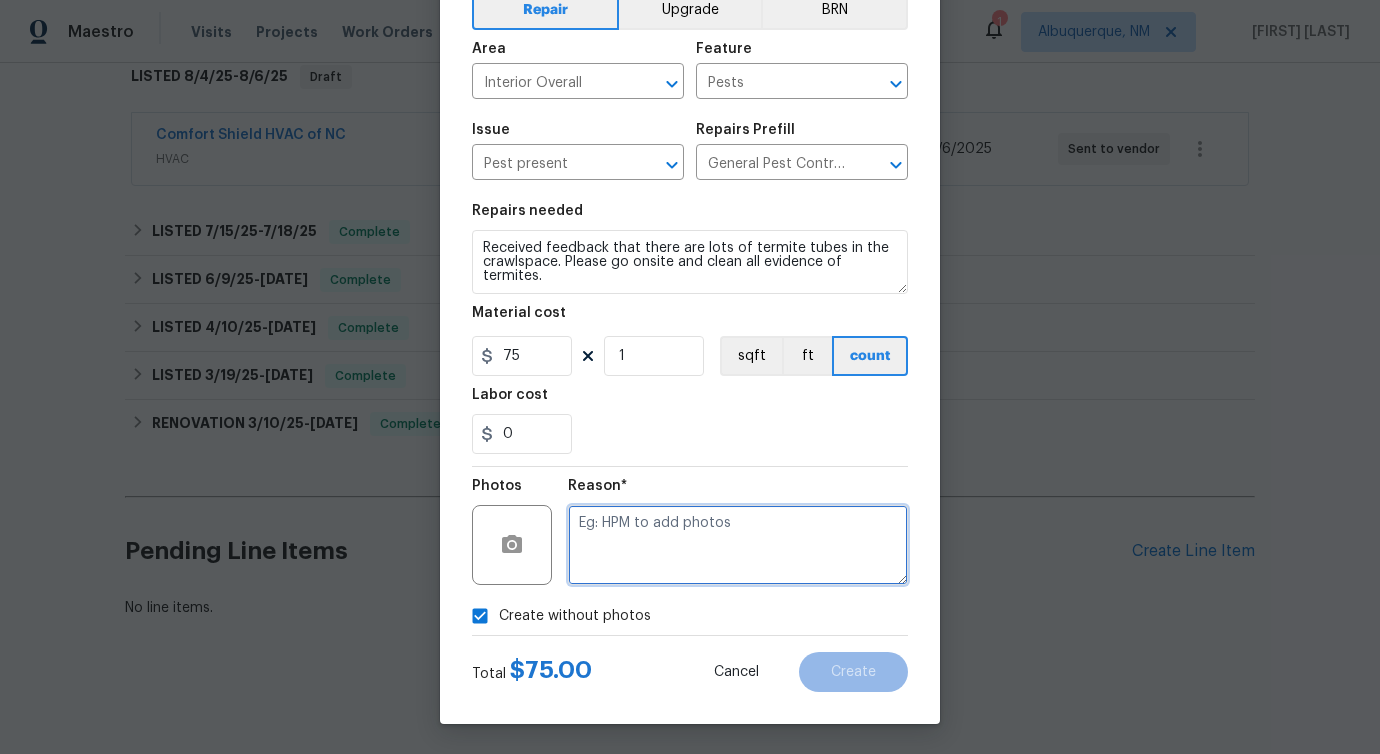 click at bounding box center [738, 545] 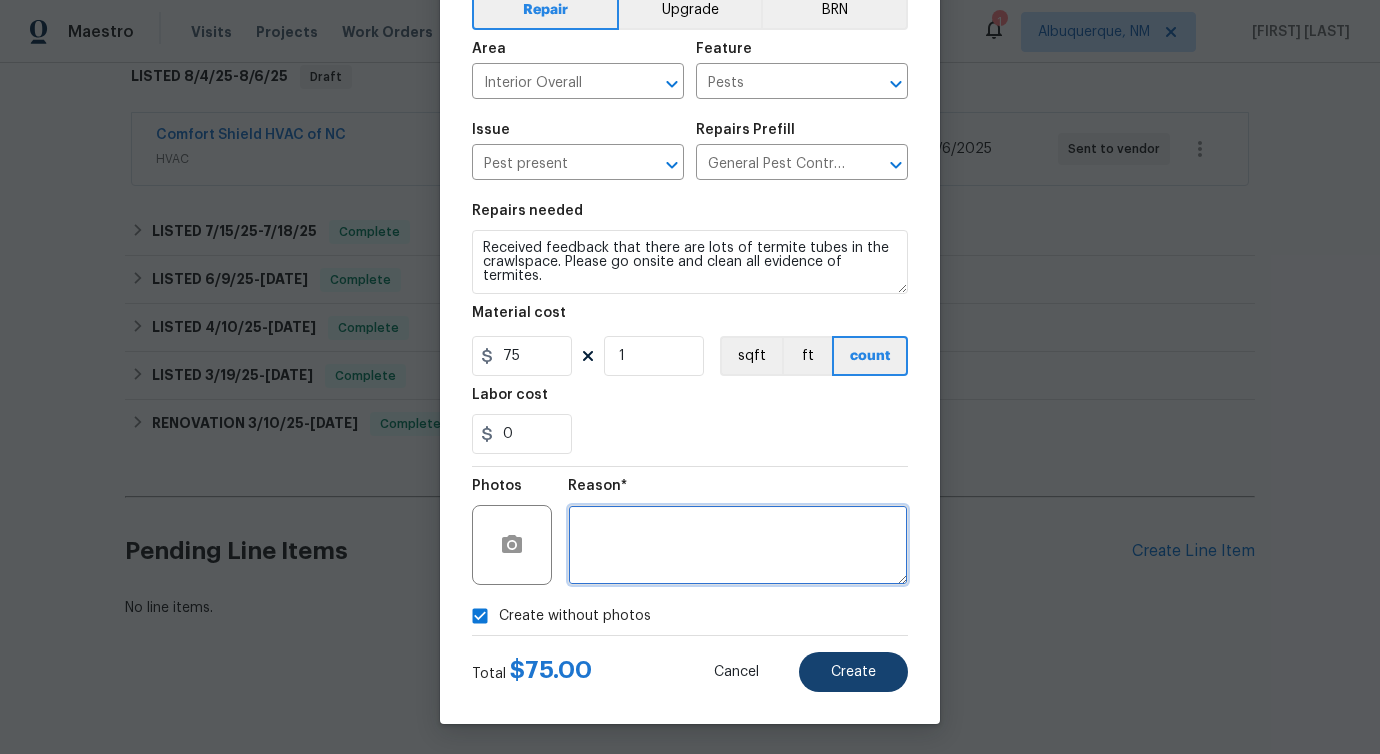 type 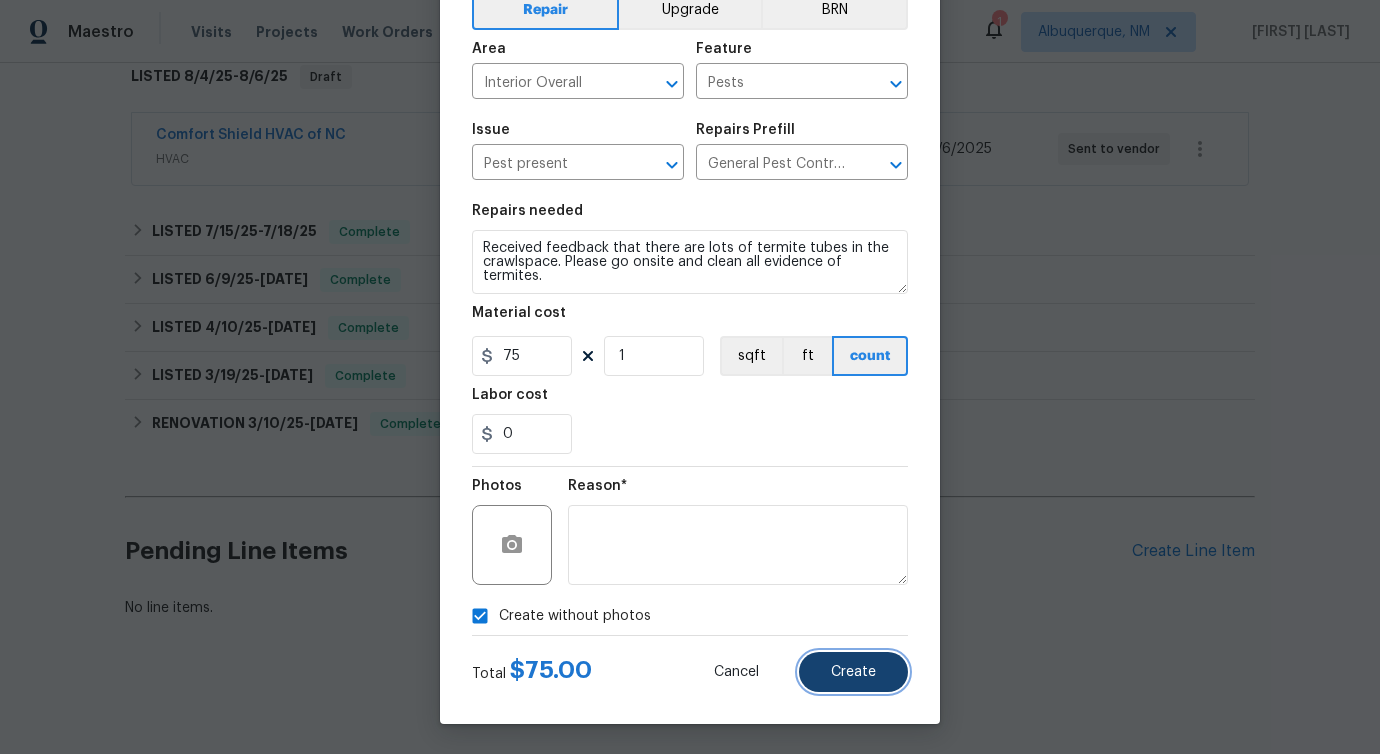 click on "Create" at bounding box center [853, 672] 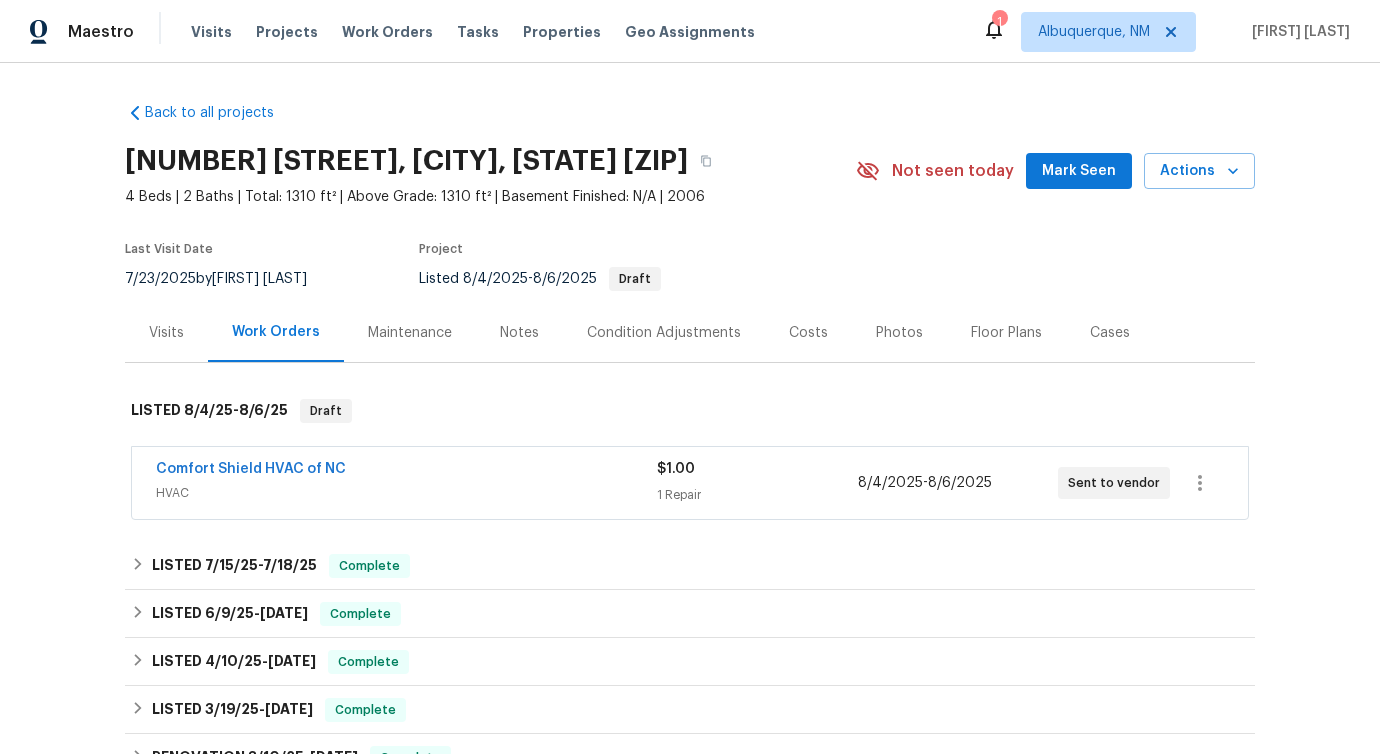 scroll, scrollTop: 597, scrollLeft: 0, axis: vertical 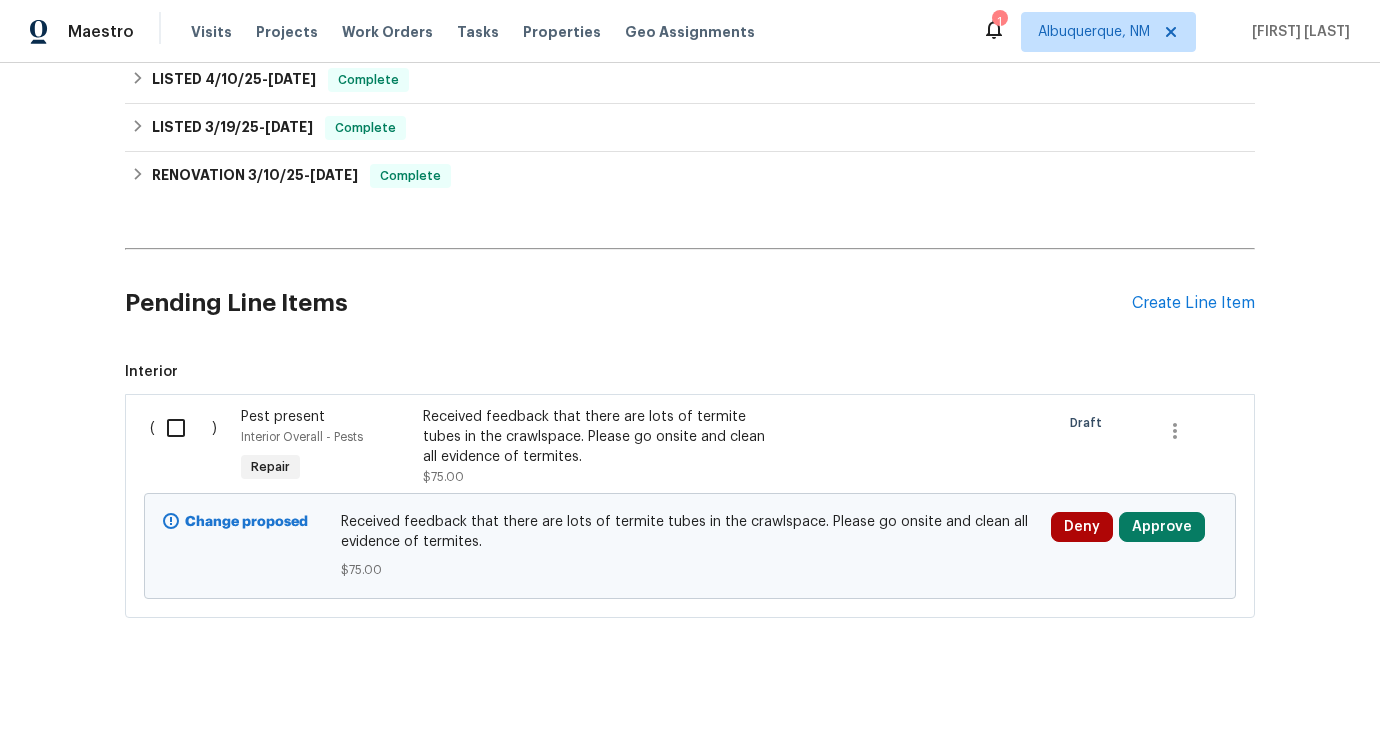 click at bounding box center (183, 428) 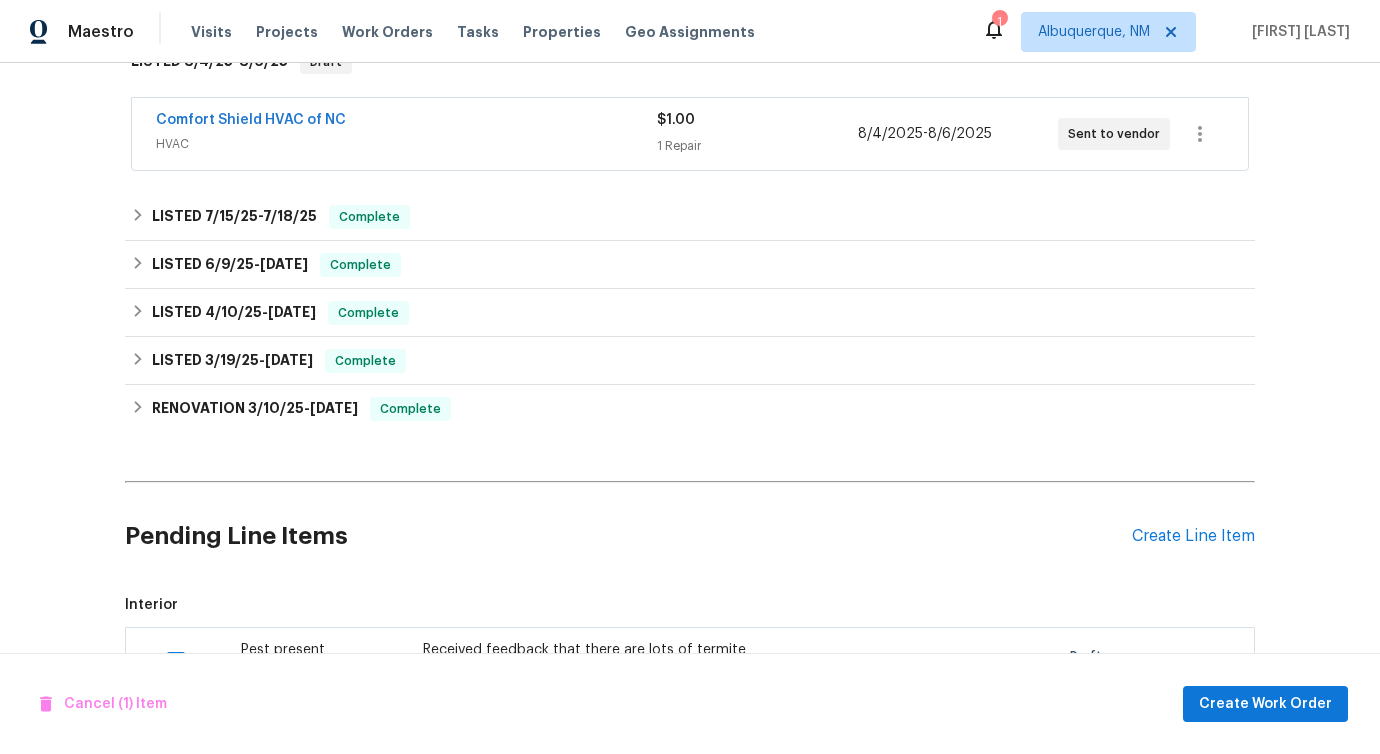 scroll, scrollTop: 597, scrollLeft: 0, axis: vertical 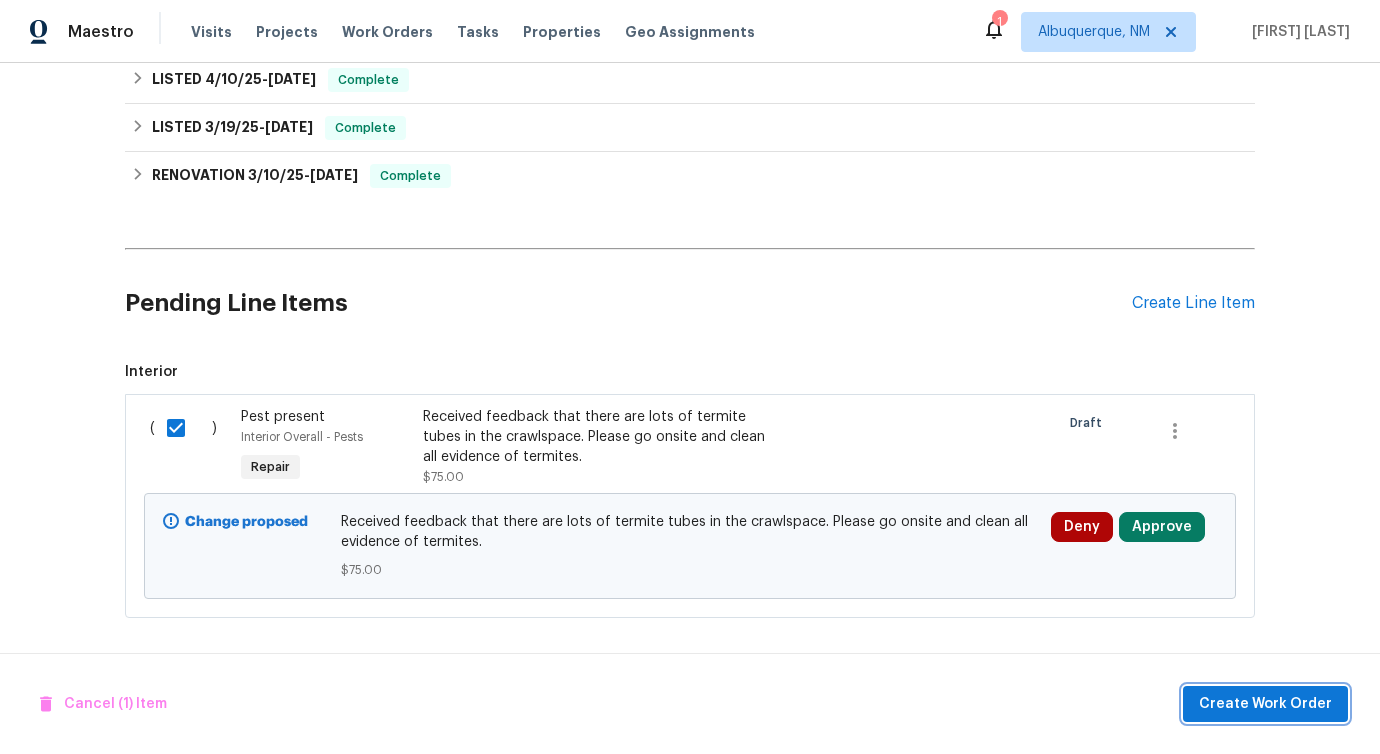 click on "Create Work Order" at bounding box center [1265, 704] 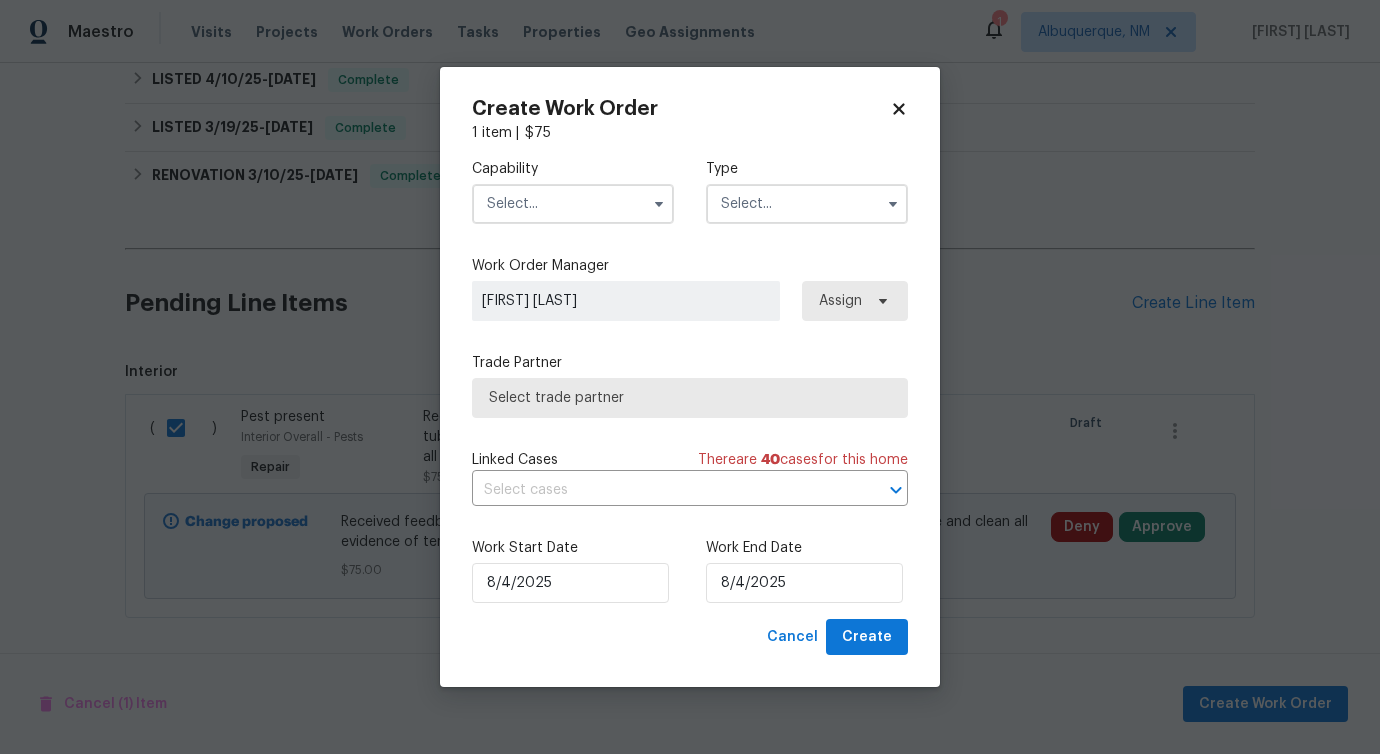 click at bounding box center [573, 204] 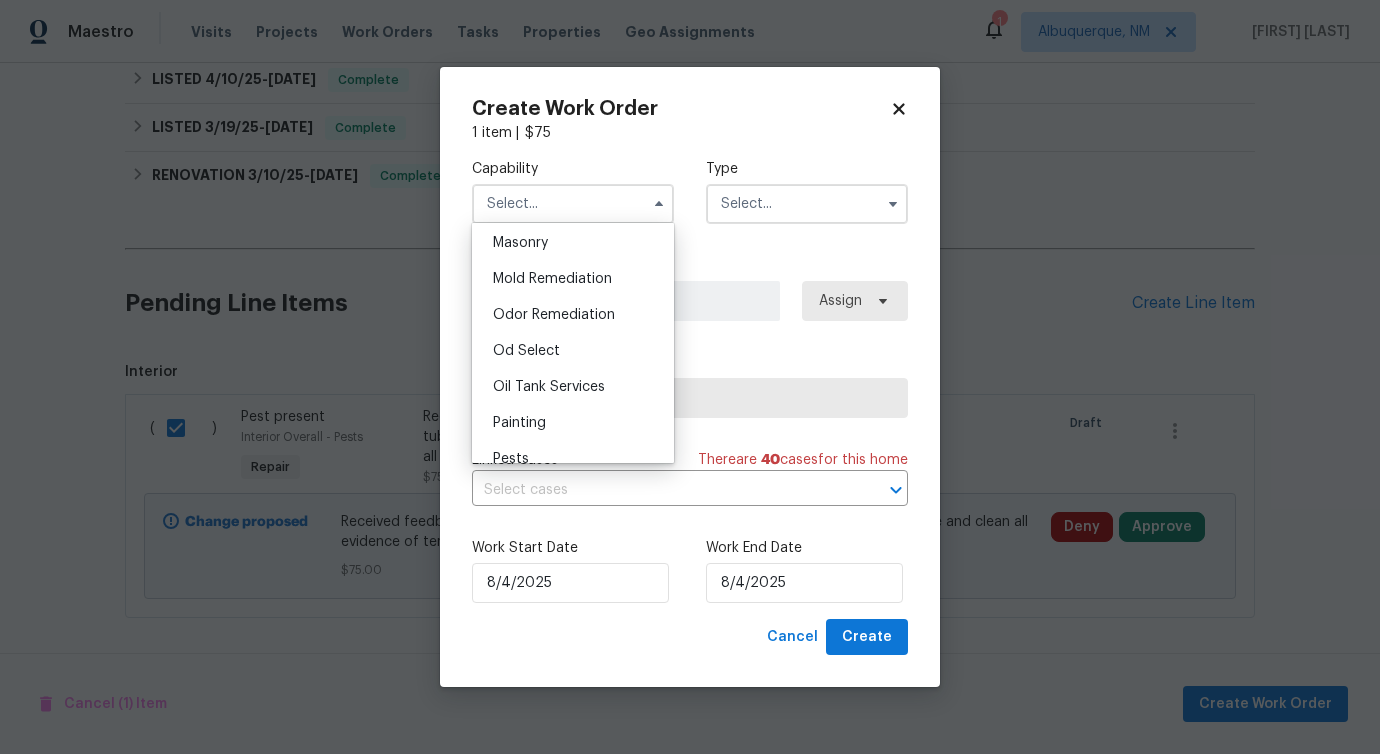 scroll, scrollTop: 1599, scrollLeft: 0, axis: vertical 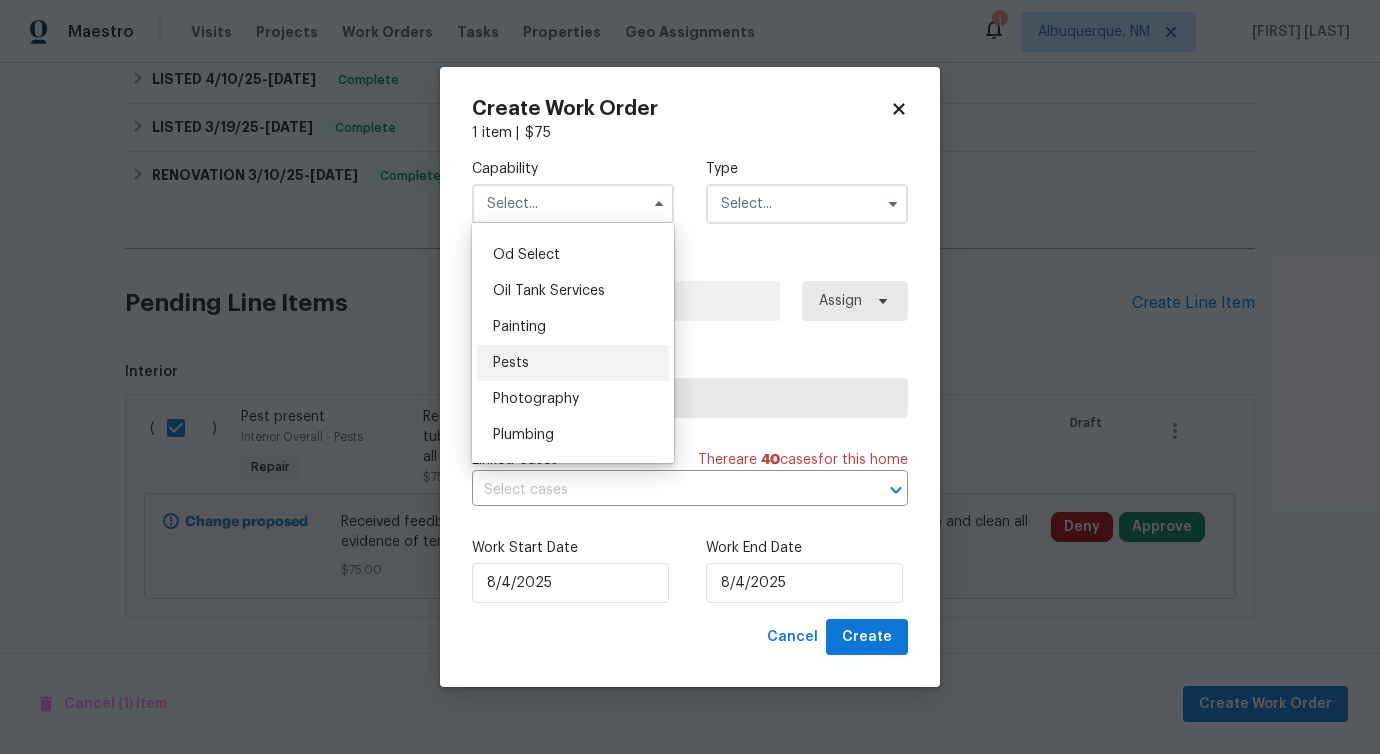 click on "Pests" at bounding box center [573, 363] 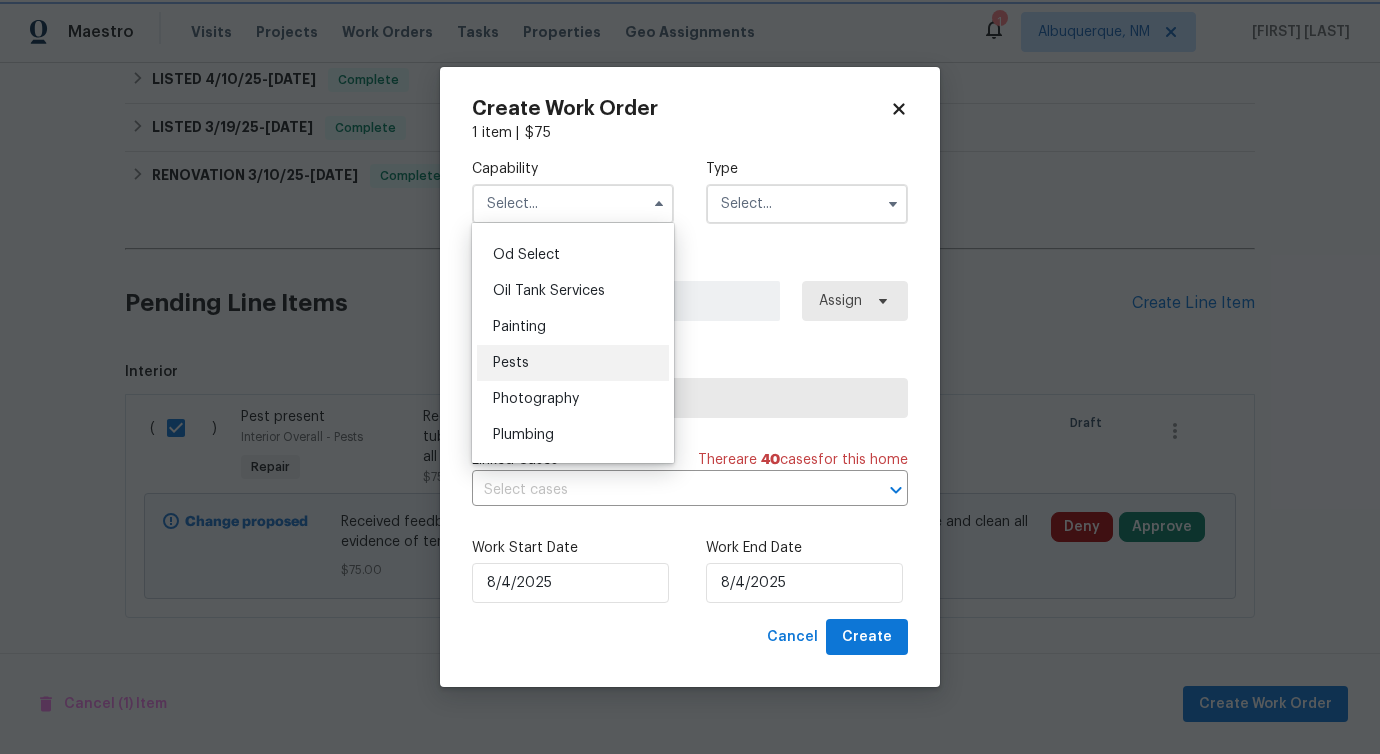 type on "Pests" 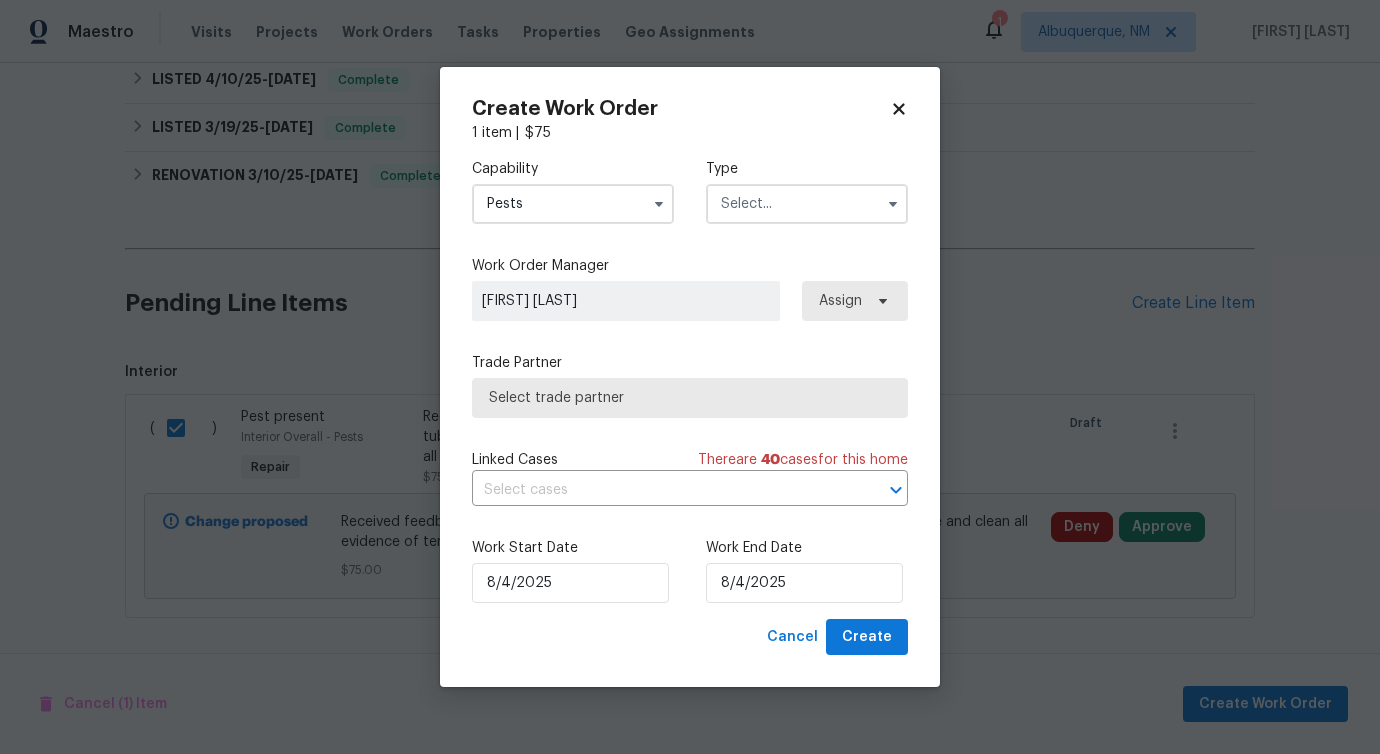 click at bounding box center (807, 204) 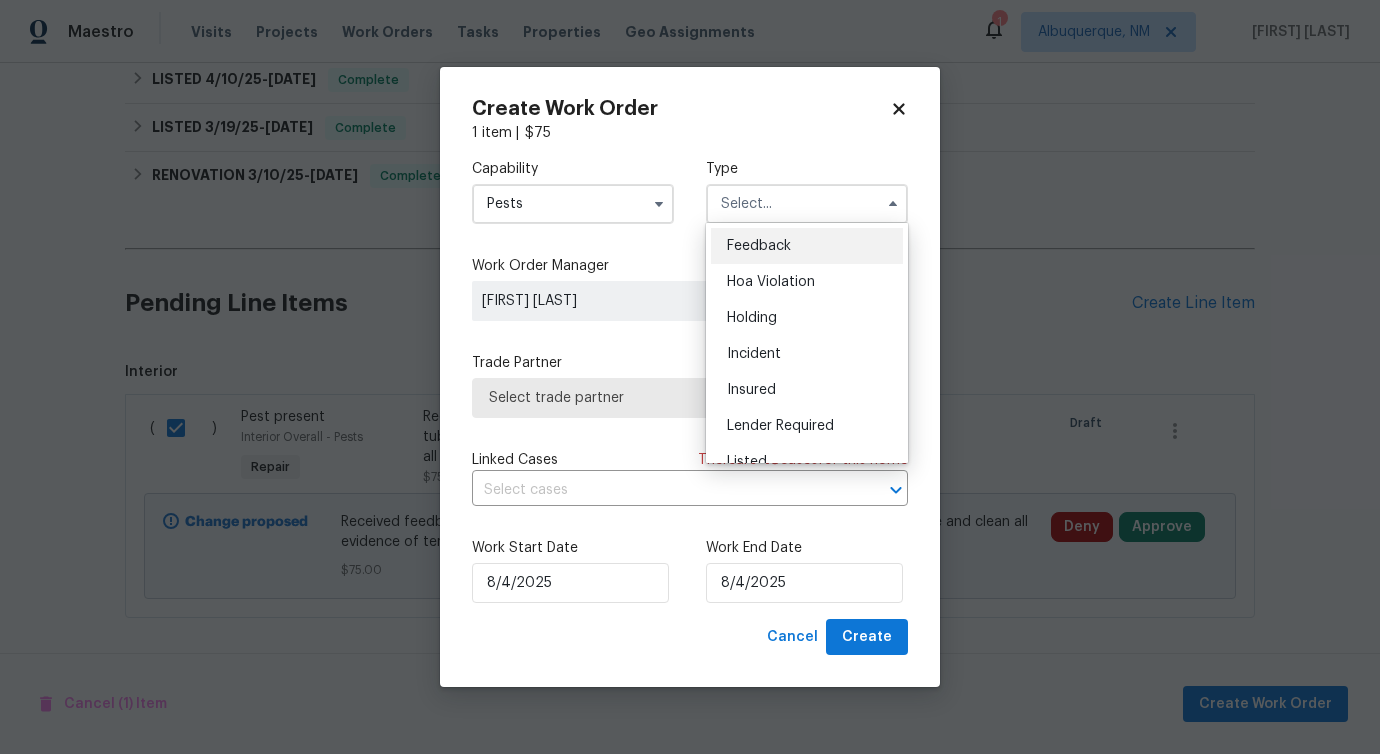 click on "Feedback" at bounding box center [807, 246] 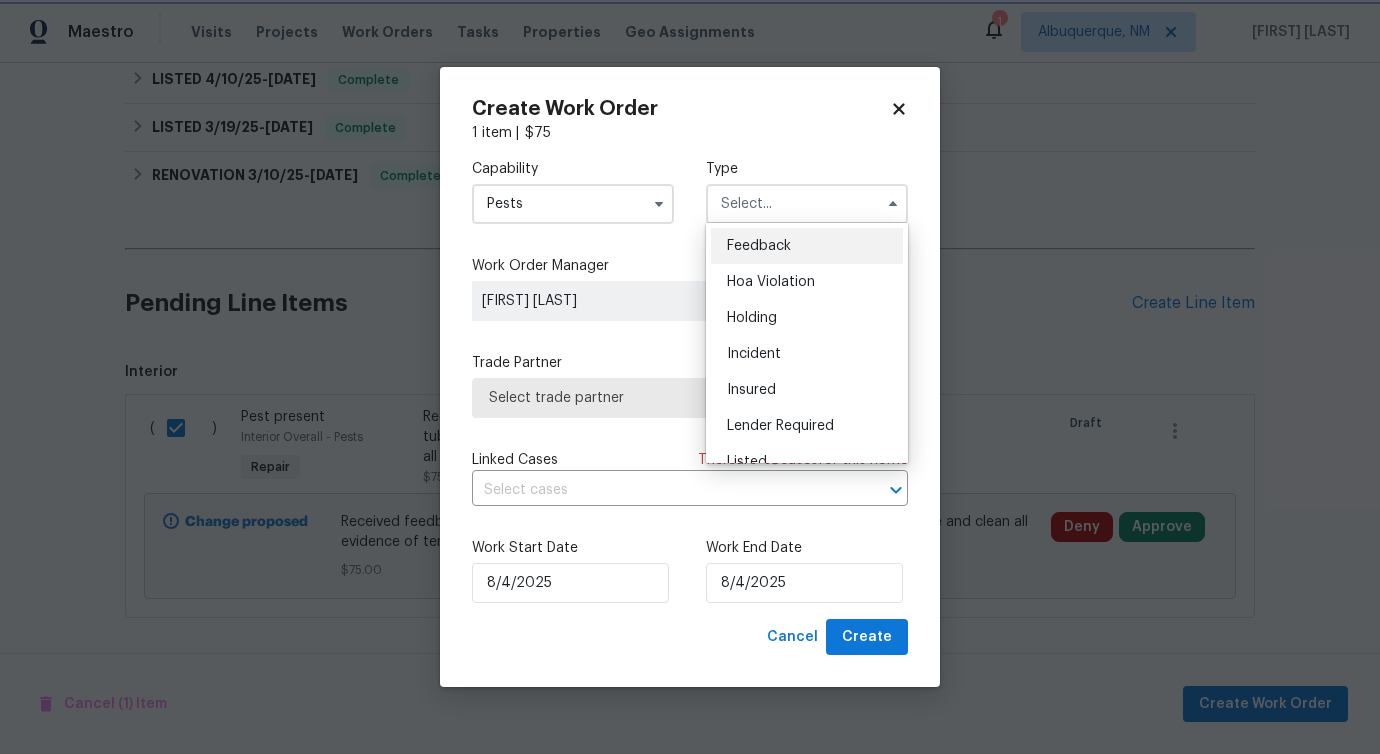 type on "Feedback" 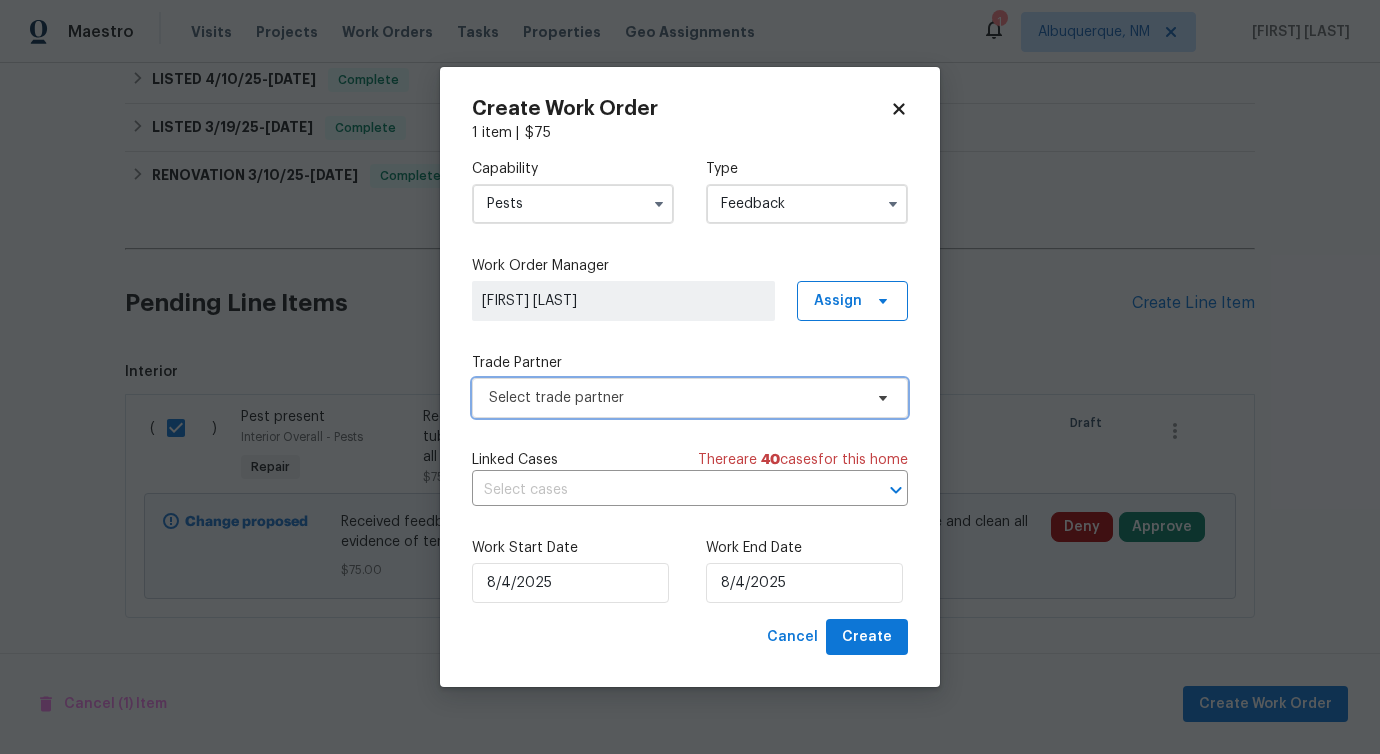 click on "Select trade partner" at bounding box center (675, 398) 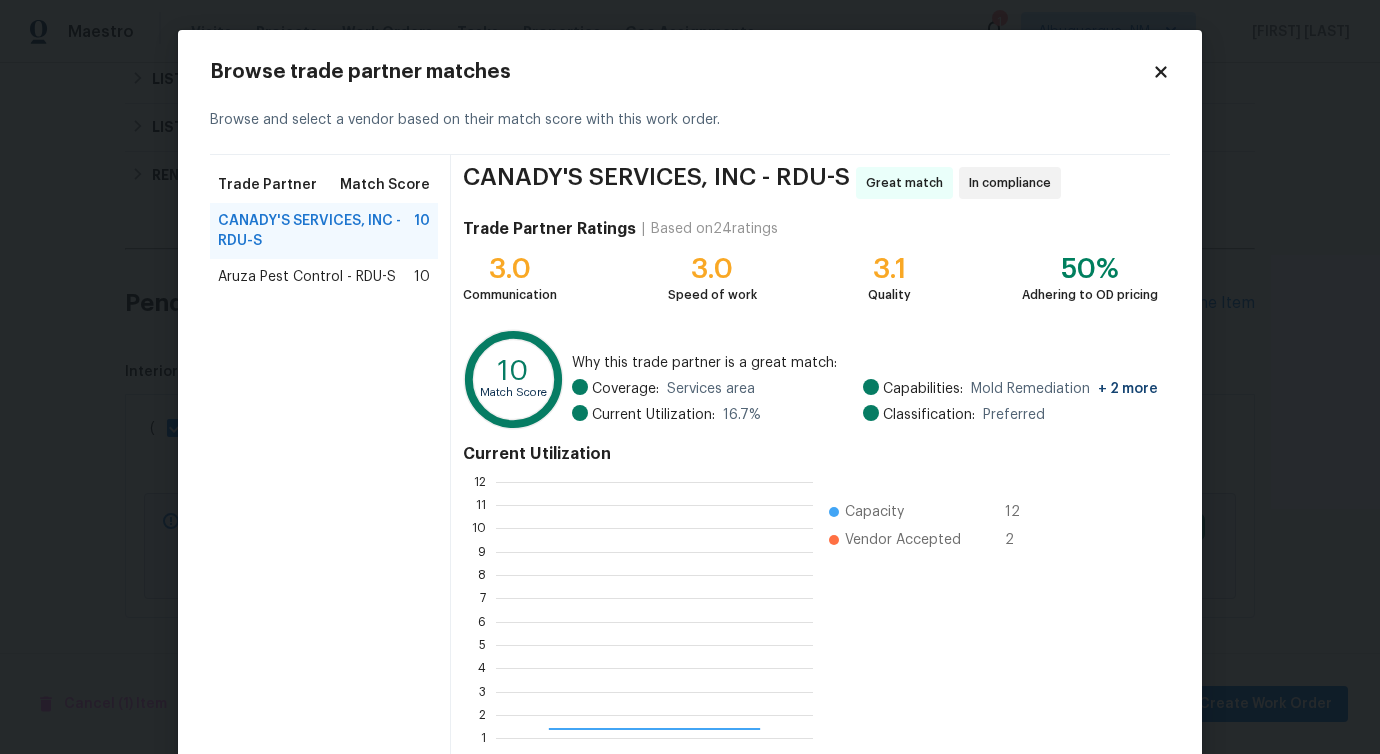 scroll, scrollTop: 2, scrollLeft: 2, axis: both 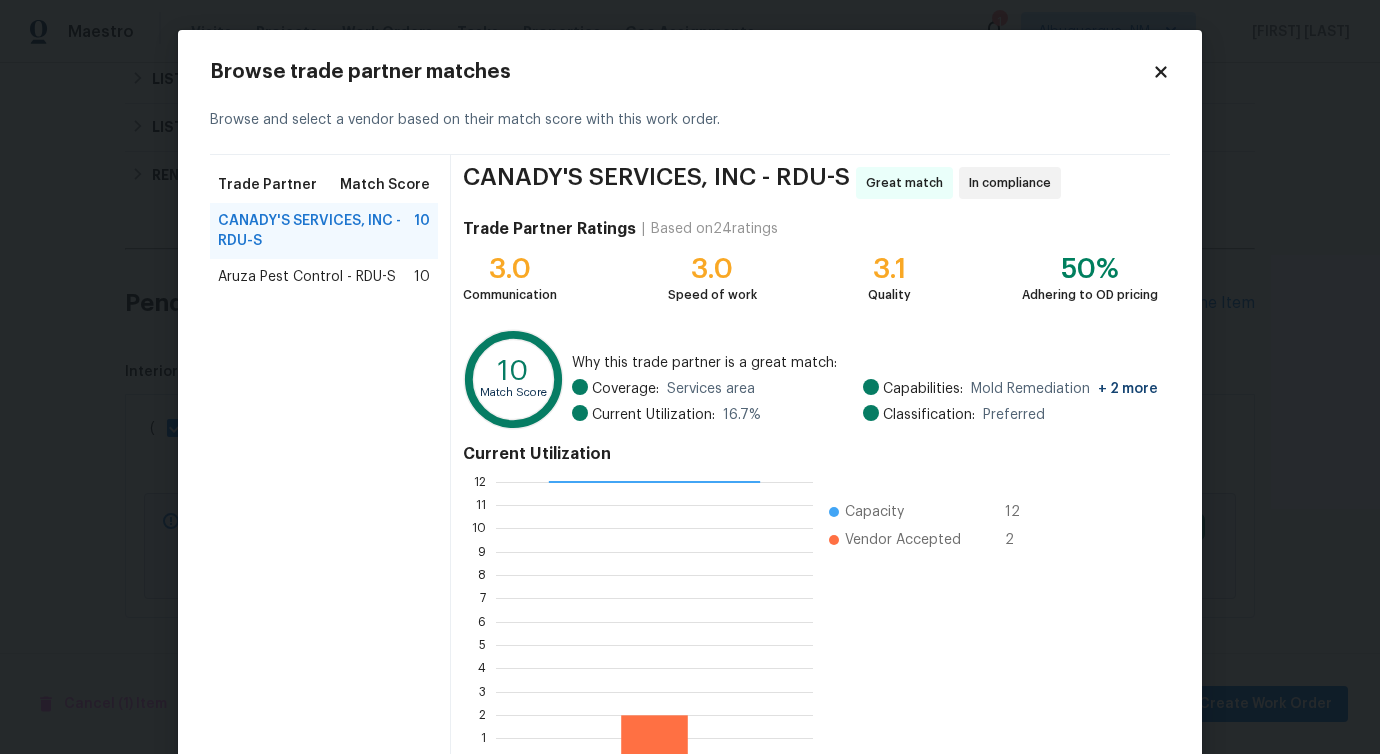 click on "Aruza Pest Control - RDU-S" at bounding box center (307, 277) 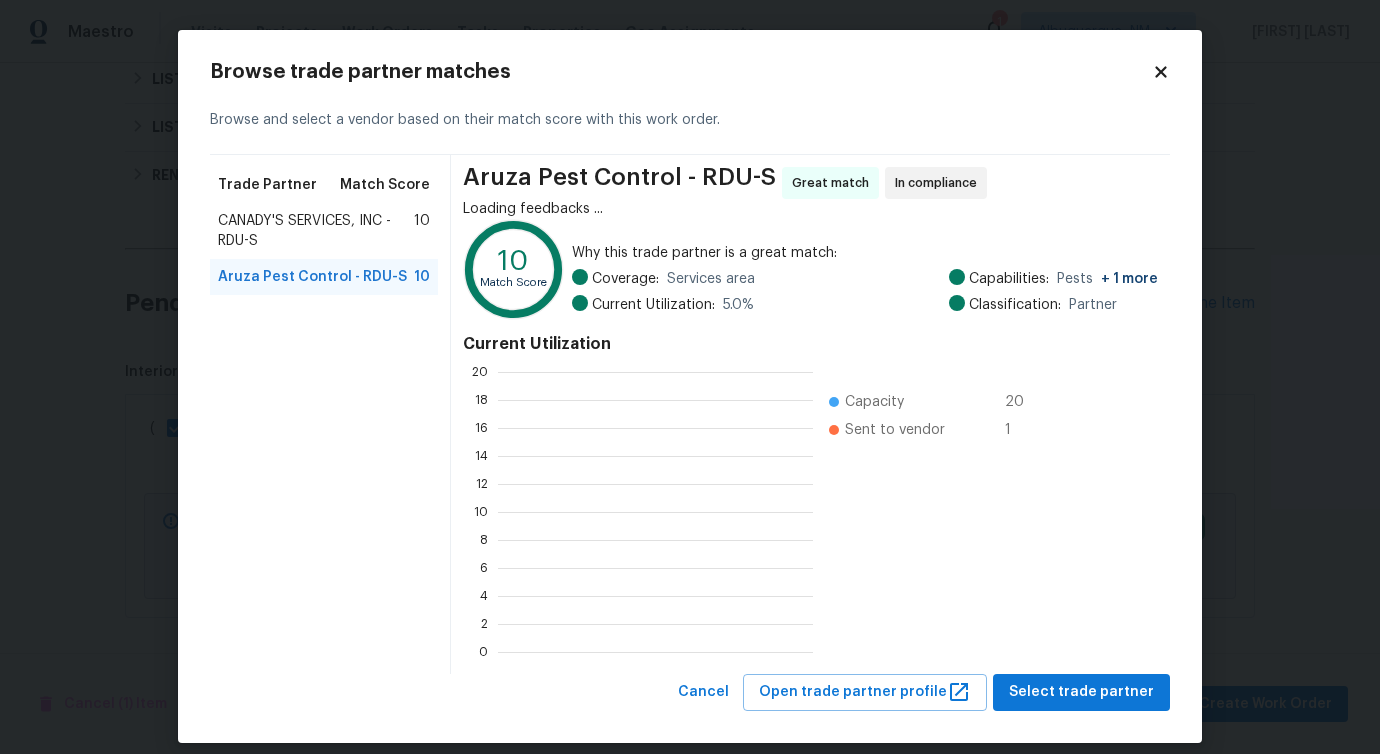 scroll, scrollTop: 2, scrollLeft: 2, axis: both 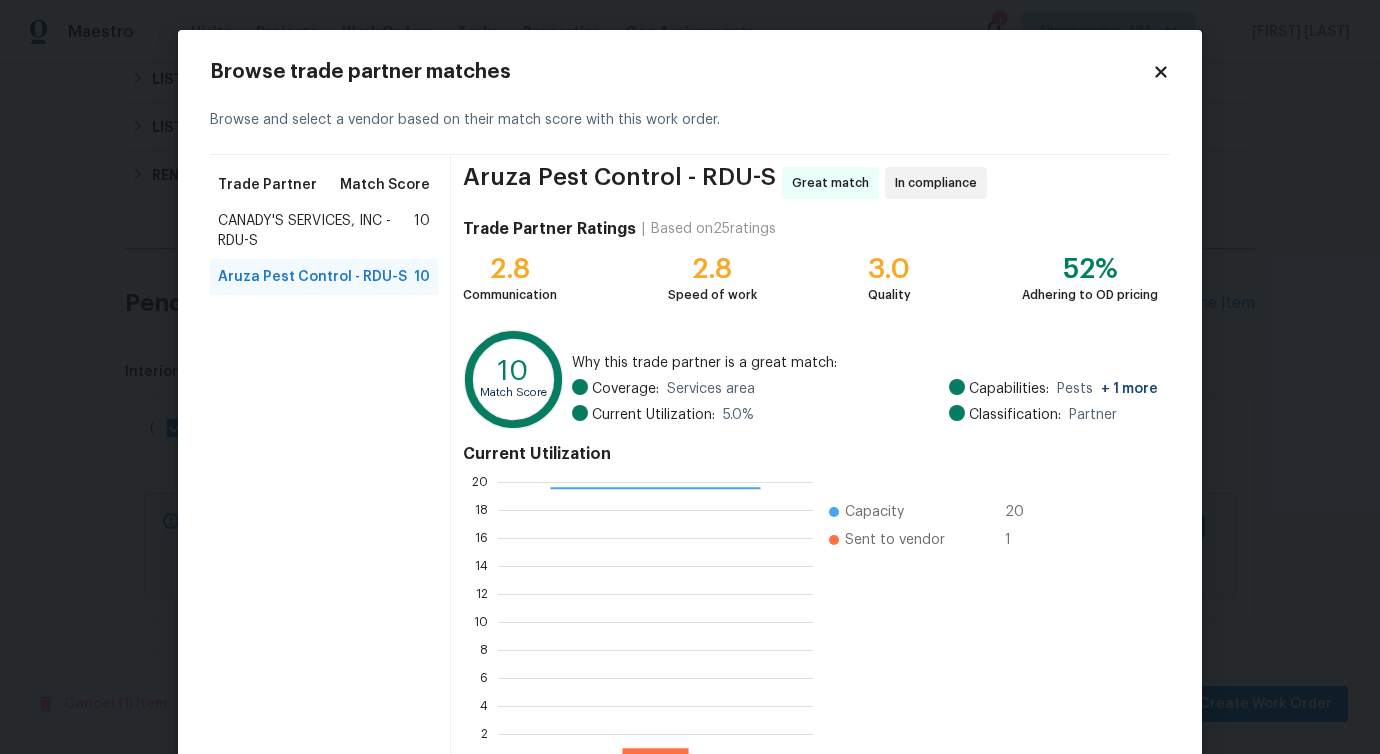 click on "CANADY'S SERVICES, INC - RDU-S" at bounding box center (316, 231) 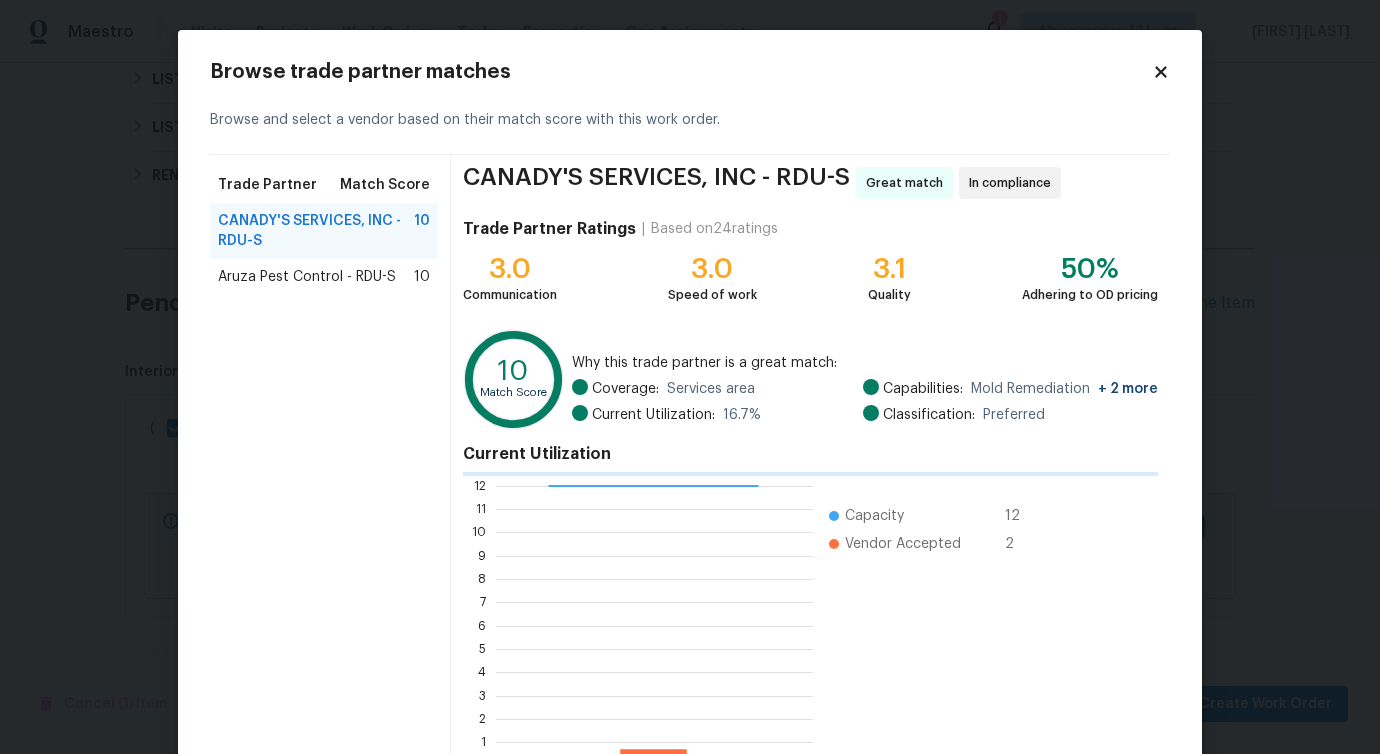 scroll, scrollTop: 265, scrollLeft: 302, axis: both 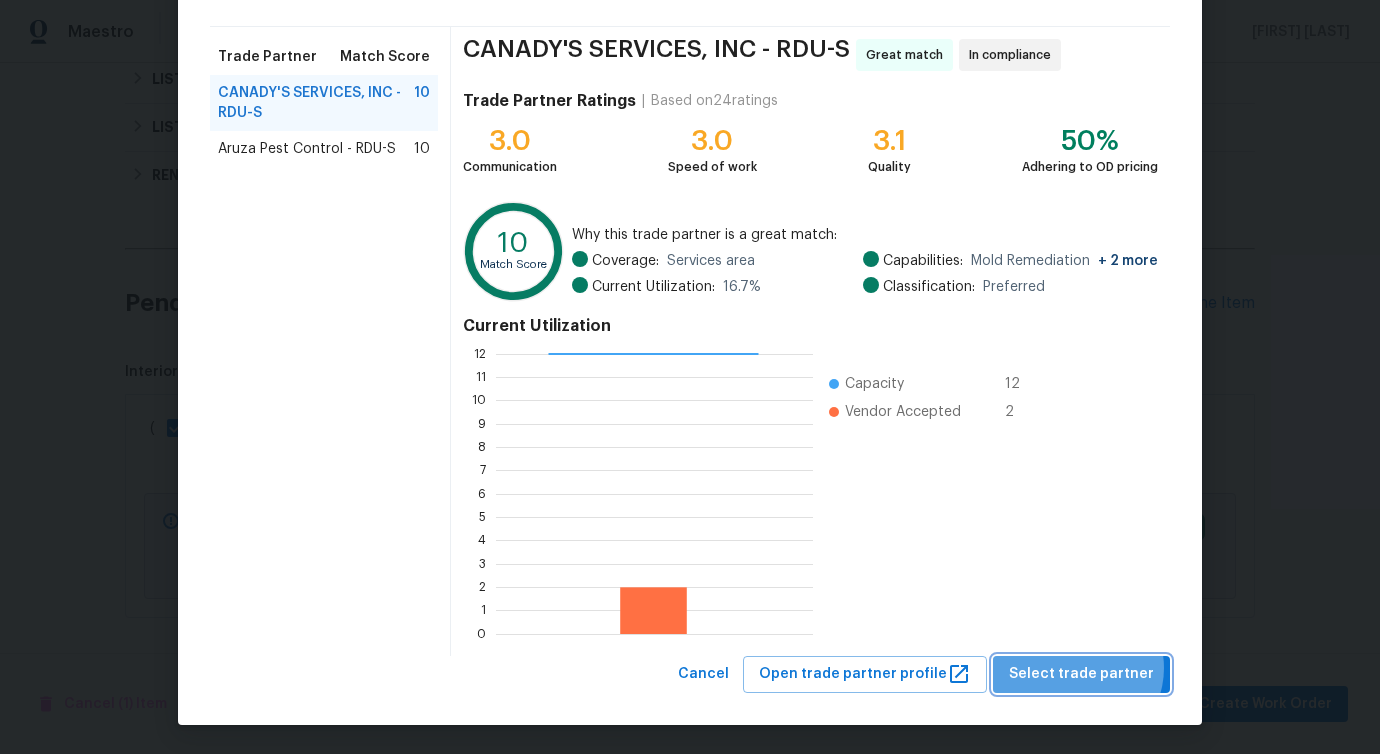 drag, startPoint x: 1078, startPoint y: 668, endPoint x: 1027, endPoint y: 589, distance: 94.031906 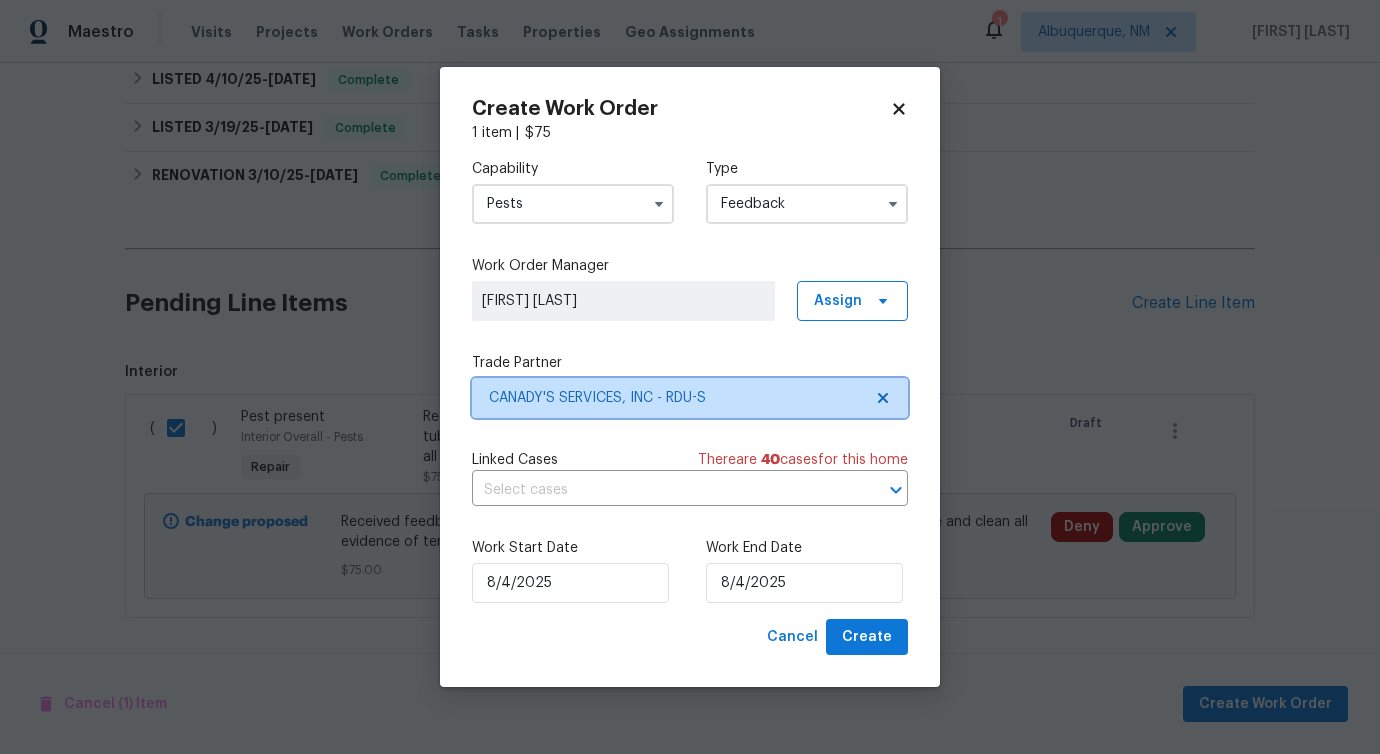 scroll, scrollTop: 0, scrollLeft: 0, axis: both 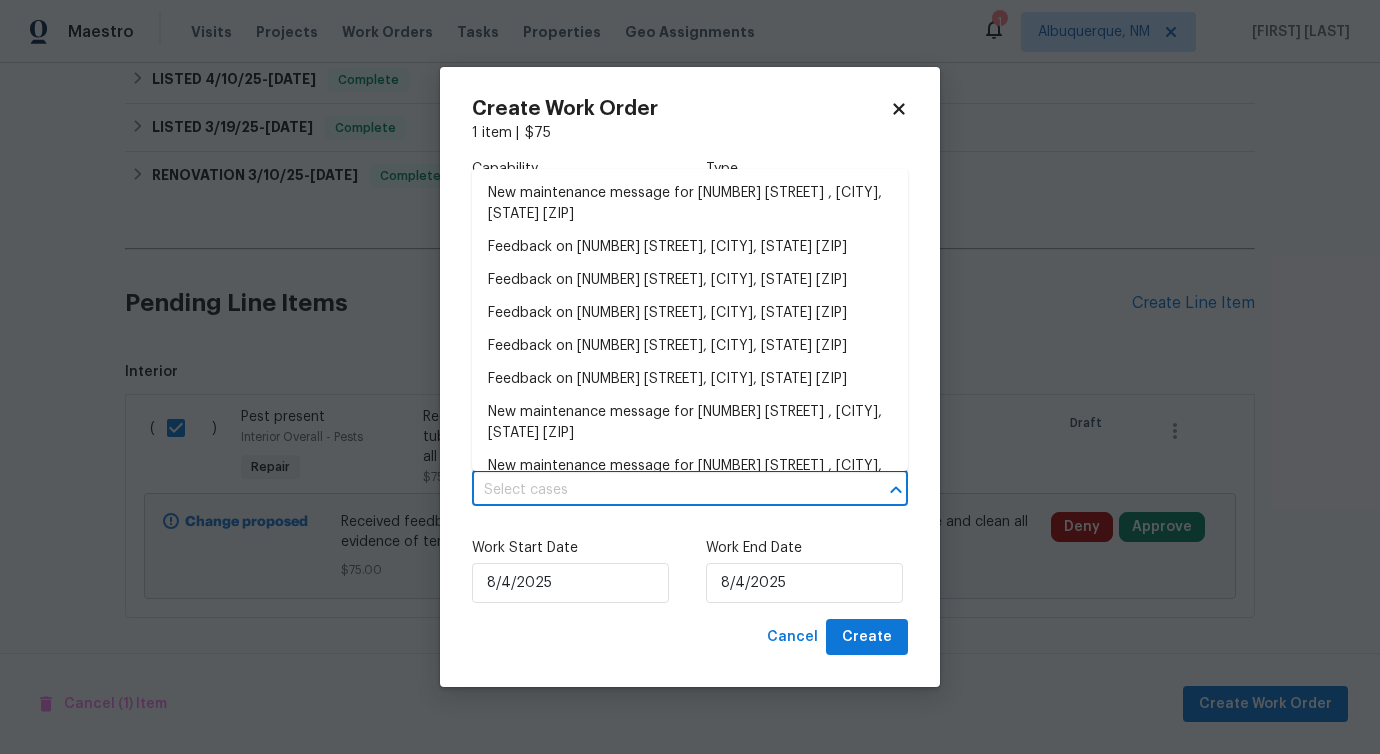 drag, startPoint x: 592, startPoint y: 487, endPoint x: 587, endPoint y: 325, distance: 162.07715 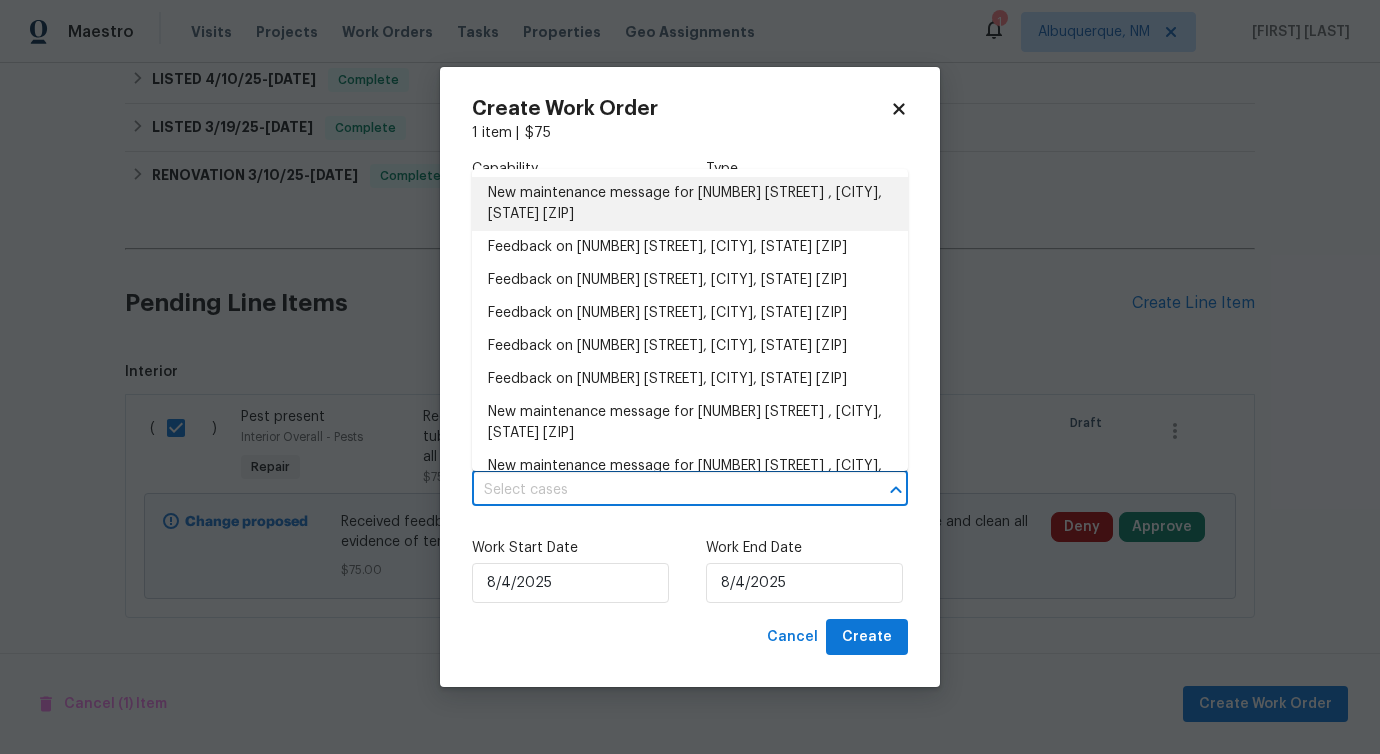click on "New maintenance message for [NUMBER] [STREET] , [CITY], [STATE] [POSTAL_CODE]" at bounding box center (690, 204) 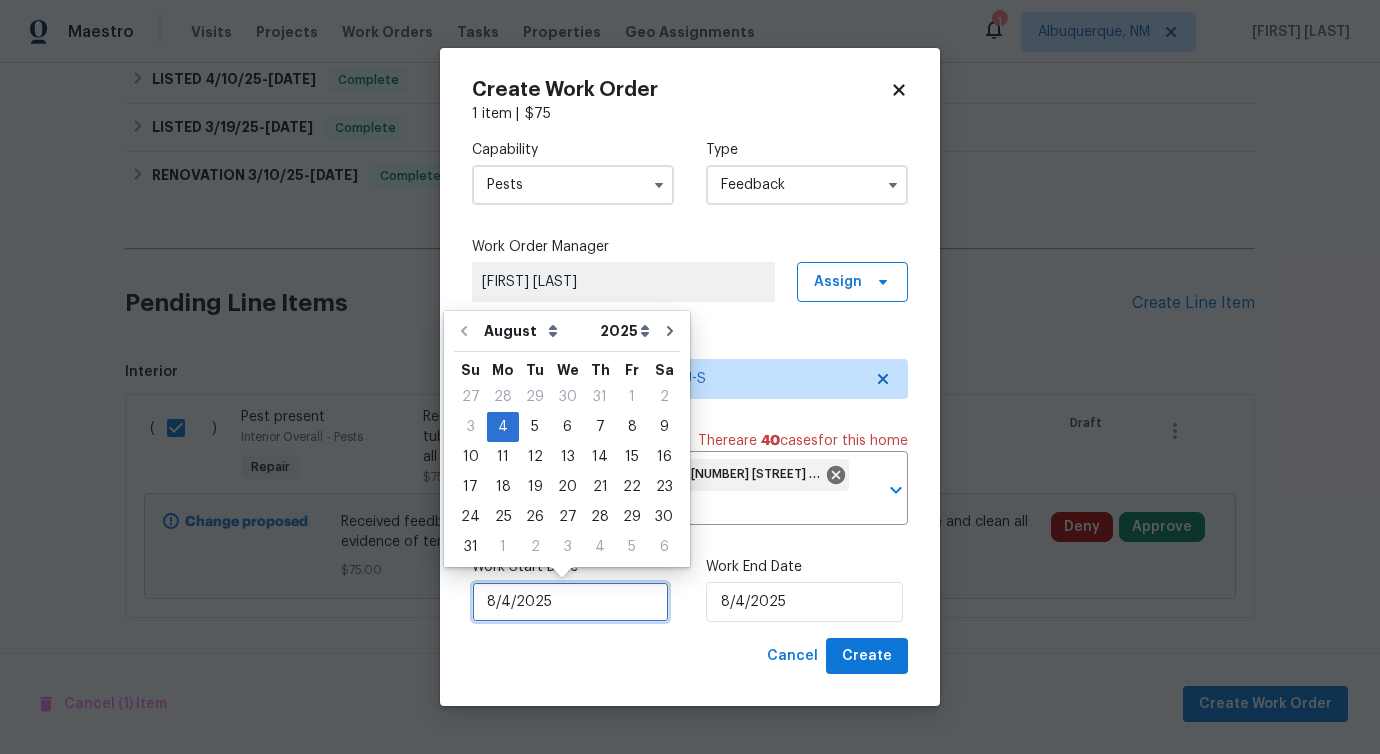 click on "8/4/2025" at bounding box center [570, 602] 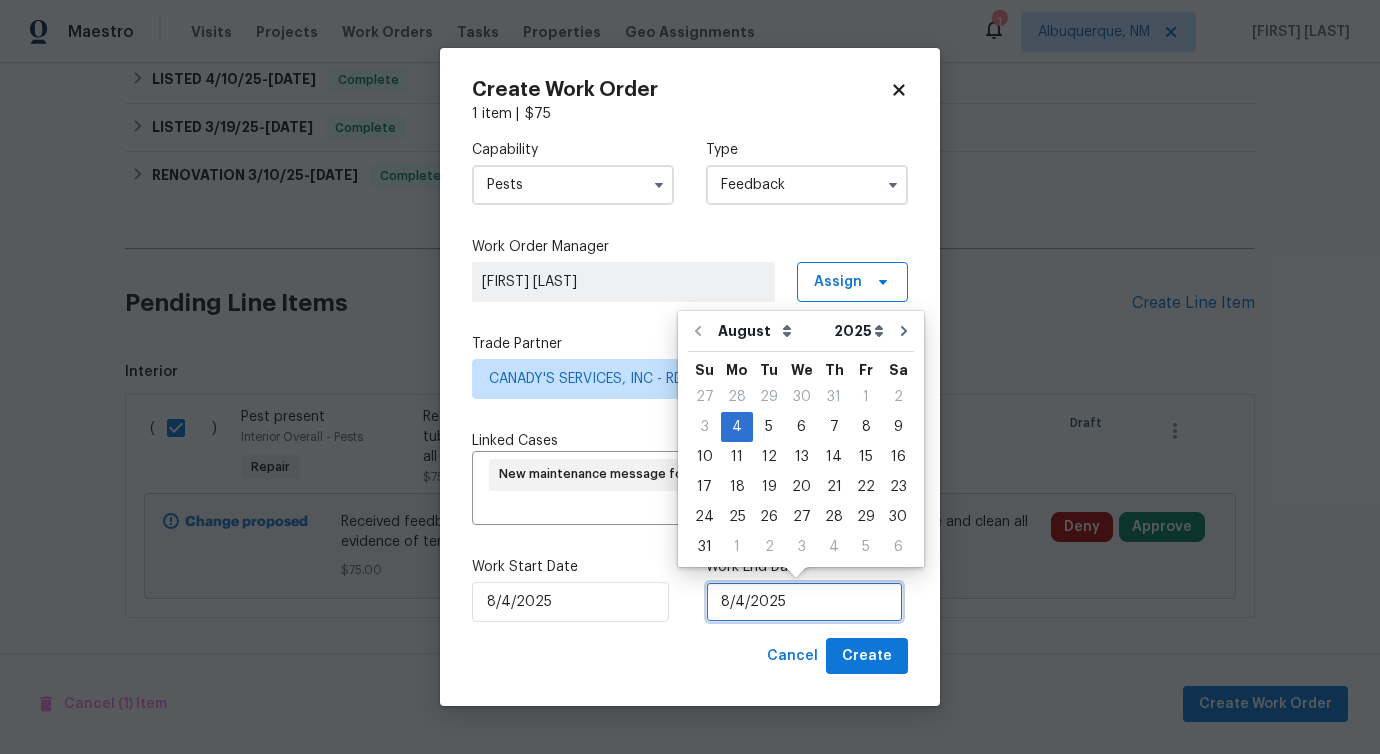 click on "8/4/2025" at bounding box center [804, 602] 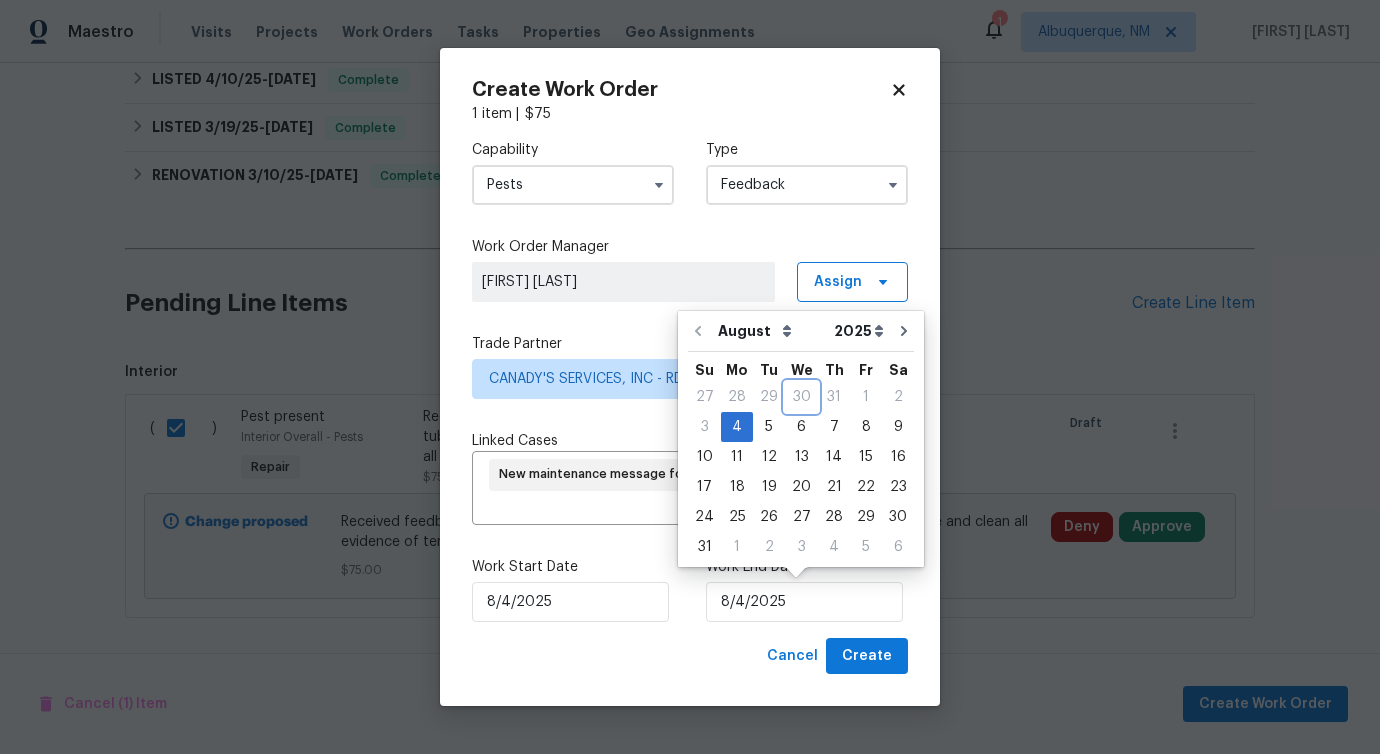 click on "30" at bounding box center [801, 397] 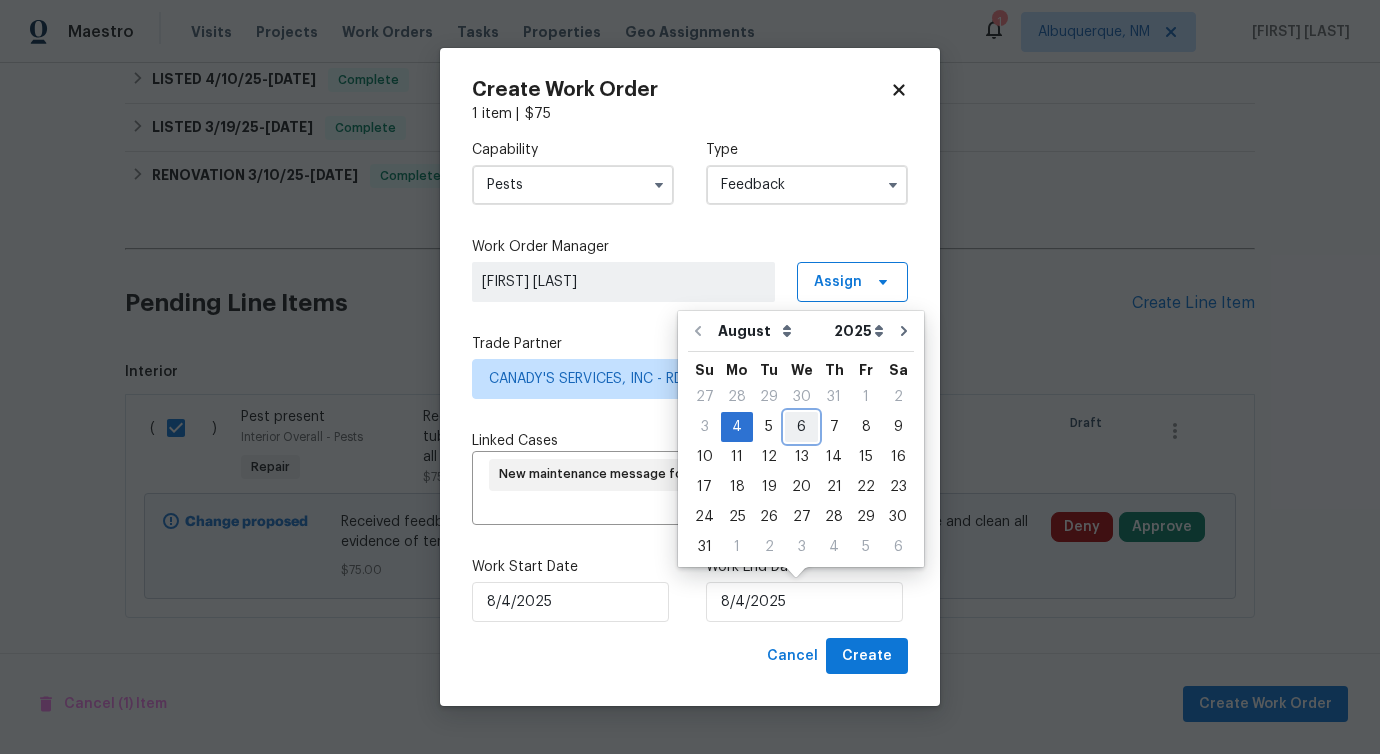 click on "6" at bounding box center (801, 427) 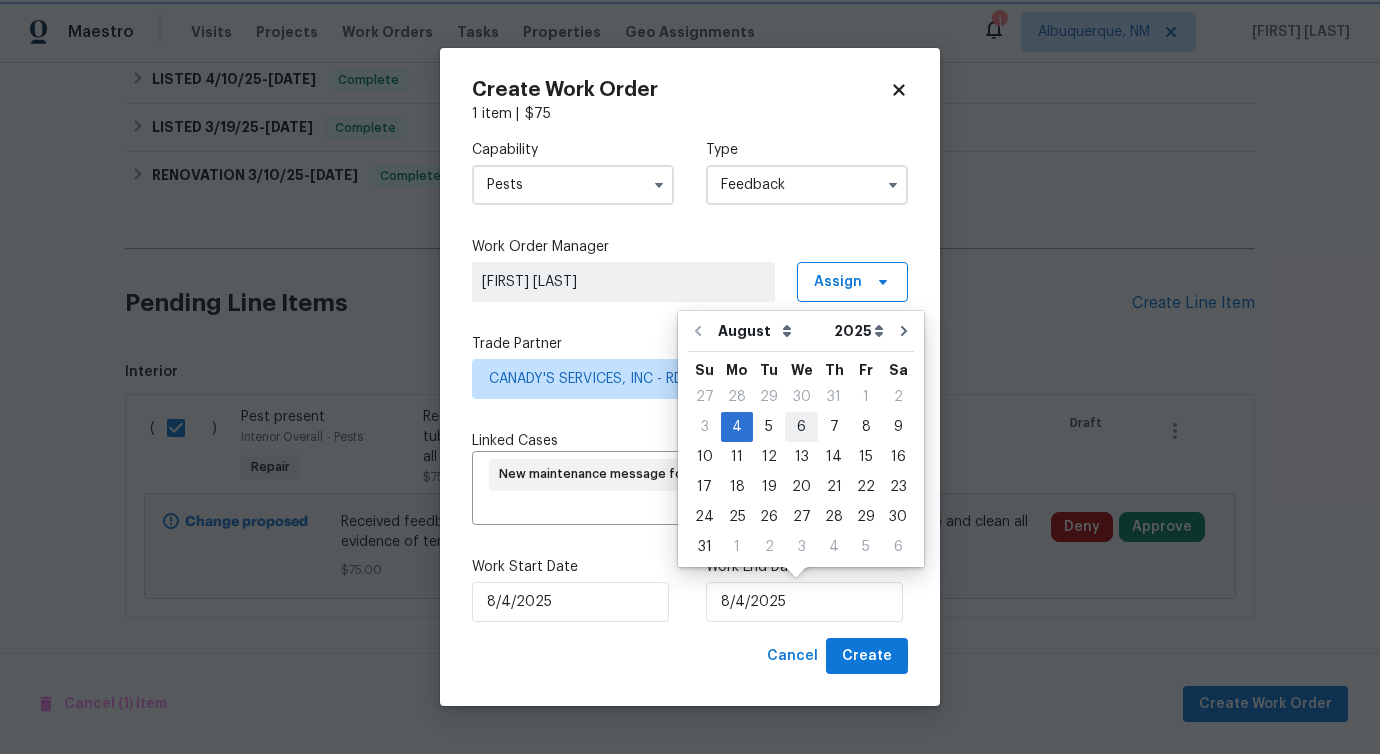 type on "8/6/2025" 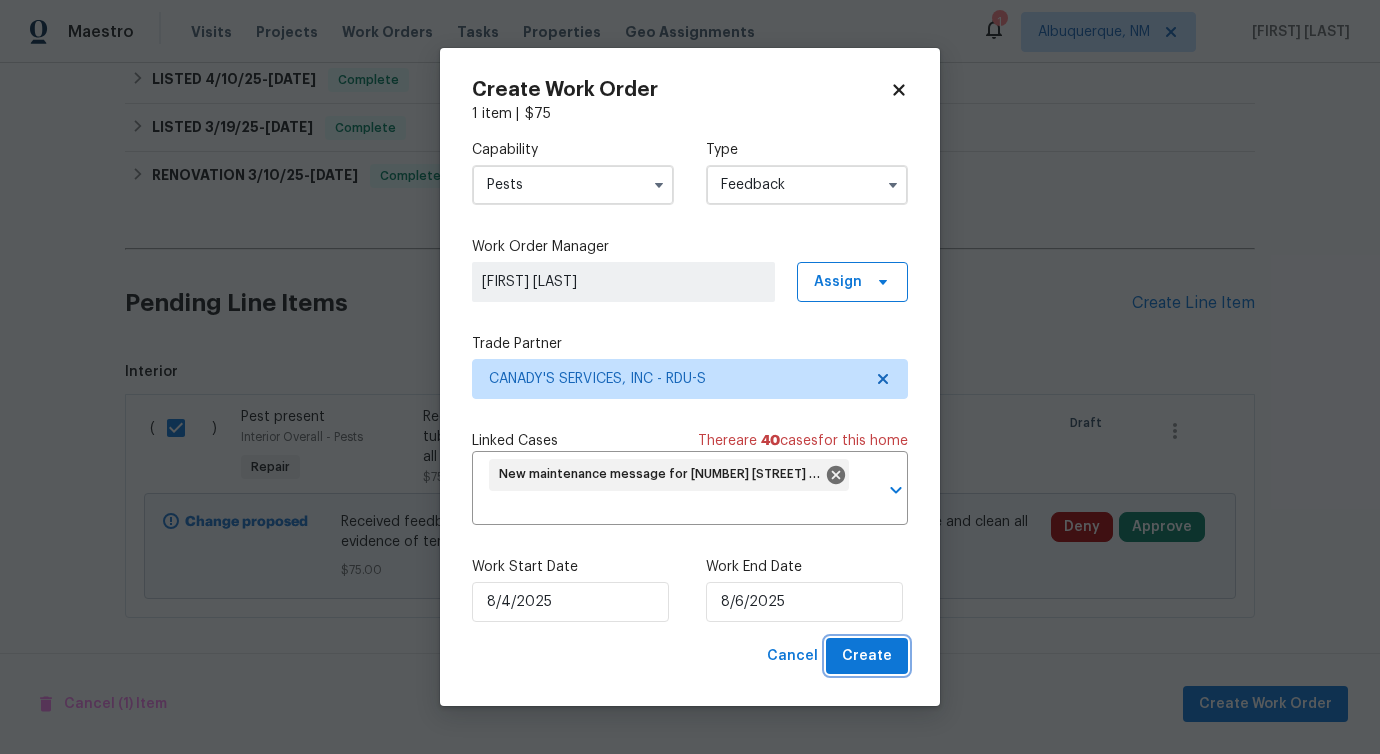 click on "Create" at bounding box center [867, 656] 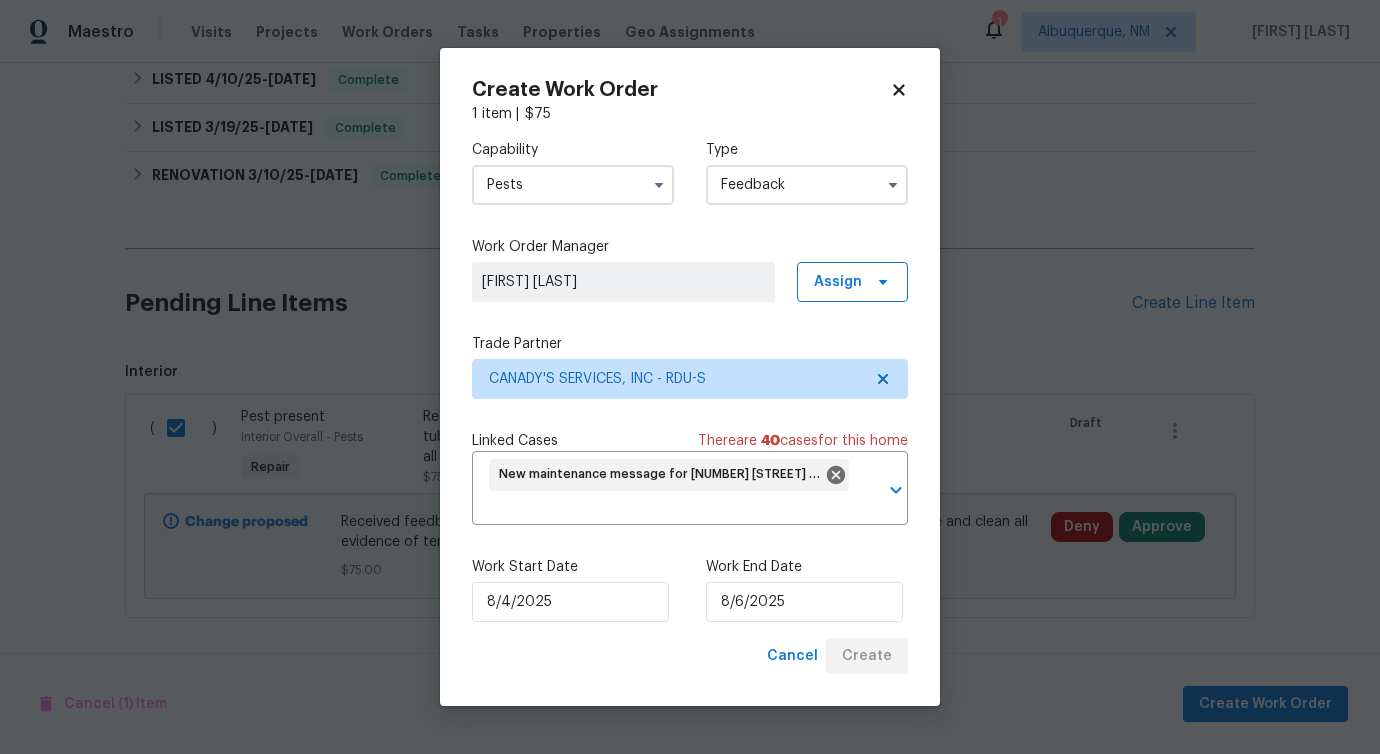 checkbox on "false" 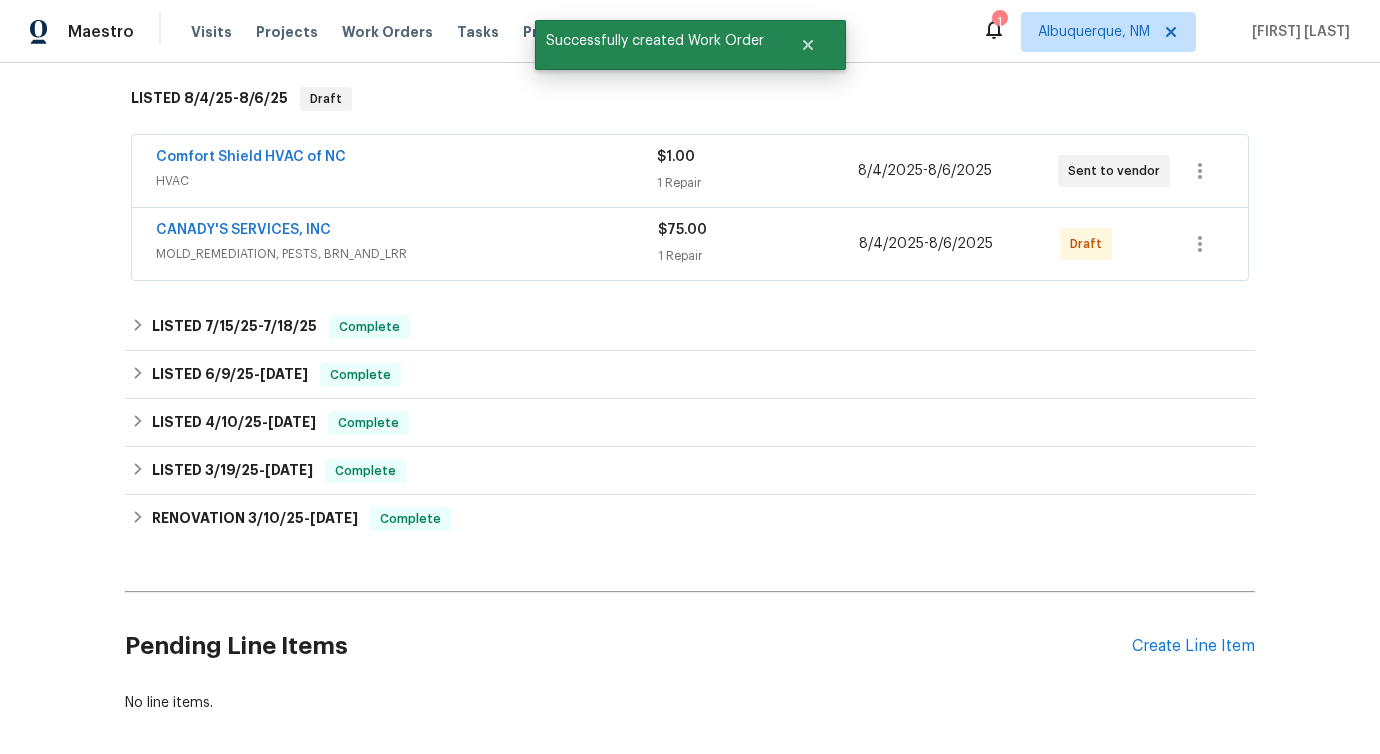 scroll, scrollTop: 260, scrollLeft: 0, axis: vertical 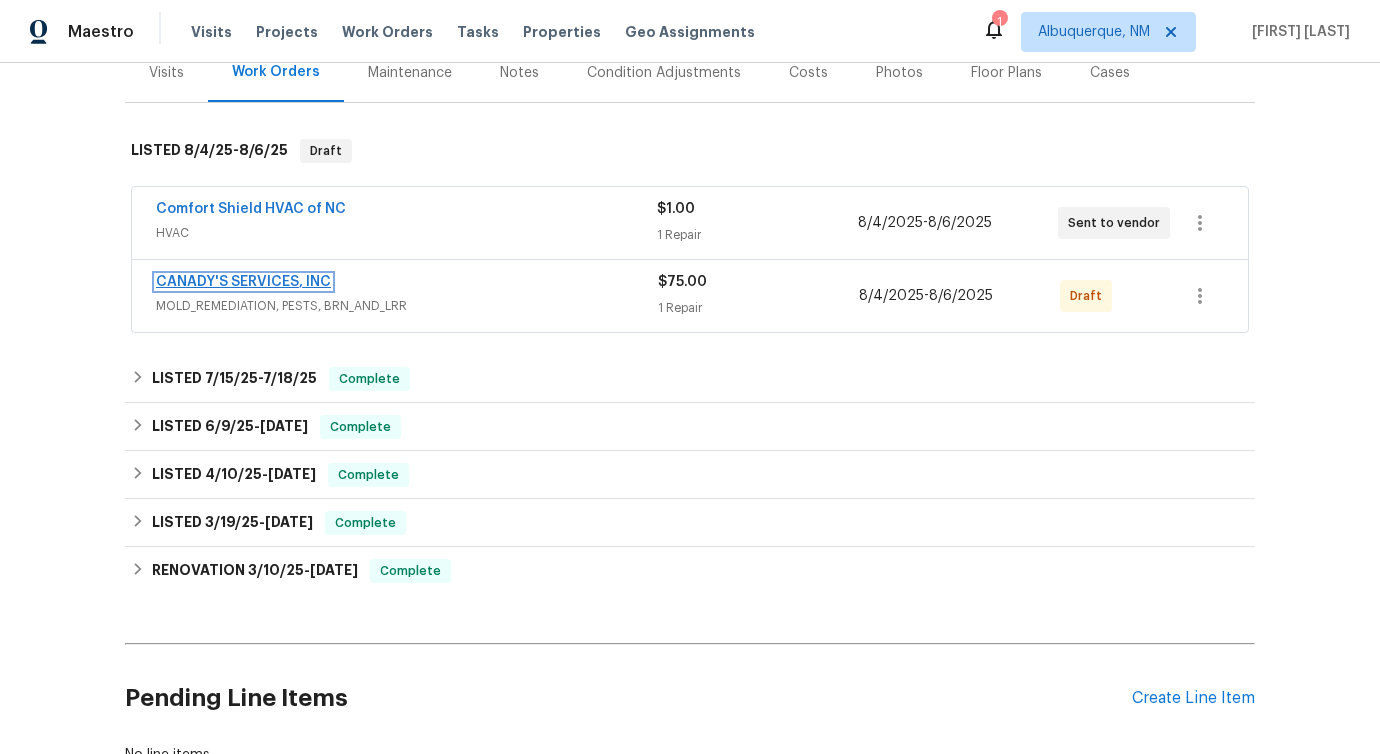 click on "CANADY'S SERVICES, INC" at bounding box center (243, 282) 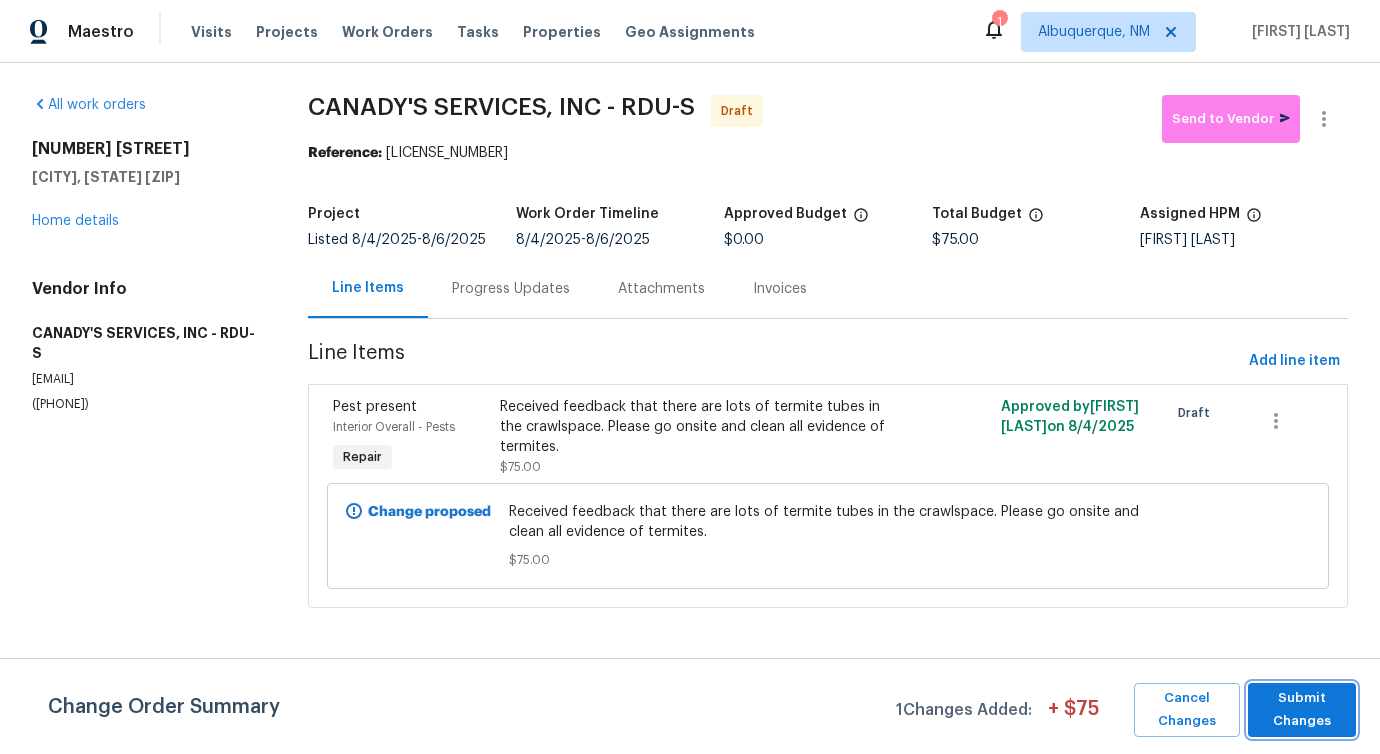 click on "Submit Changes" at bounding box center [1302, 710] 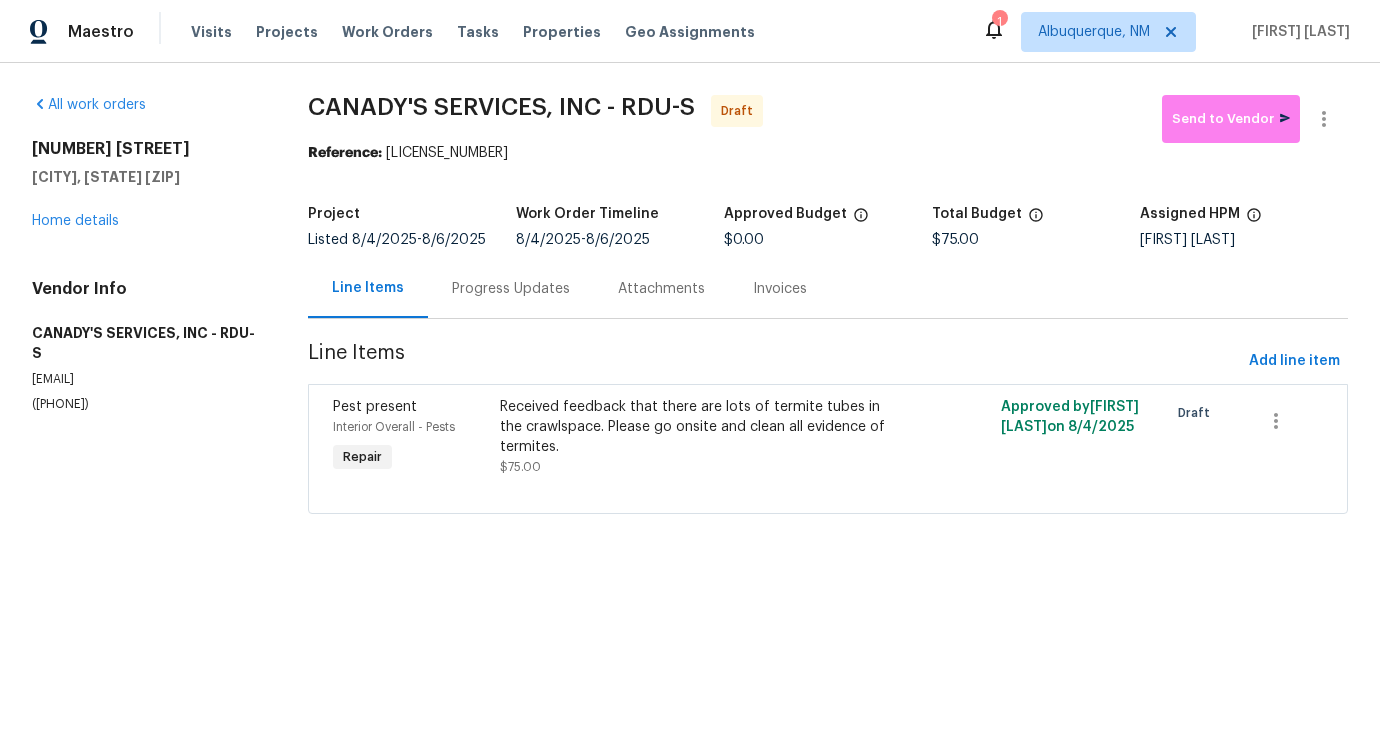 click on "Progress Updates" at bounding box center (511, 289) 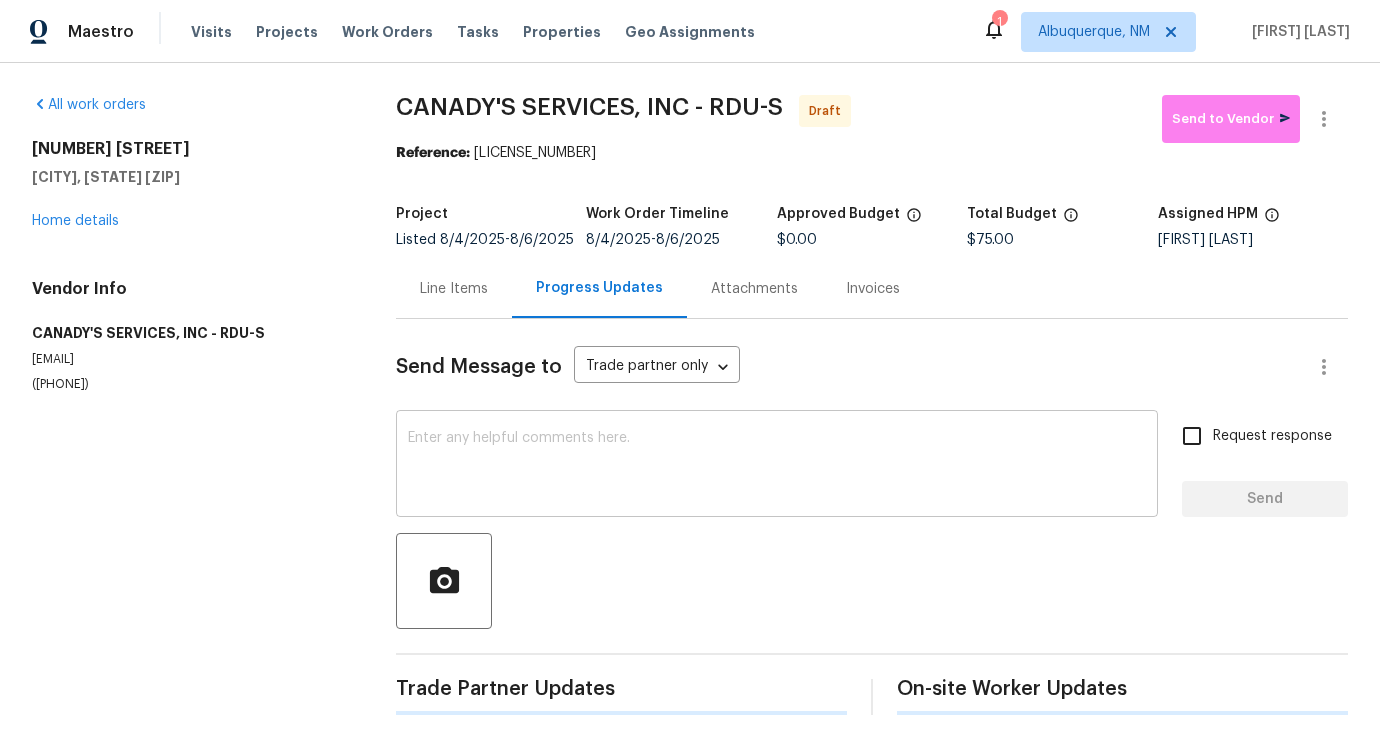 click at bounding box center (777, 466) 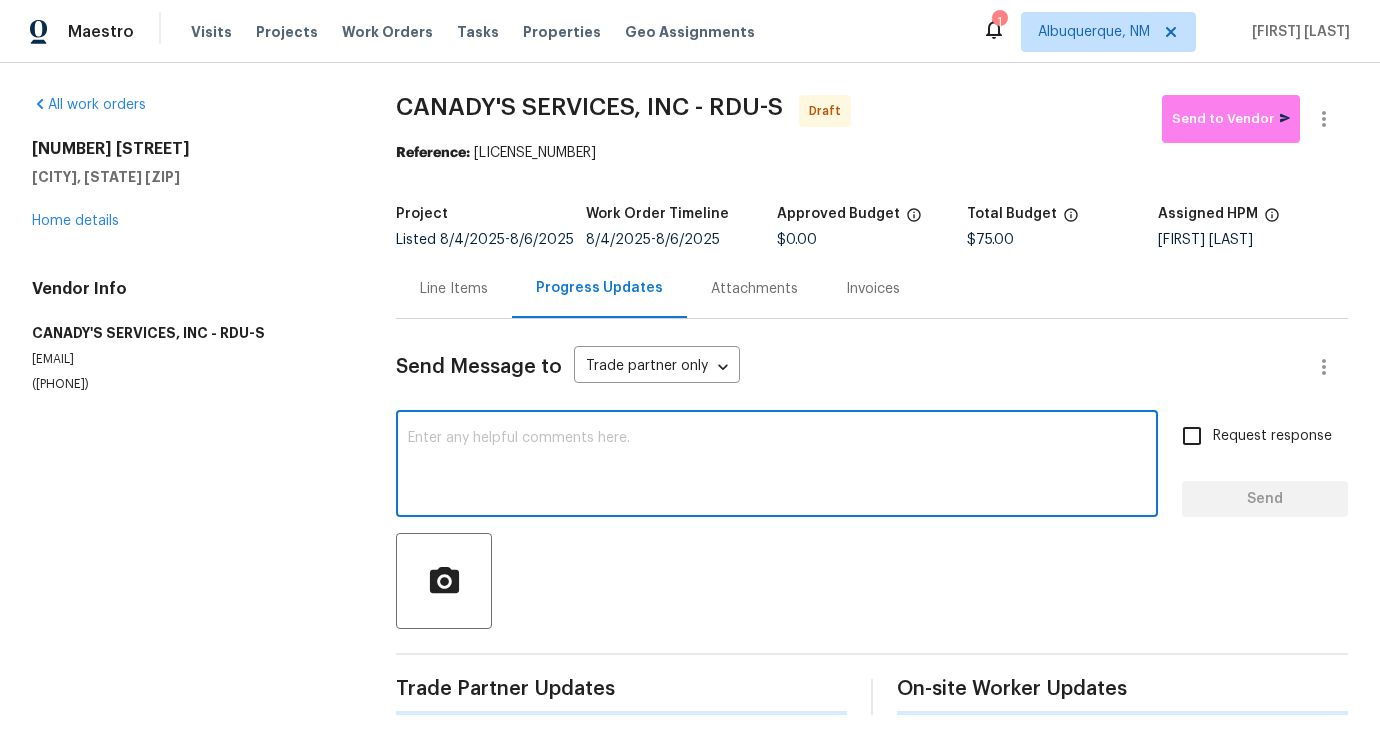 paste on "Hi, this is Pavithra with Opendoor. I’m confirming you received the WO for the property at (Address). Please review and accept the WO within 24 hours and provide a schedule date. Please disregard the contact information for the HPM included in the WO. Our Centralised LWO Team is responsible for Listed WOs." 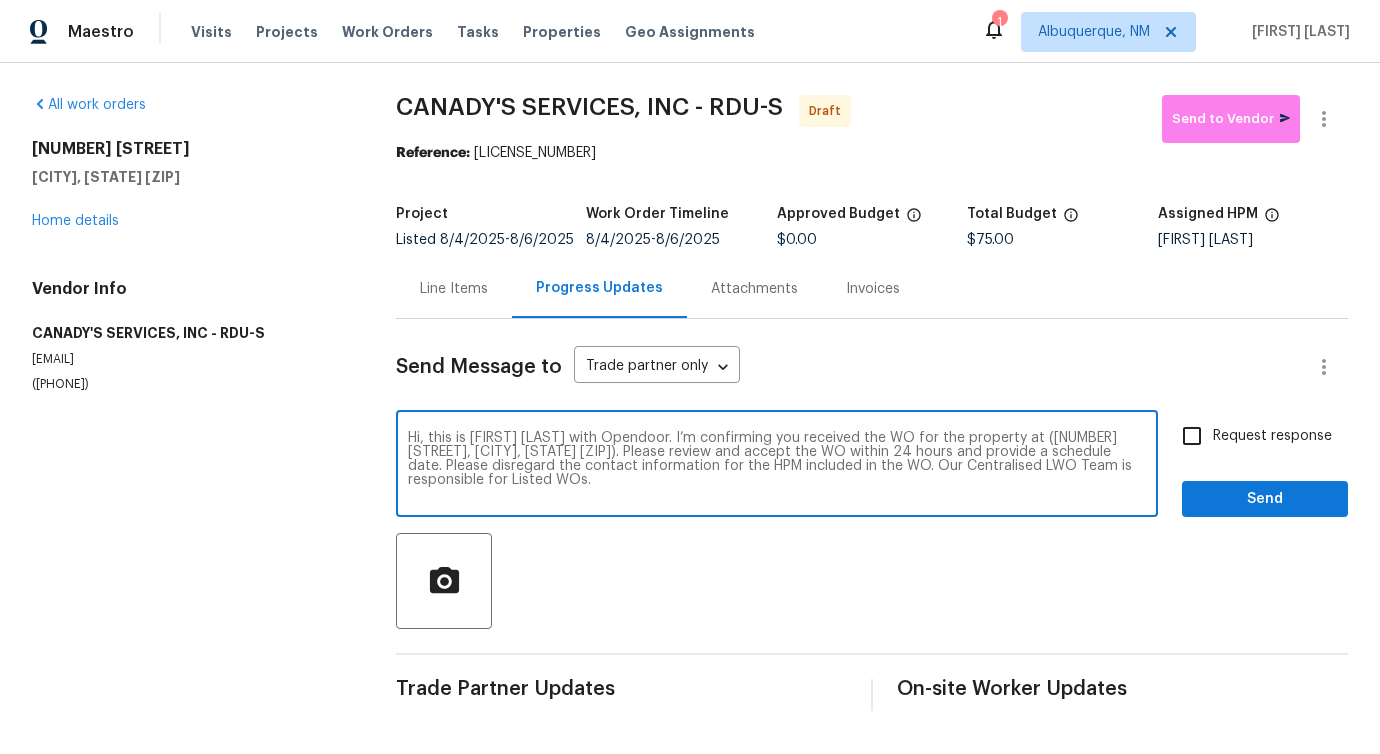 click on "Hi, this is Pavithra with Opendoor. I’m confirming you received the WO for the property at (Address). Please review and accept the WO within 24 hours and provide a schedule date. Please disregard the contact information for the HPM included in the WO. Our Centralised LWO Team is responsible for Listed WOs." at bounding box center [777, 466] 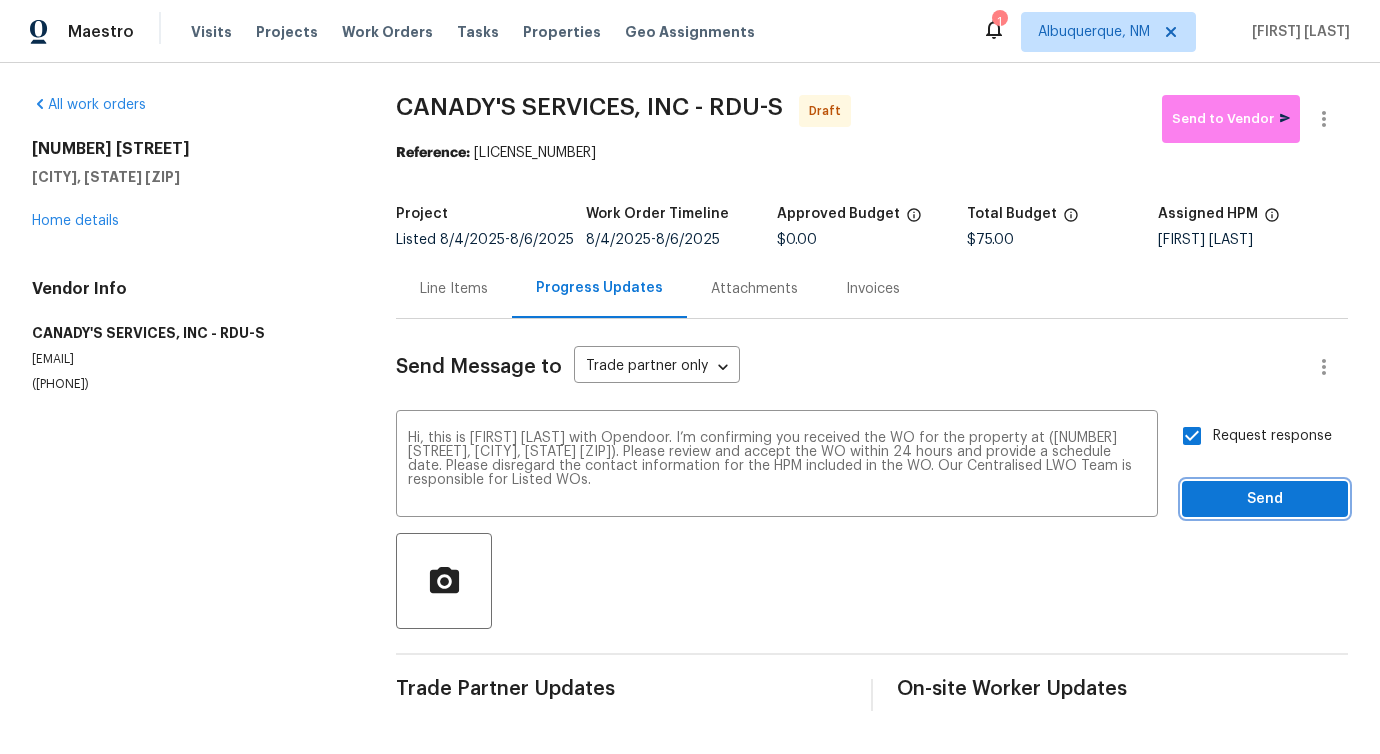 click on "Send" at bounding box center [1265, 499] 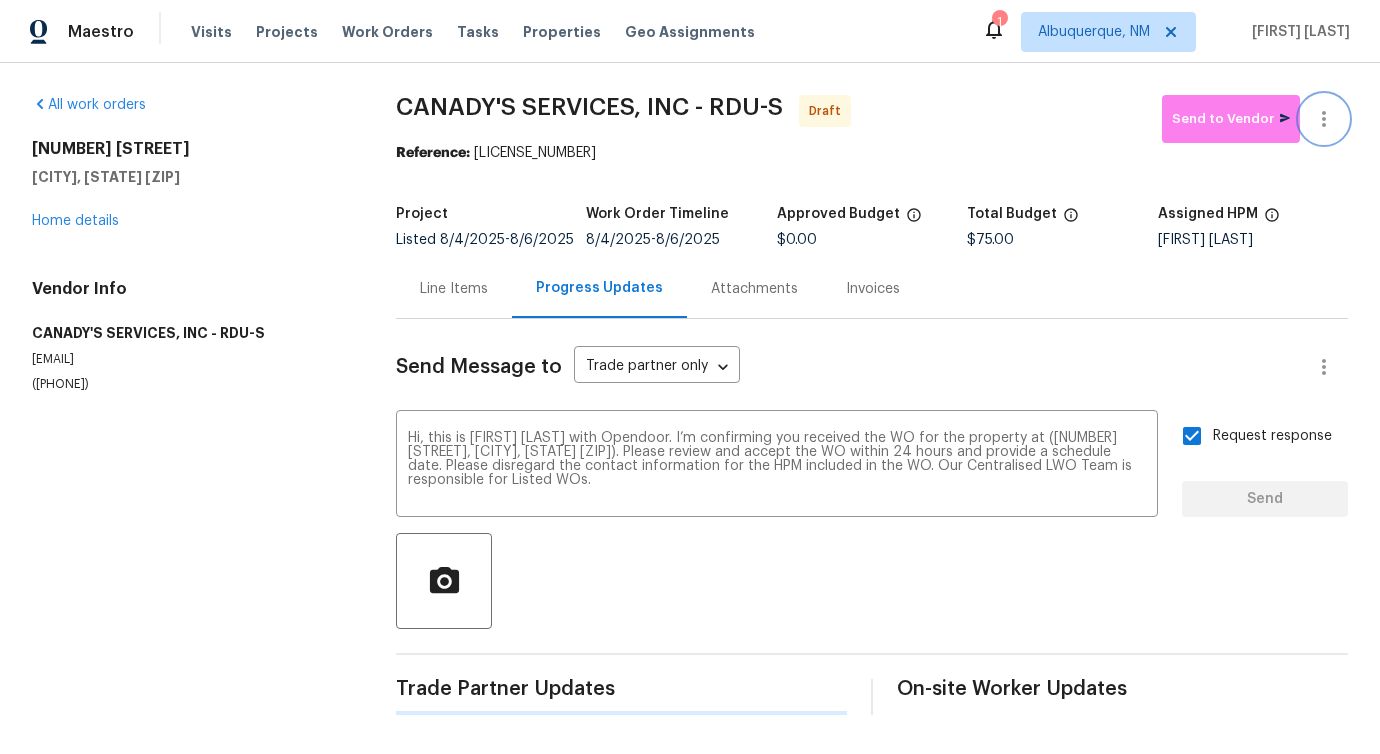 click at bounding box center [1324, 119] 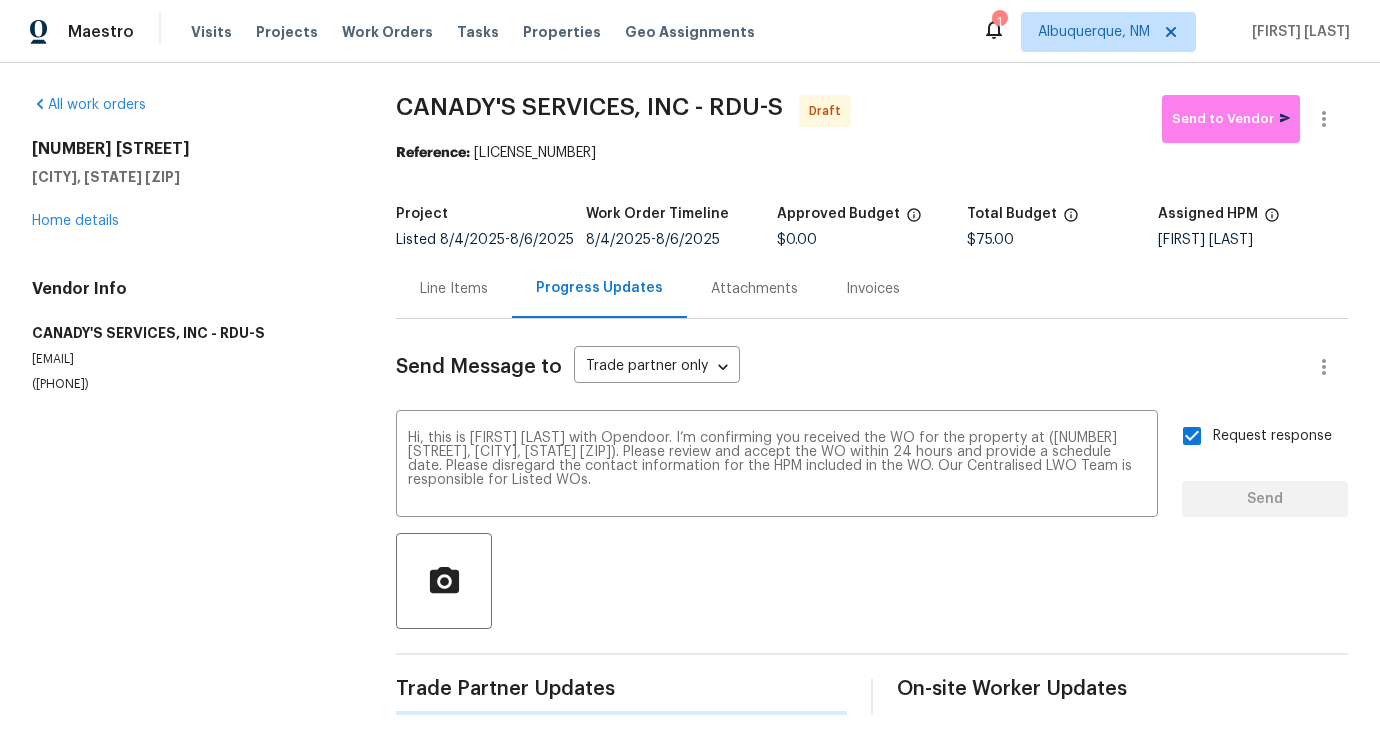 type 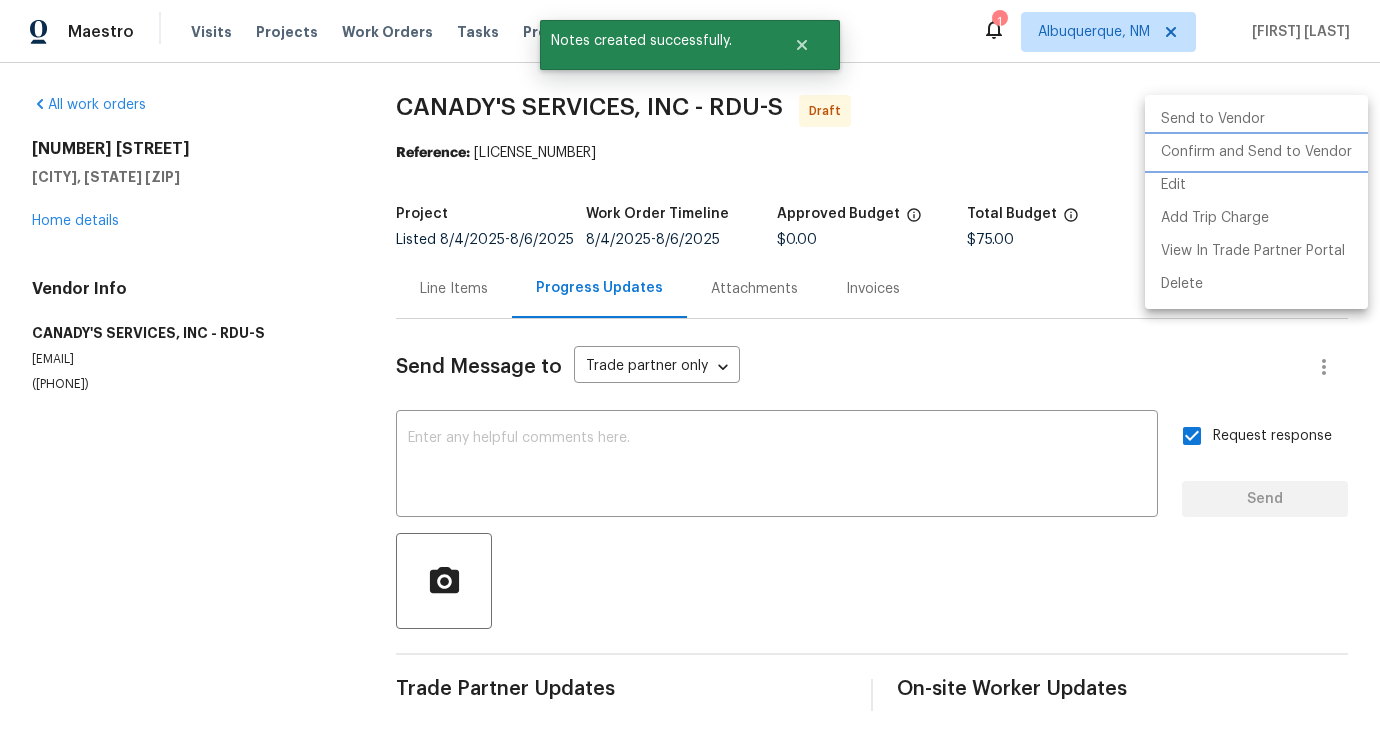click on "Confirm and Send to Vendor" at bounding box center [1256, 152] 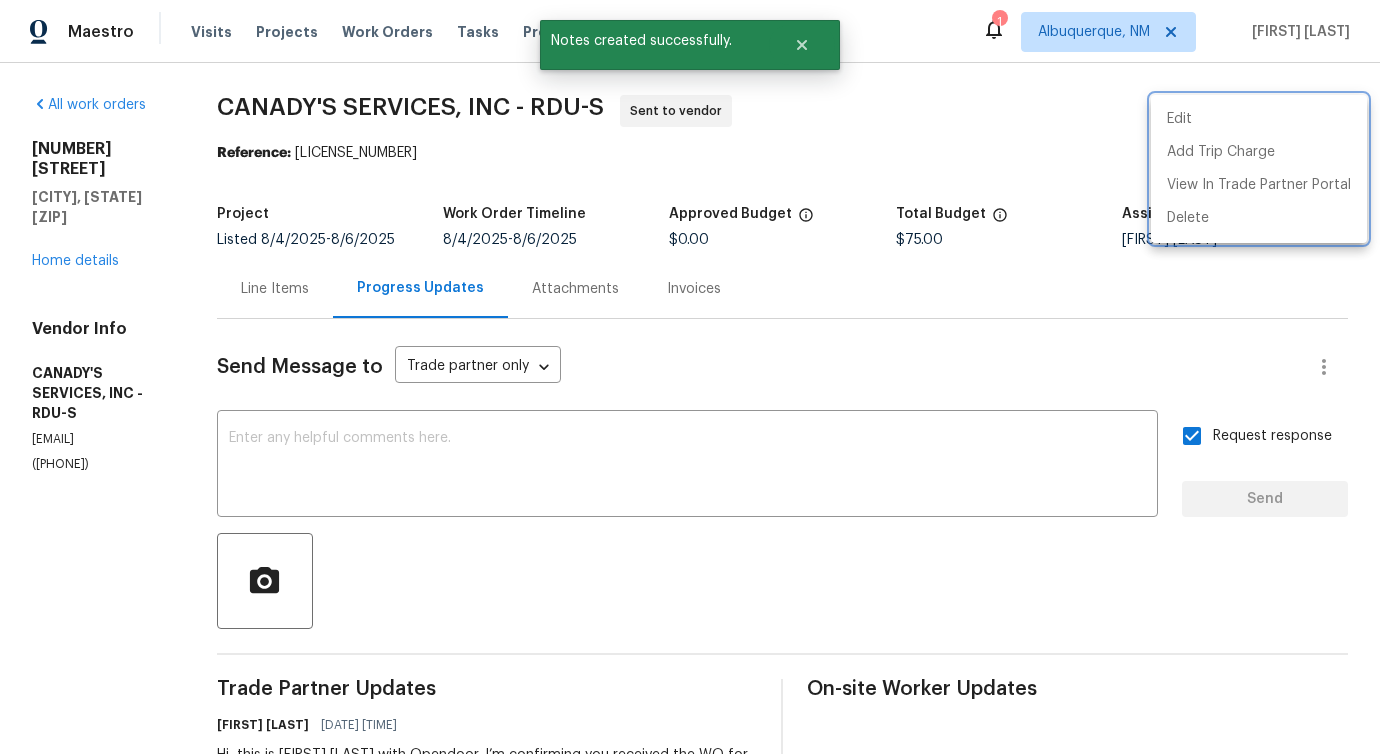 click at bounding box center [690, 377] 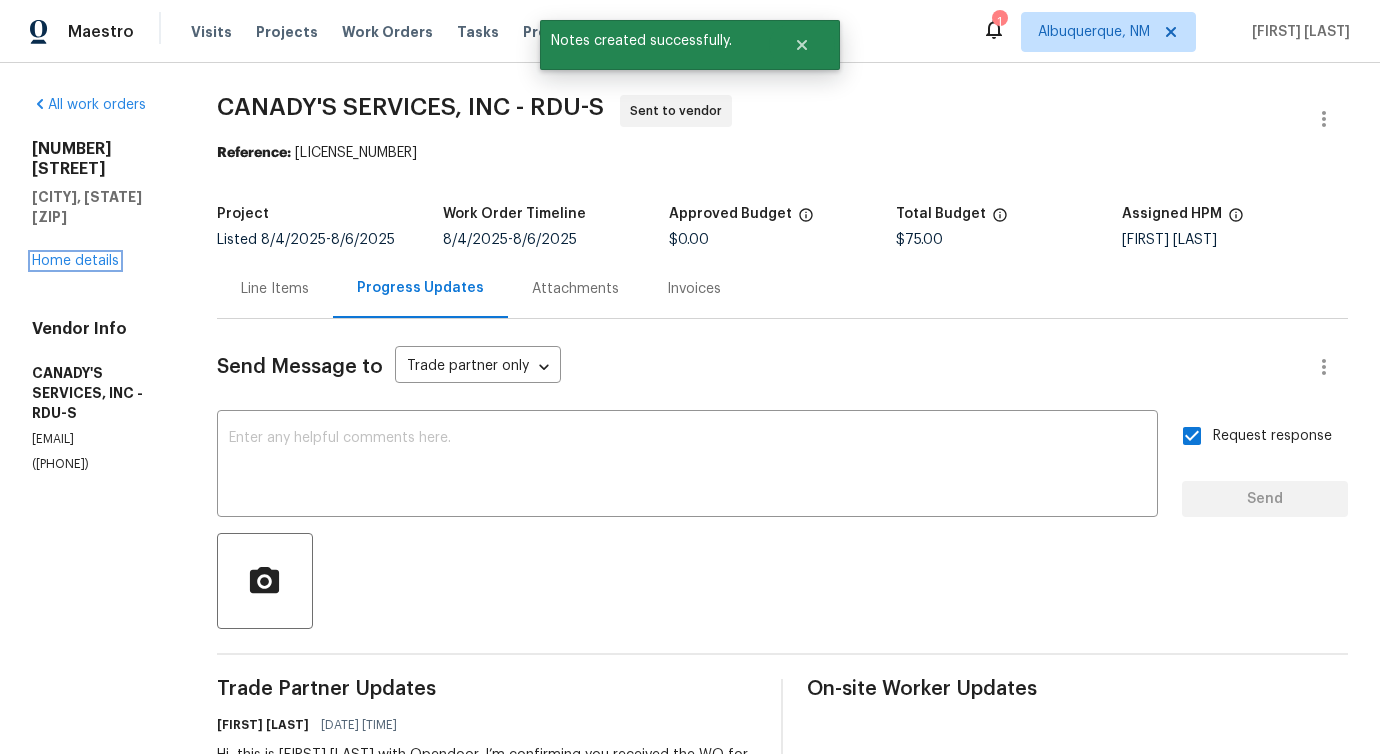 click on "Home details" at bounding box center (75, 261) 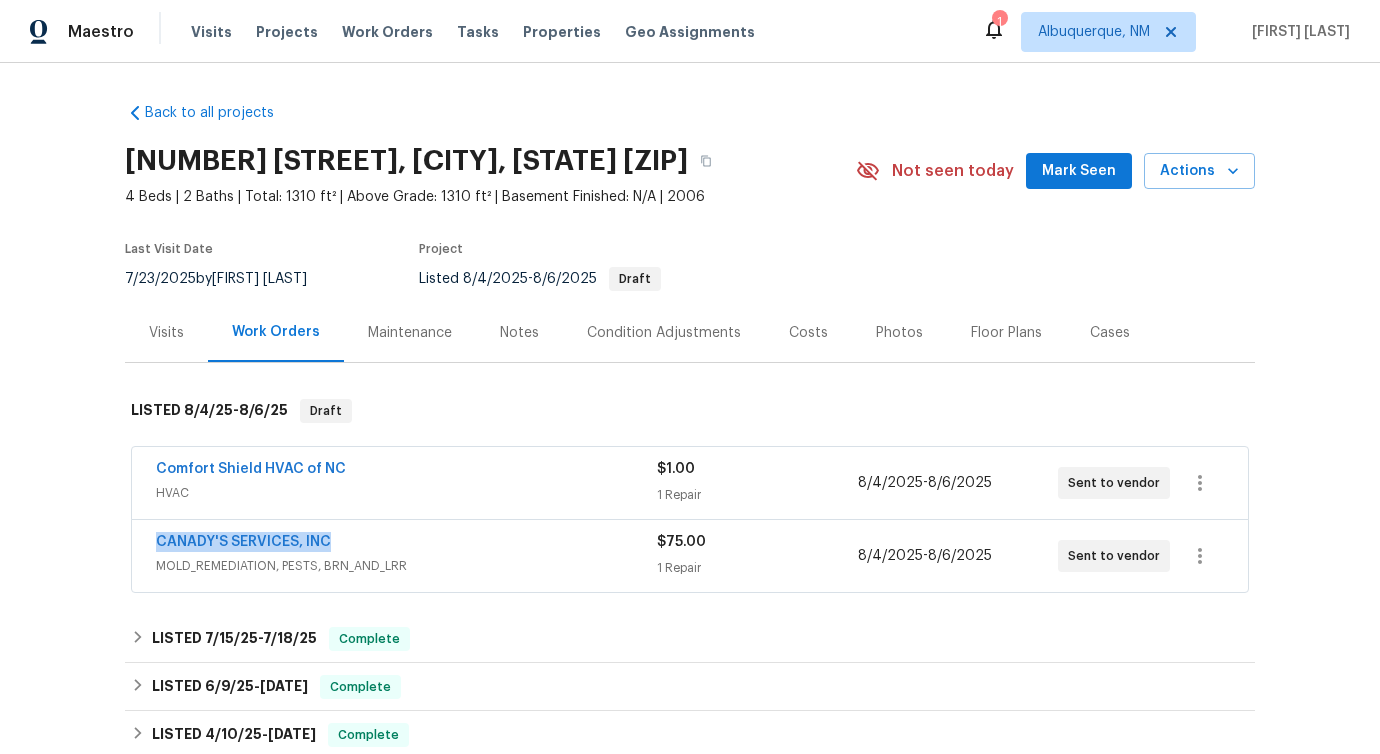 drag, startPoint x: 343, startPoint y: 544, endPoint x: 3, endPoint y: 521, distance: 340.77704 